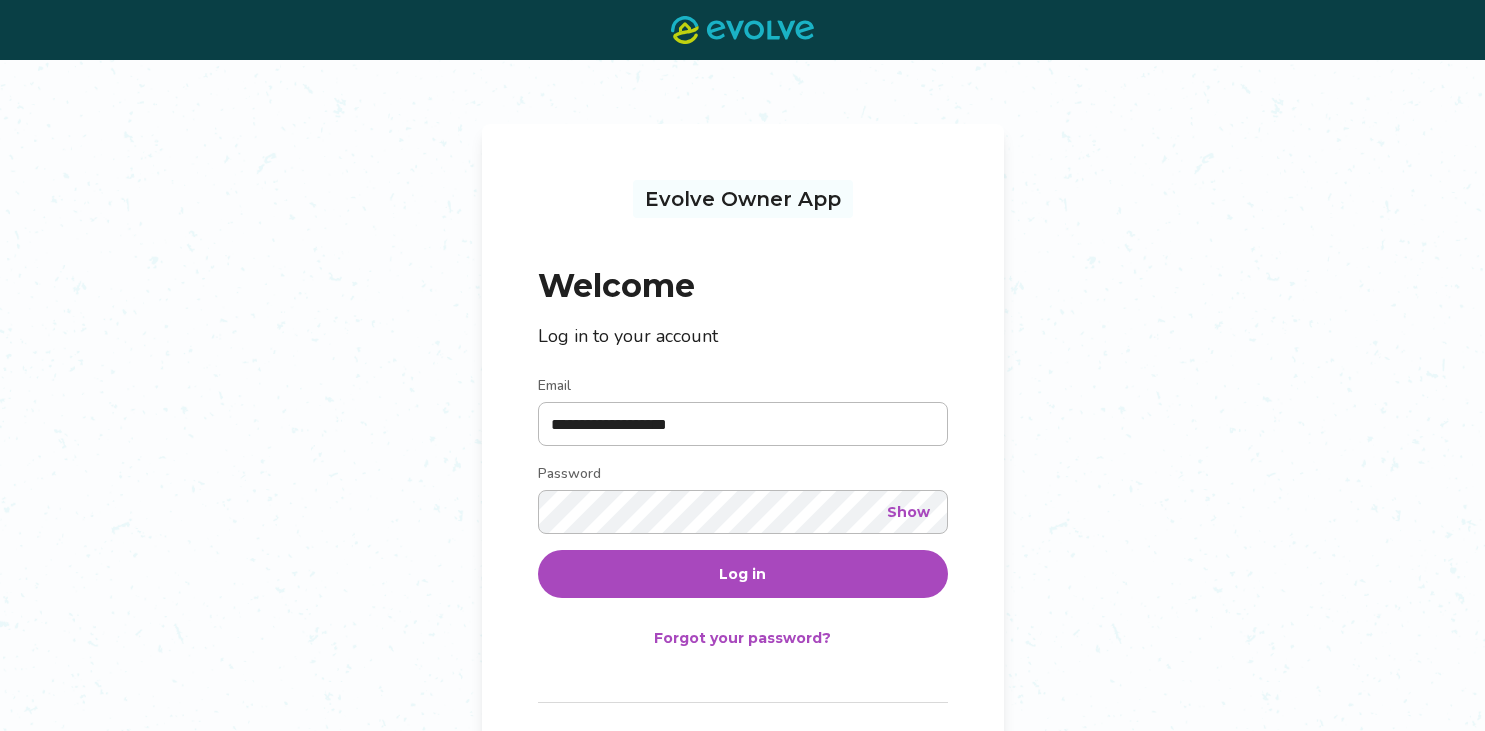 scroll, scrollTop: 0, scrollLeft: 0, axis: both 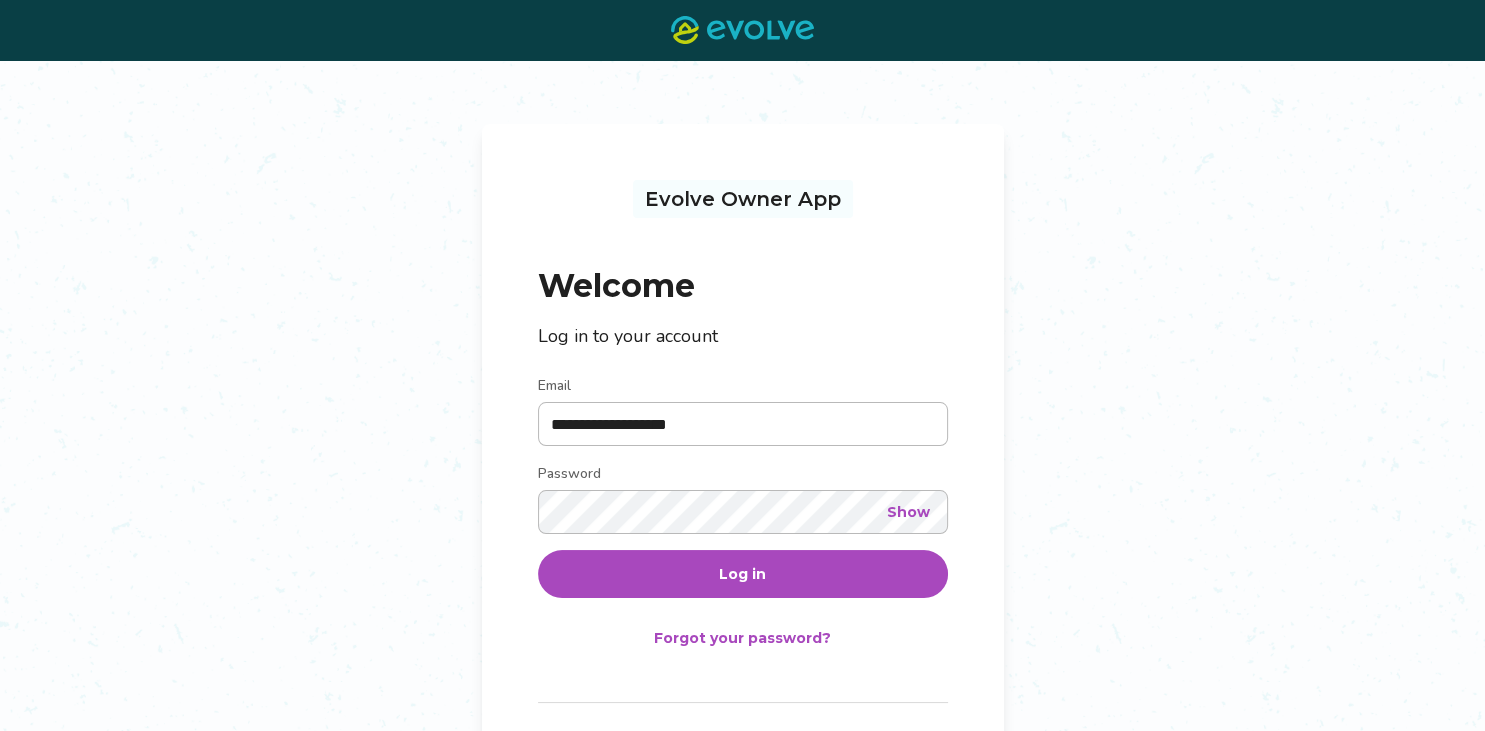 click on "Log in" at bounding box center [743, 574] 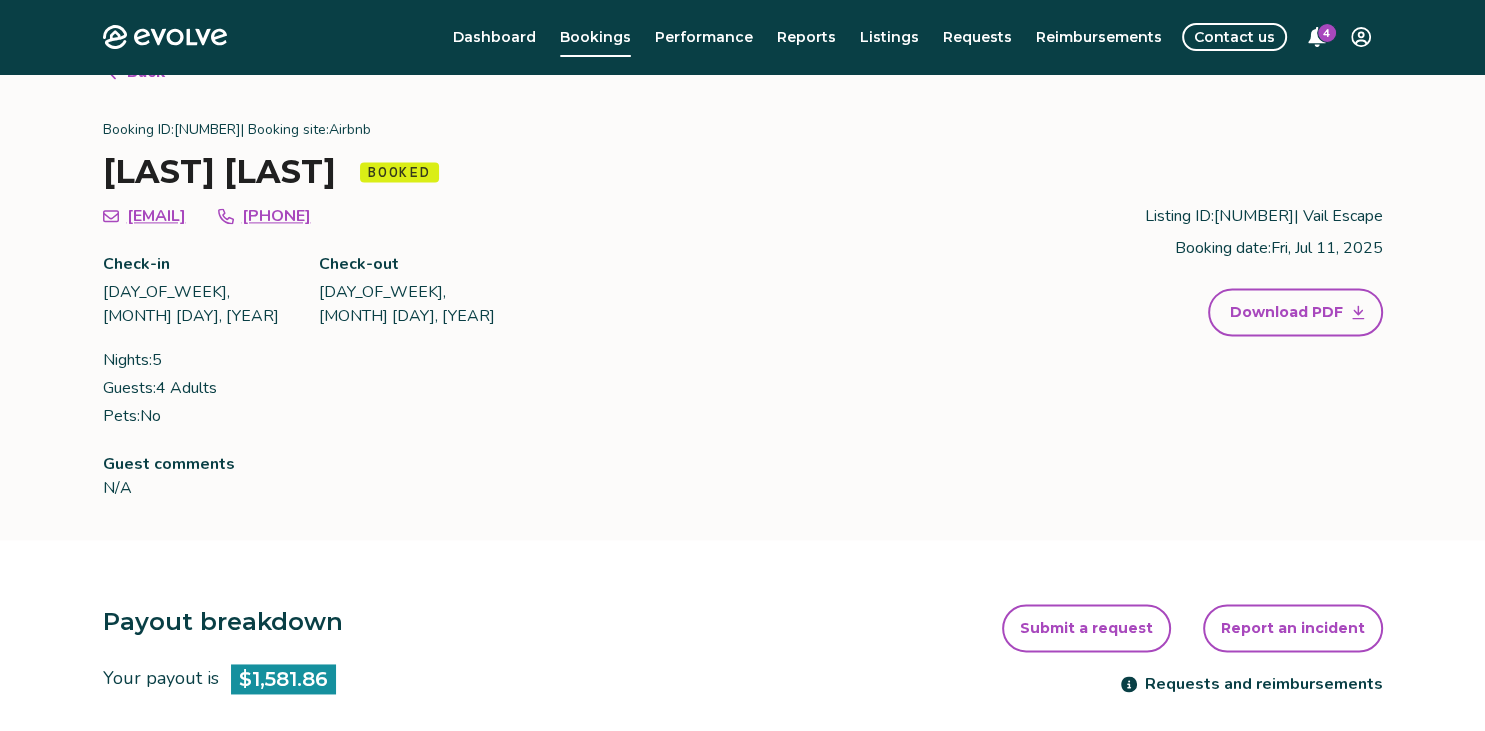 scroll, scrollTop: 0, scrollLeft: 0, axis: both 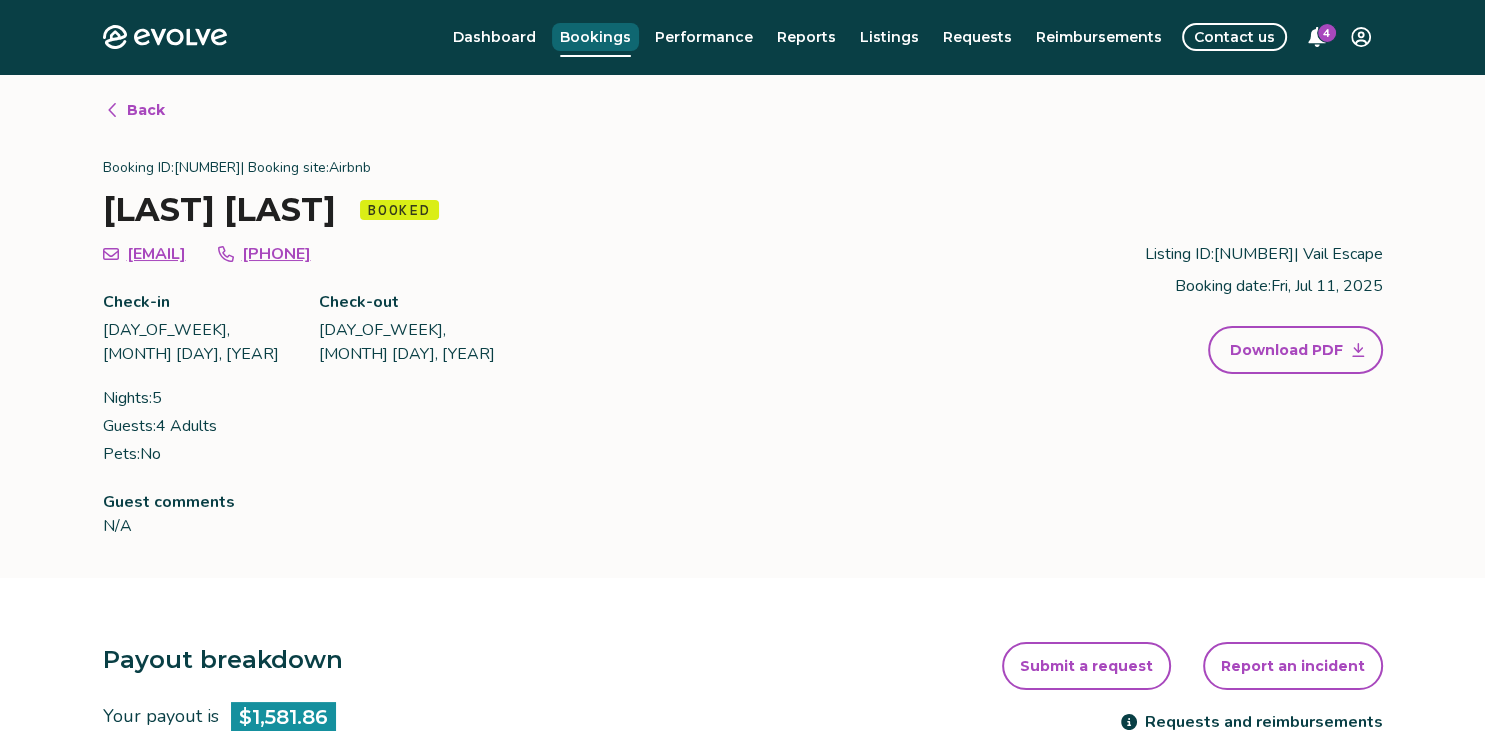 click on "Bookings" at bounding box center (595, 37) 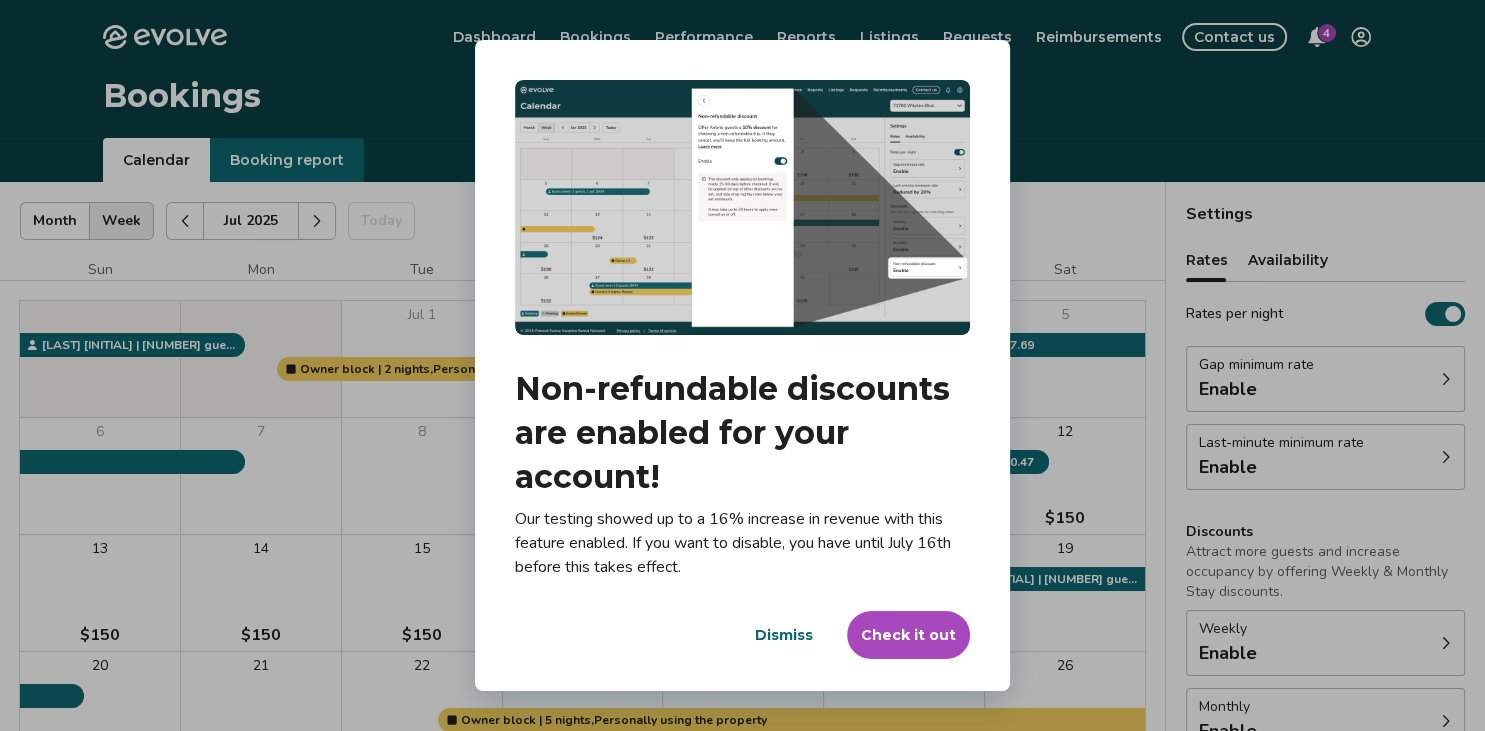 click on "Dismiss" at bounding box center (784, 635) 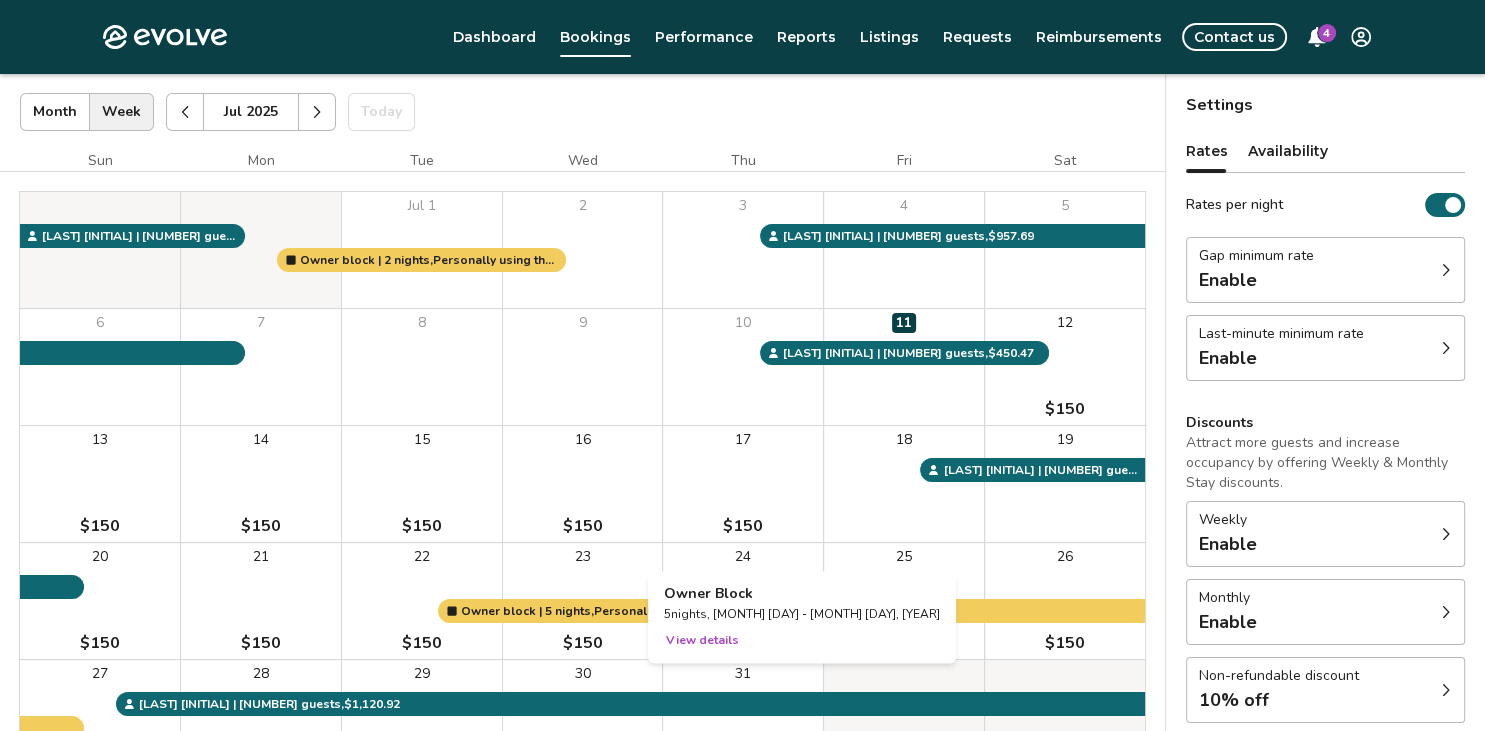 scroll, scrollTop: 92, scrollLeft: 0, axis: vertical 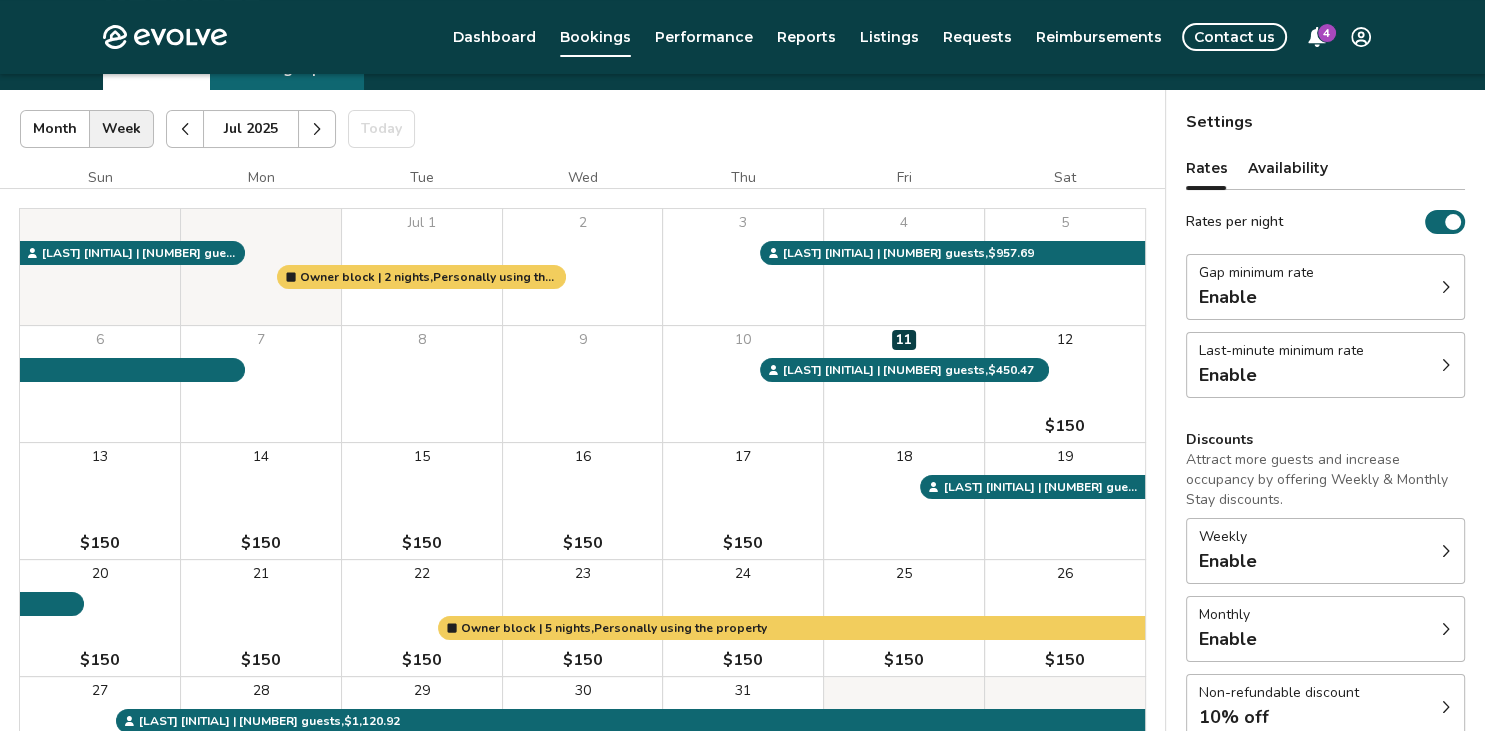 click at bounding box center [317, 129] 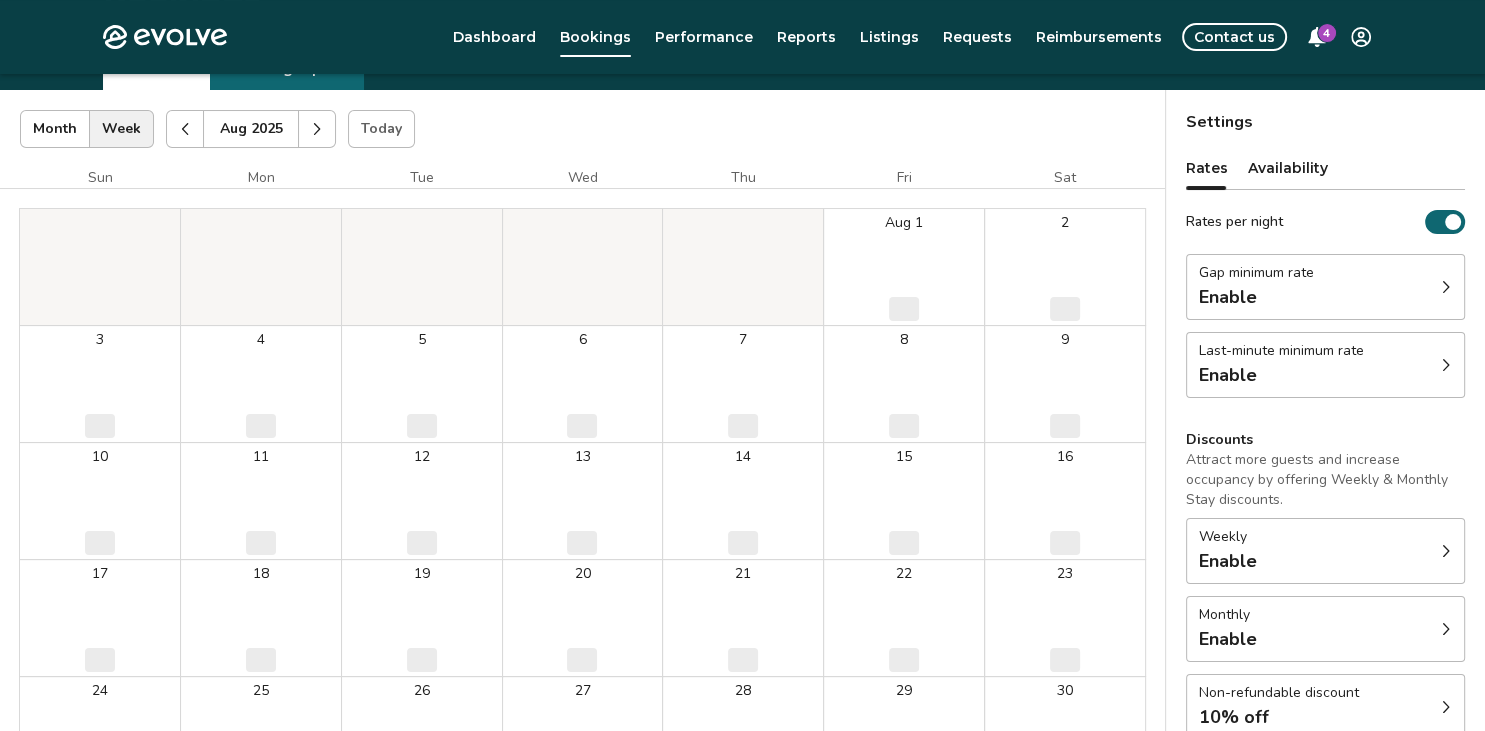 click 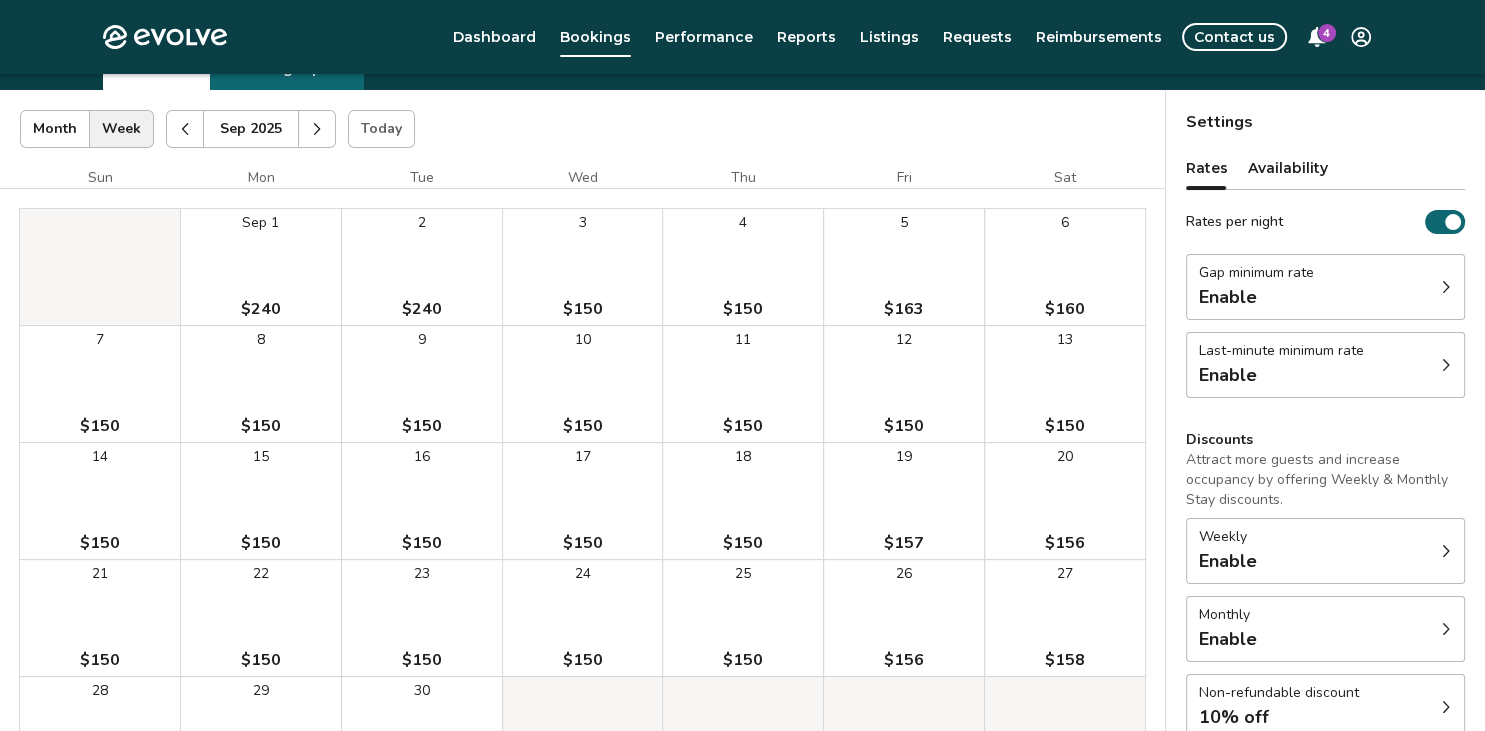 click 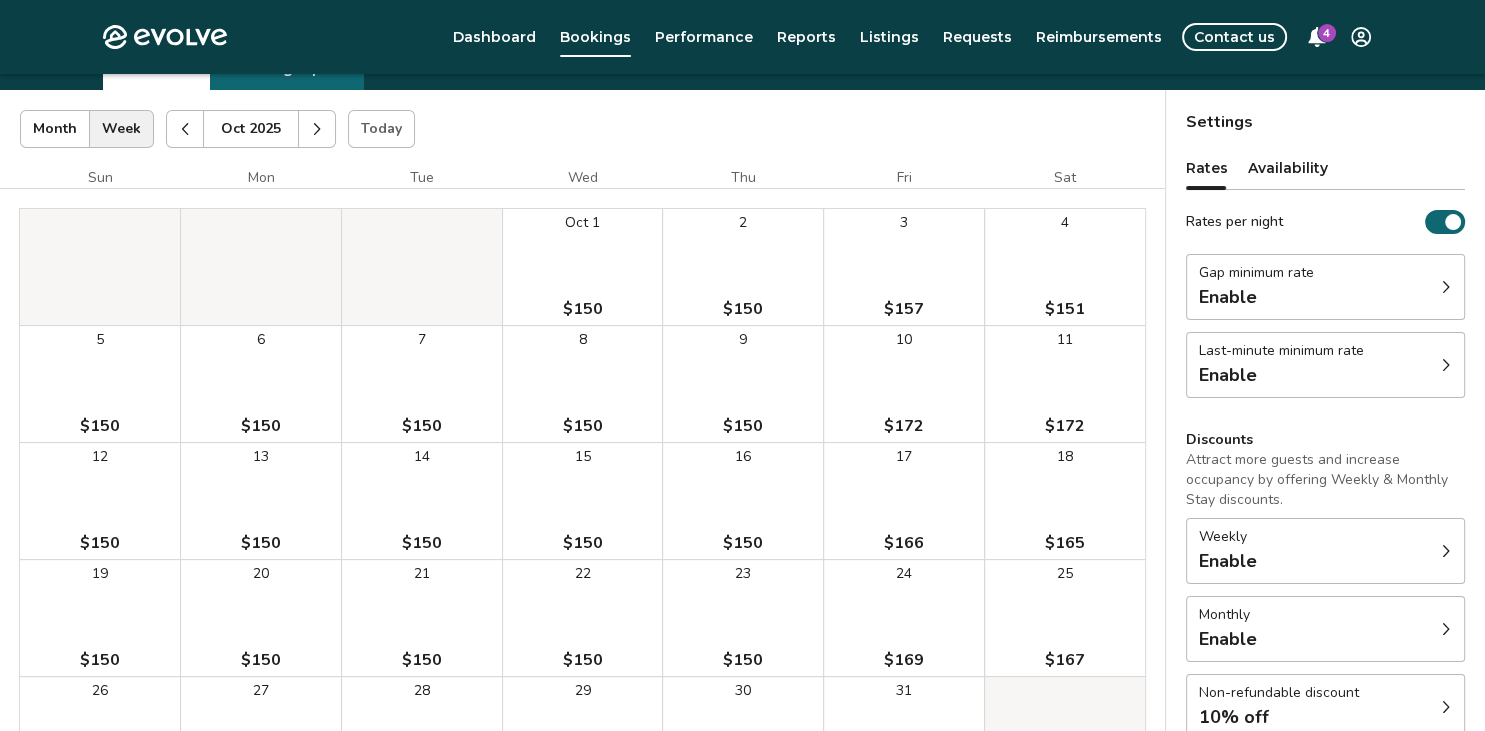 click 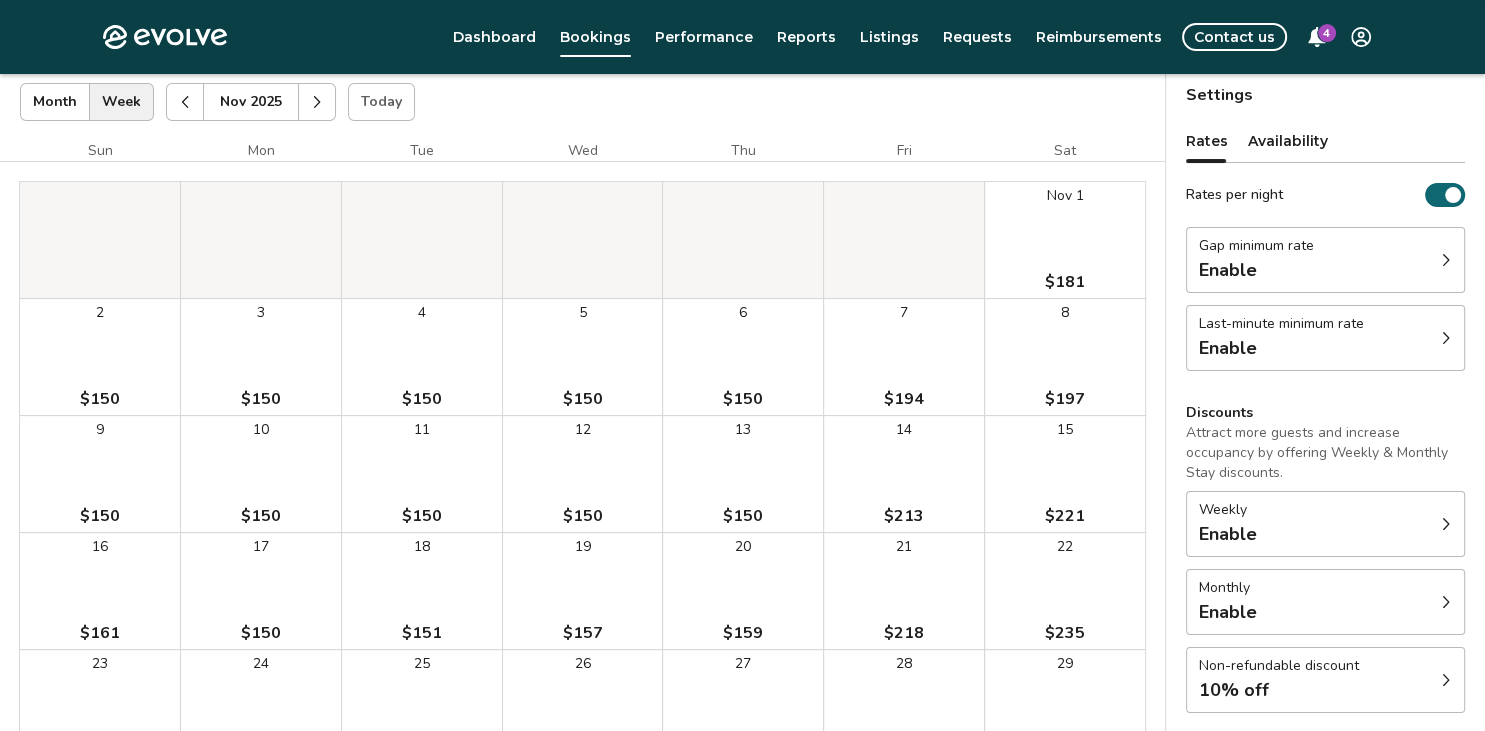 scroll, scrollTop: 0, scrollLeft: 0, axis: both 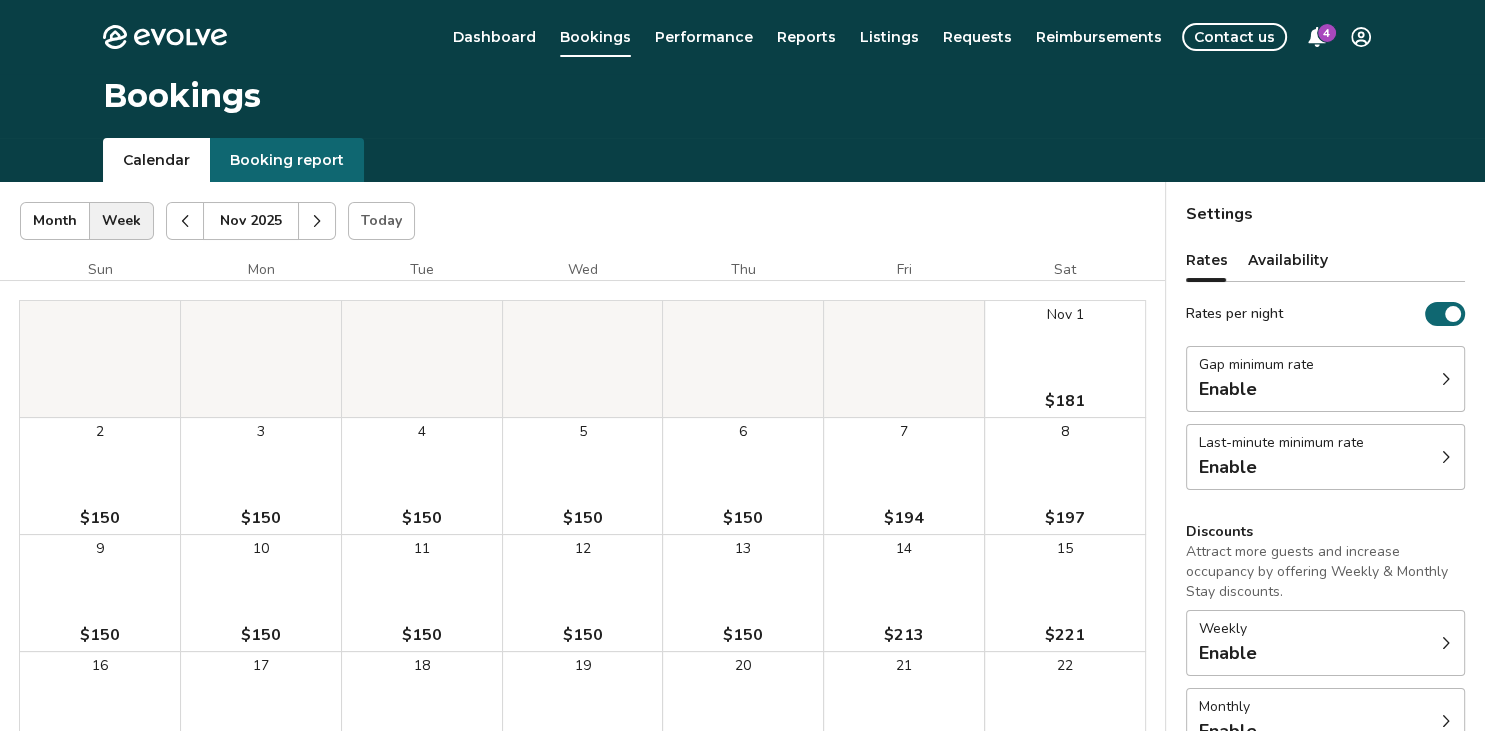 click at bounding box center [317, 221] 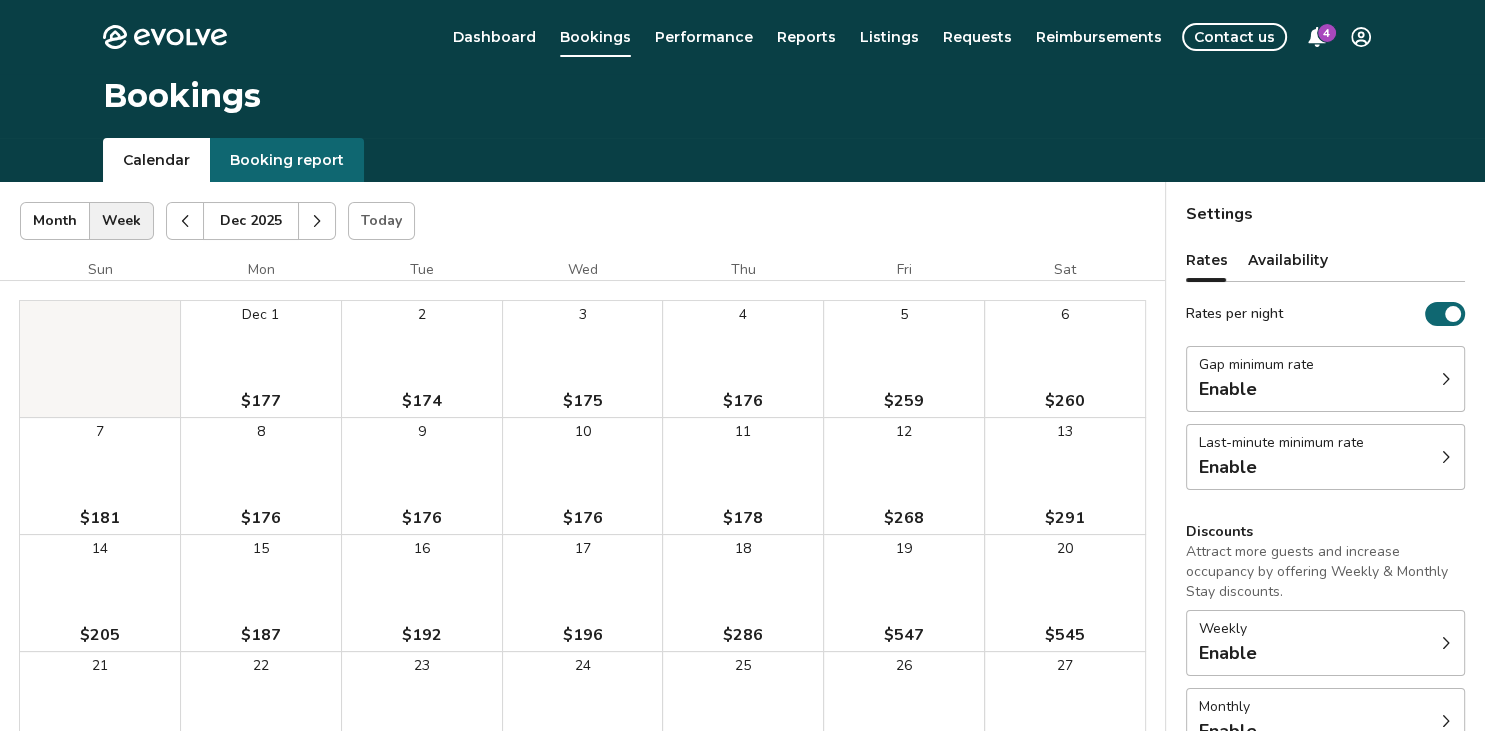 click at bounding box center (317, 221) 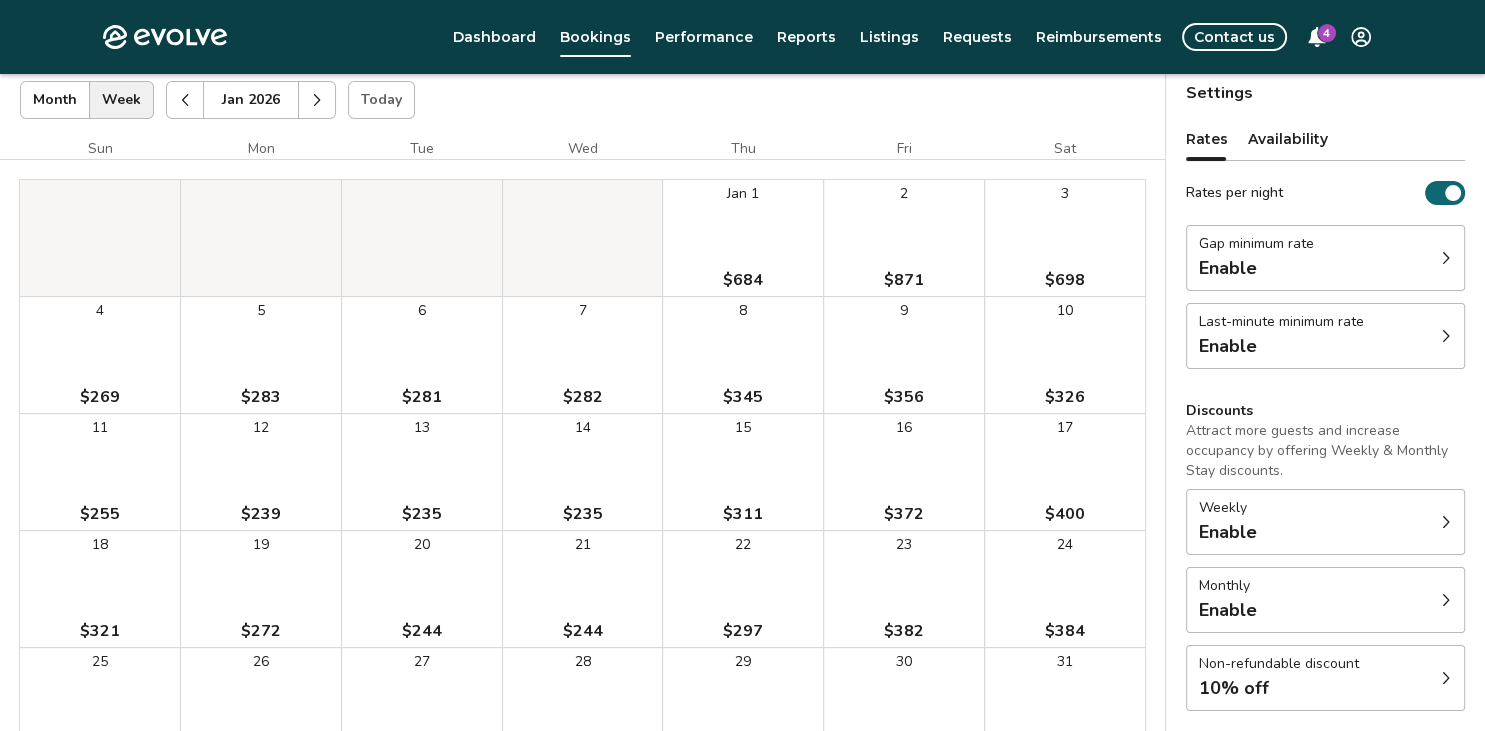 scroll, scrollTop: 0, scrollLeft: 0, axis: both 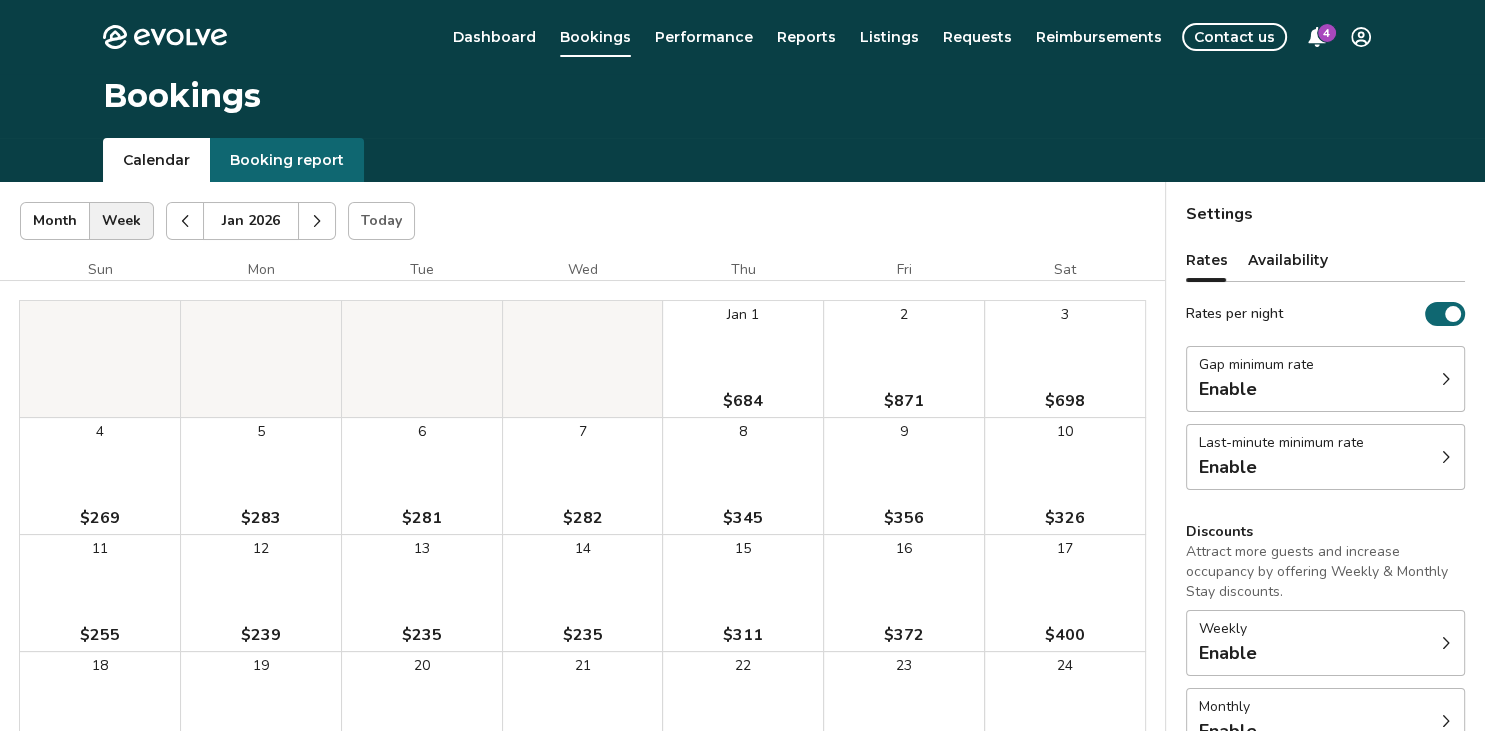 click on "Gap minimum rate Enable" at bounding box center (1325, 379) 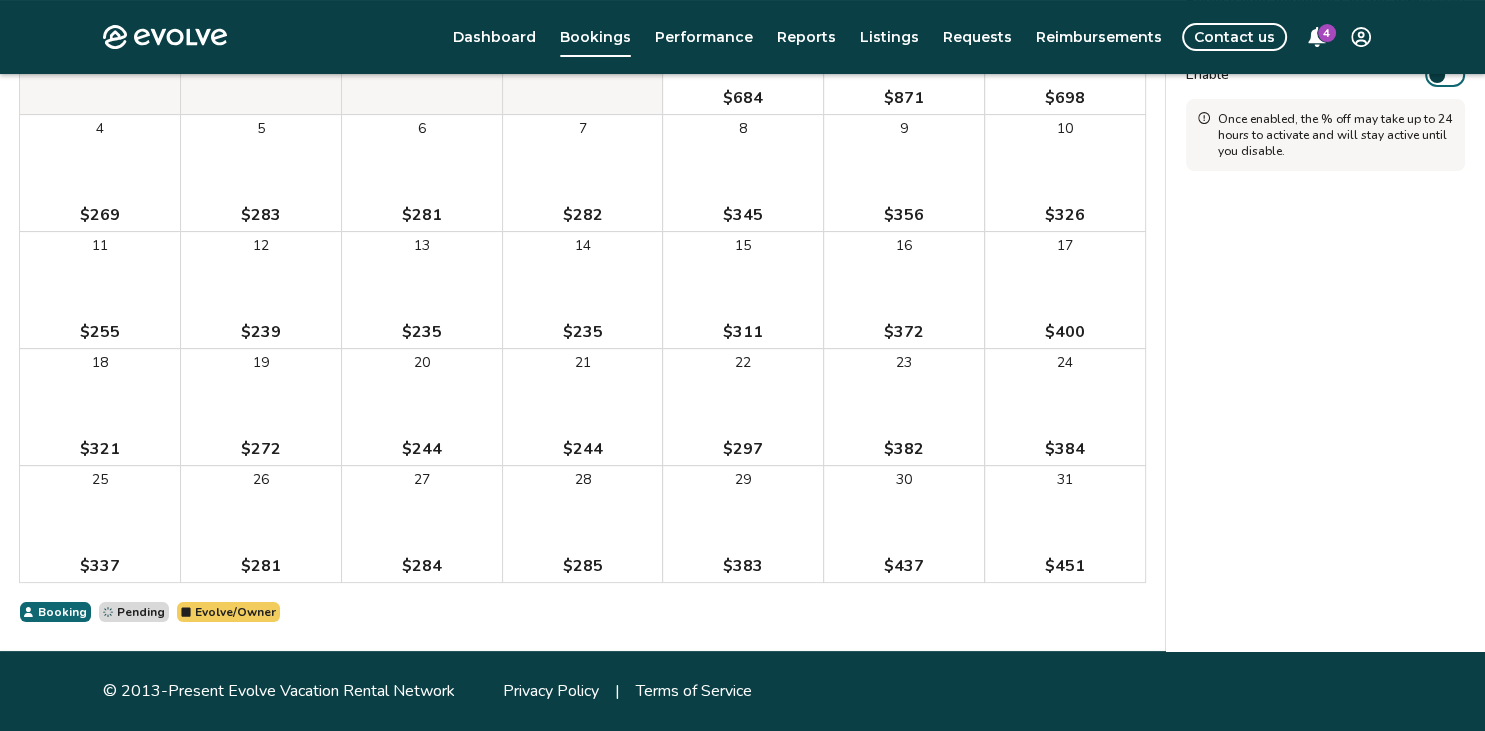 scroll, scrollTop: 0, scrollLeft: 0, axis: both 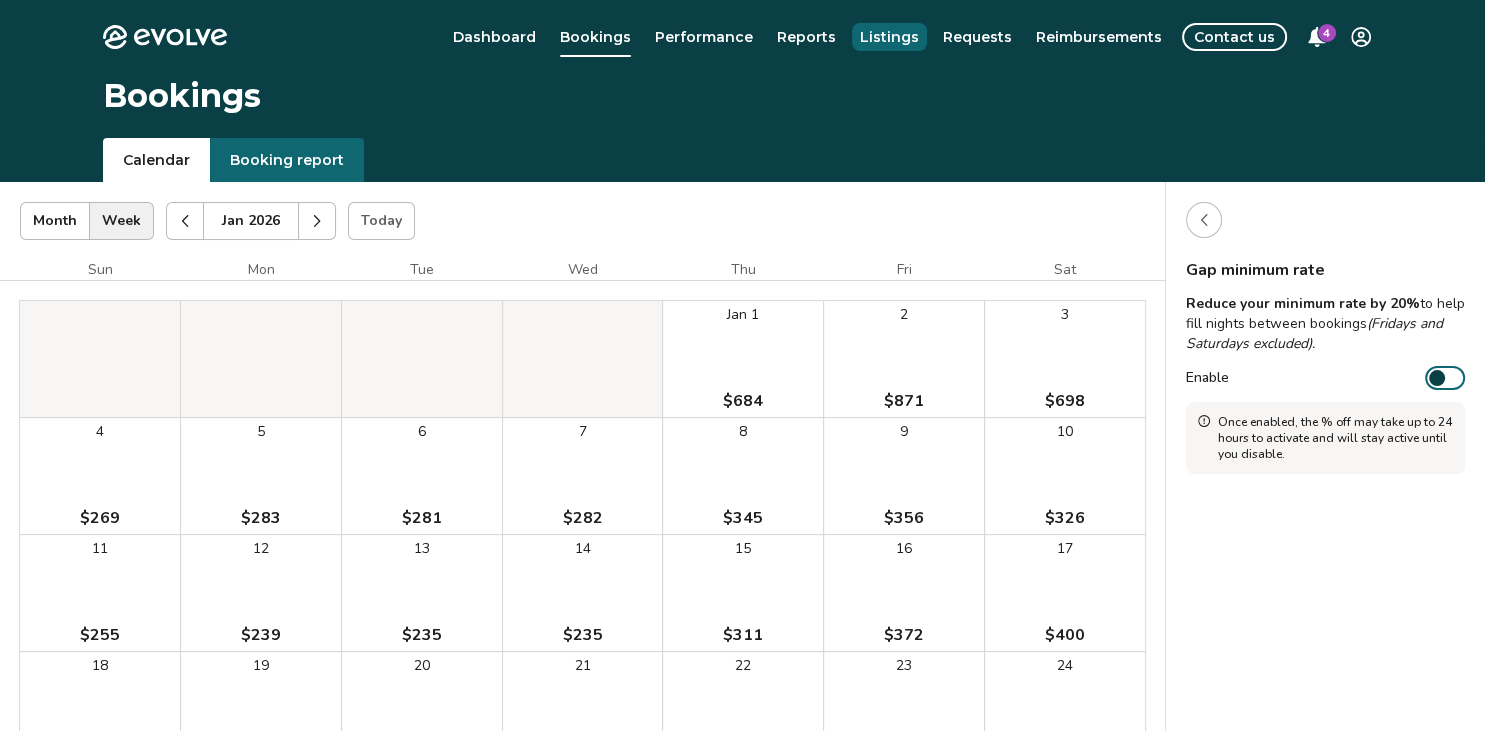 click on "Listings" at bounding box center (889, 37) 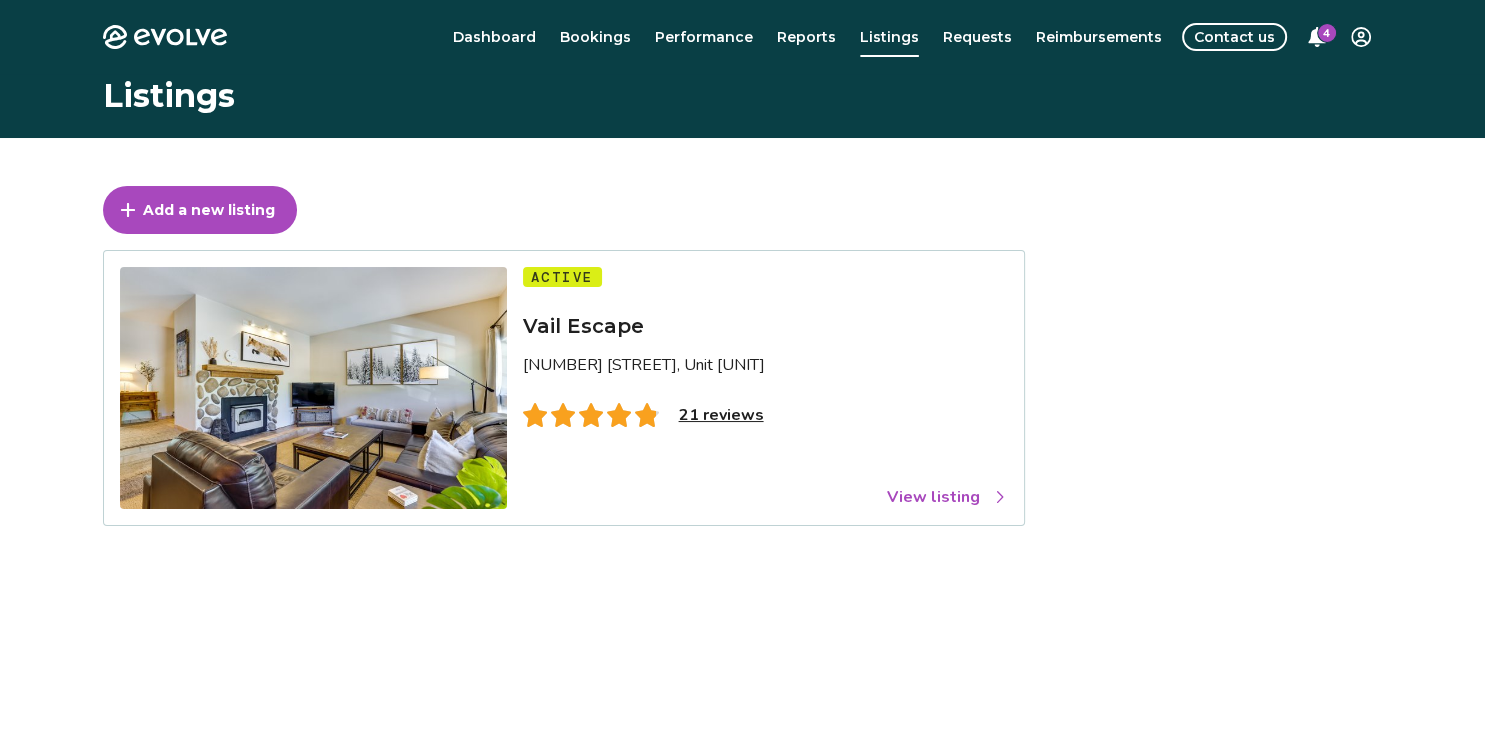 click on "View listing" at bounding box center [947, 497] 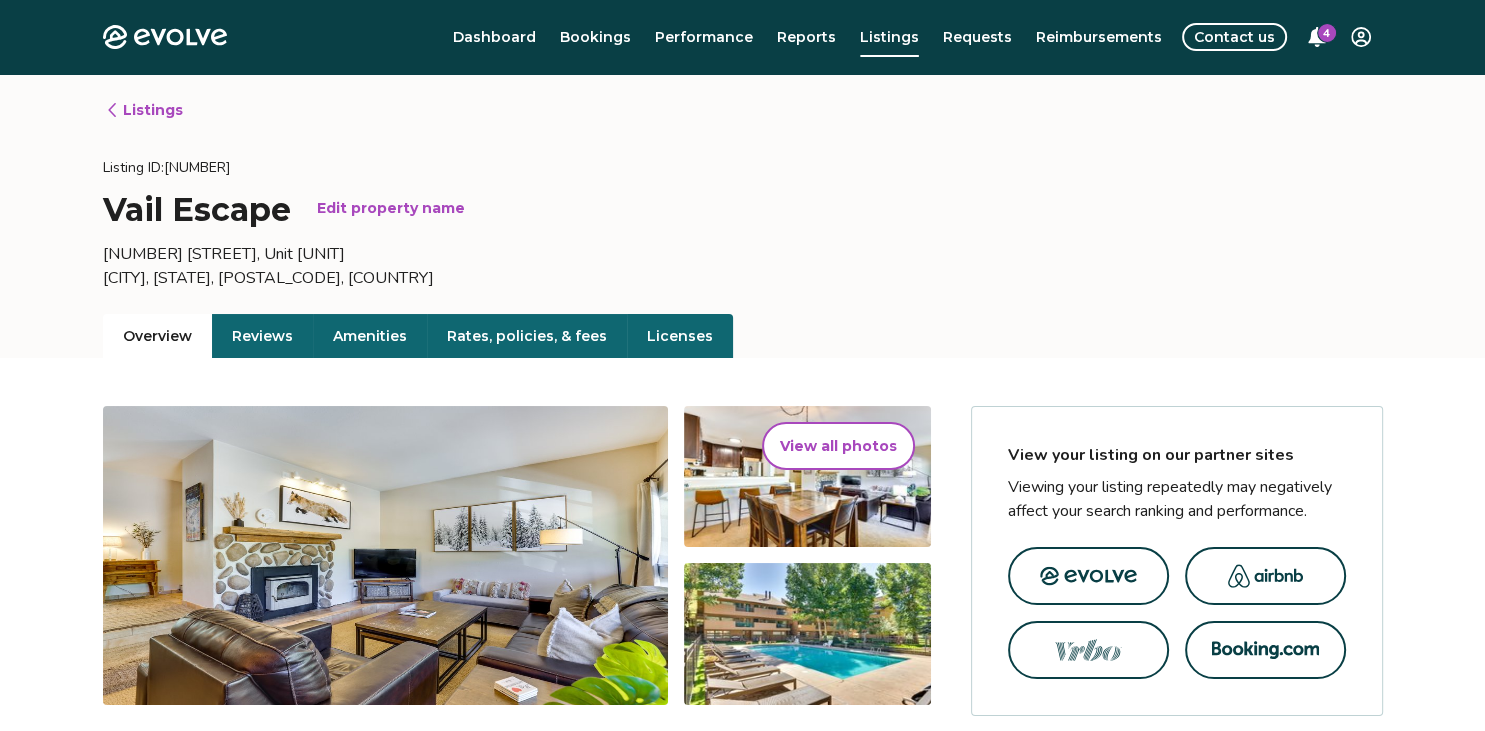 click on "Rates, policies, & fees" at bounding box center (527, 336) 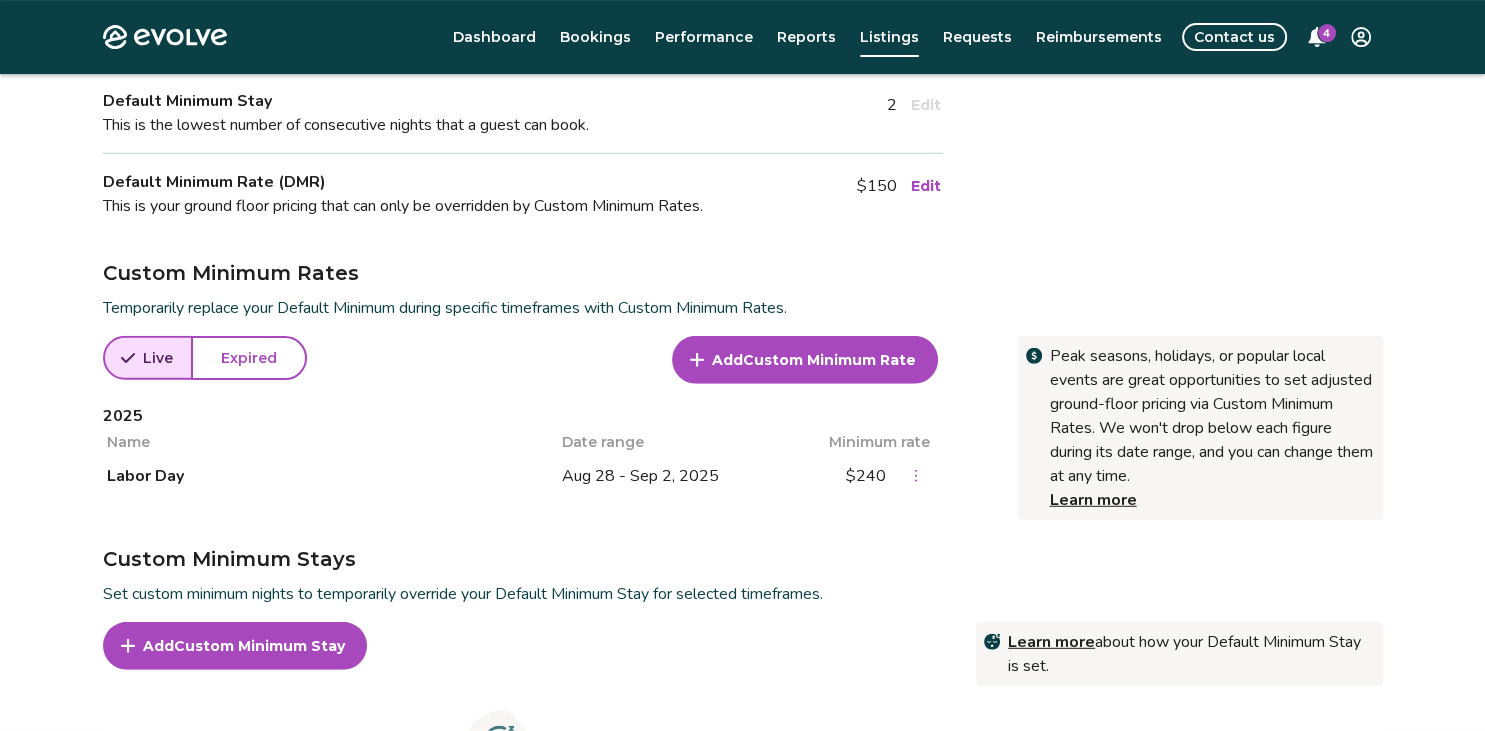 scroll, scrollTop: 528, scrollLeft: 0, axis: vertical 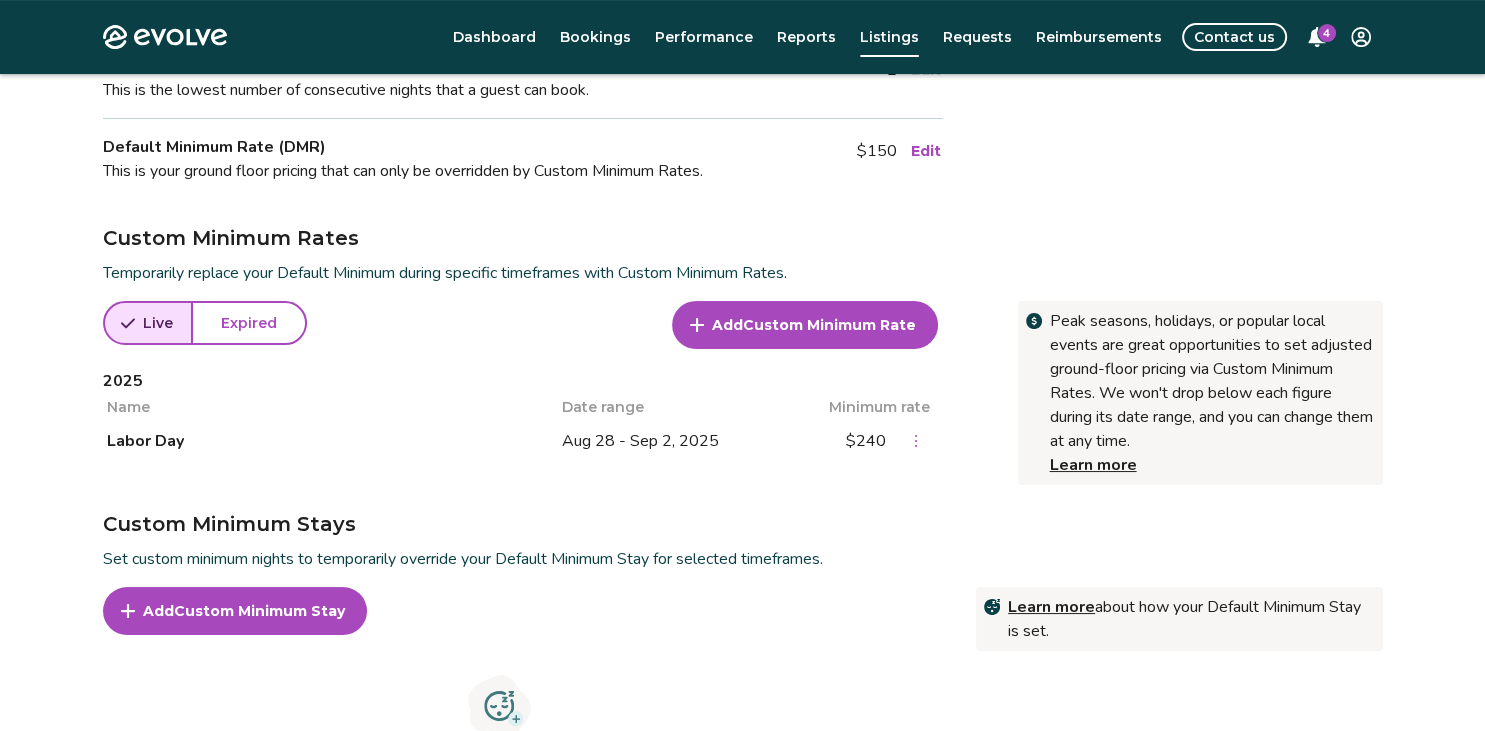 click on "Custom Minimum Rate" at bounding box center [829, 325] 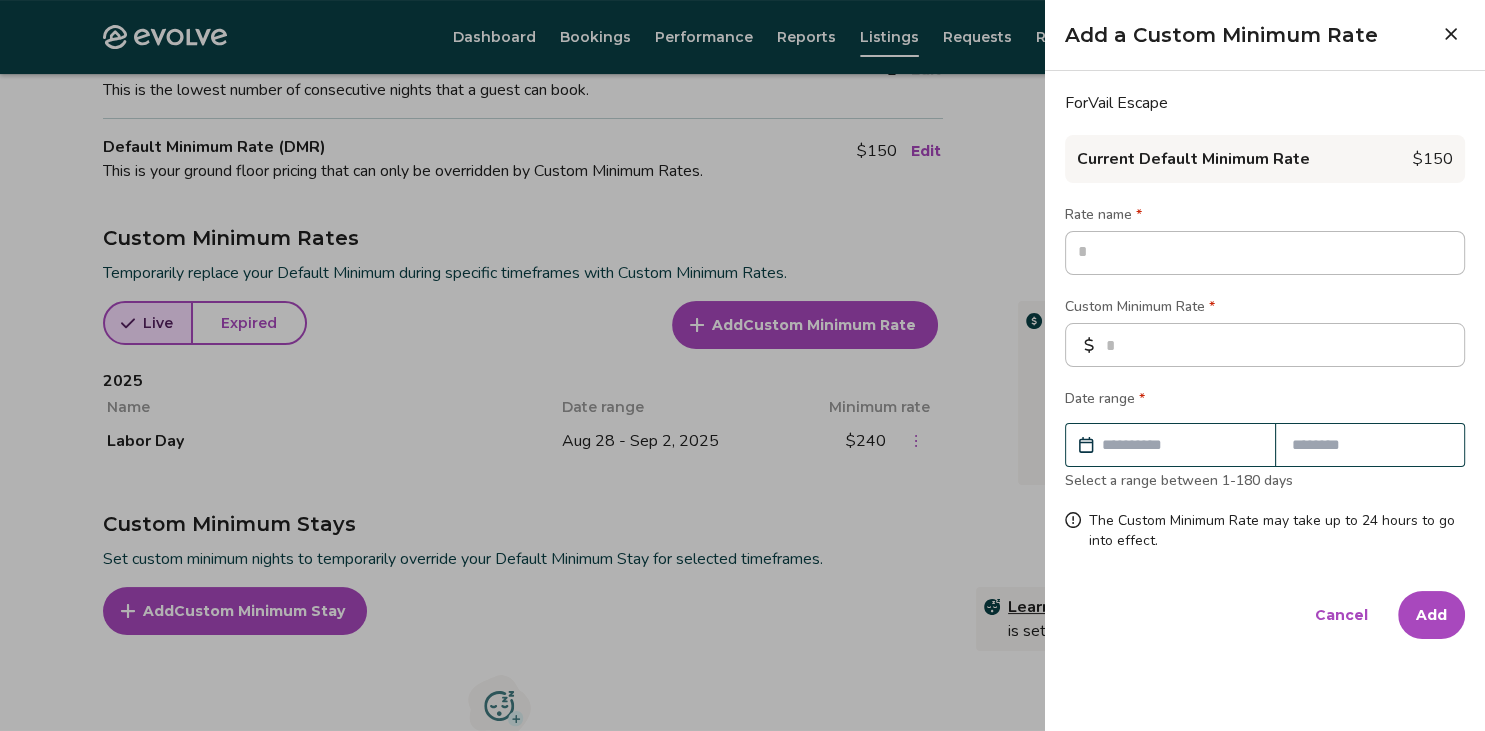 type on "*" 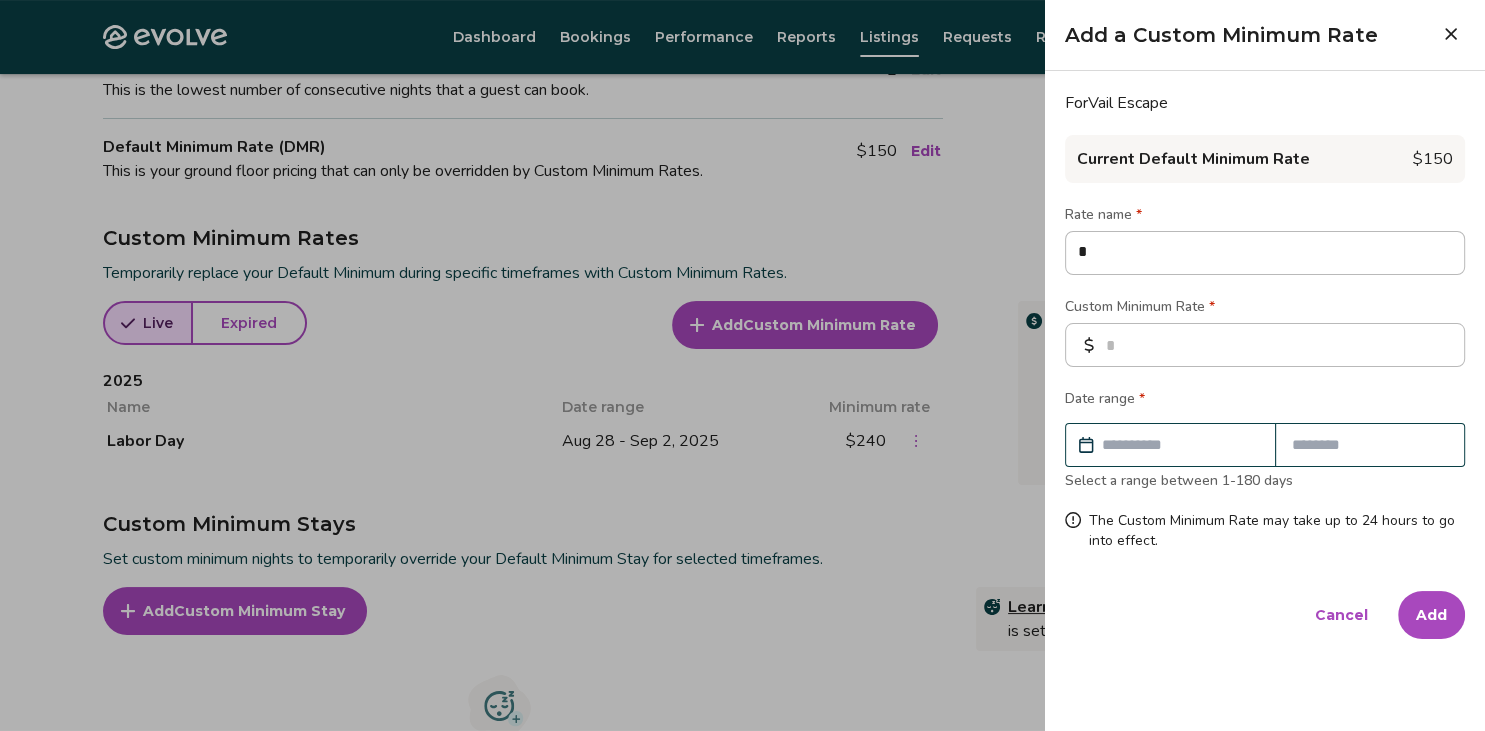 type on "*" 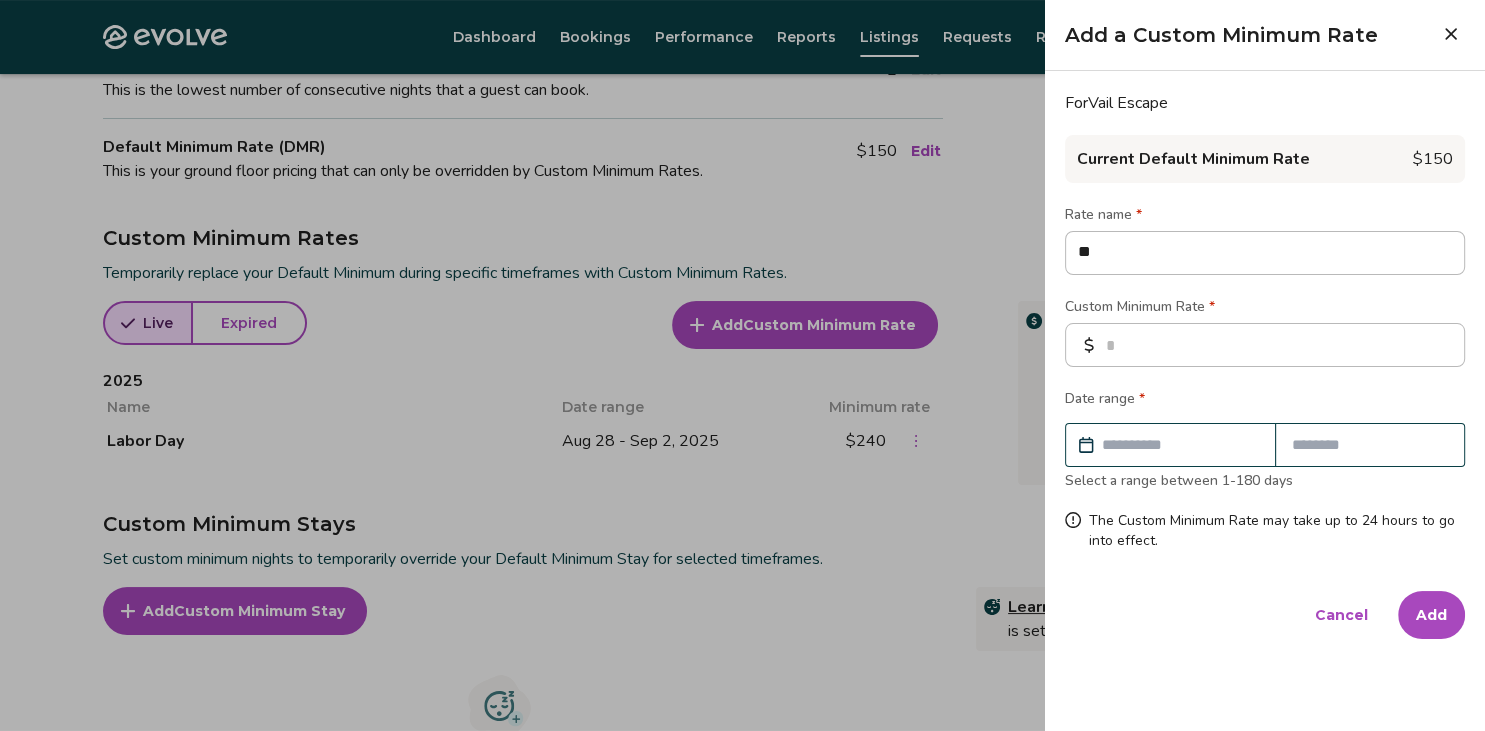 type on "***" 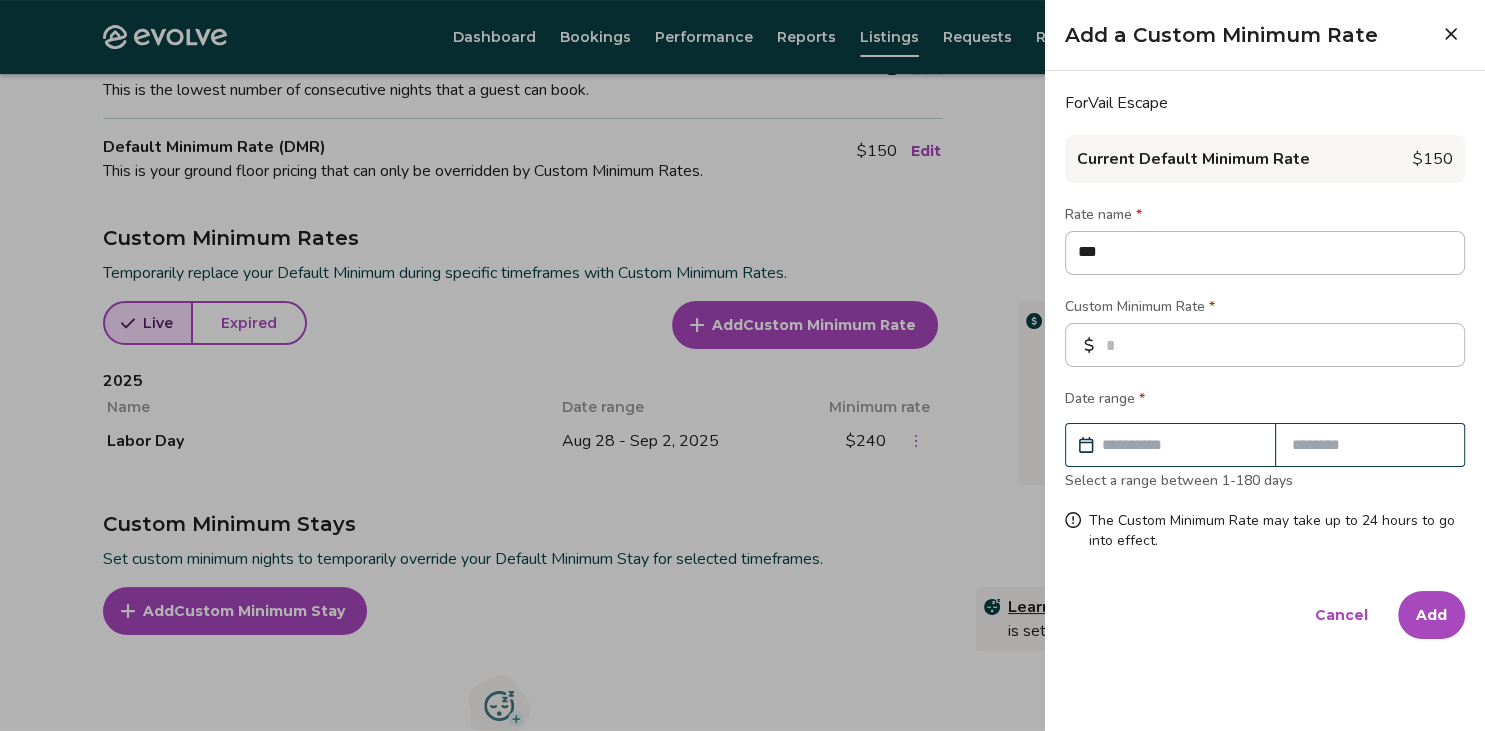 type on "****" 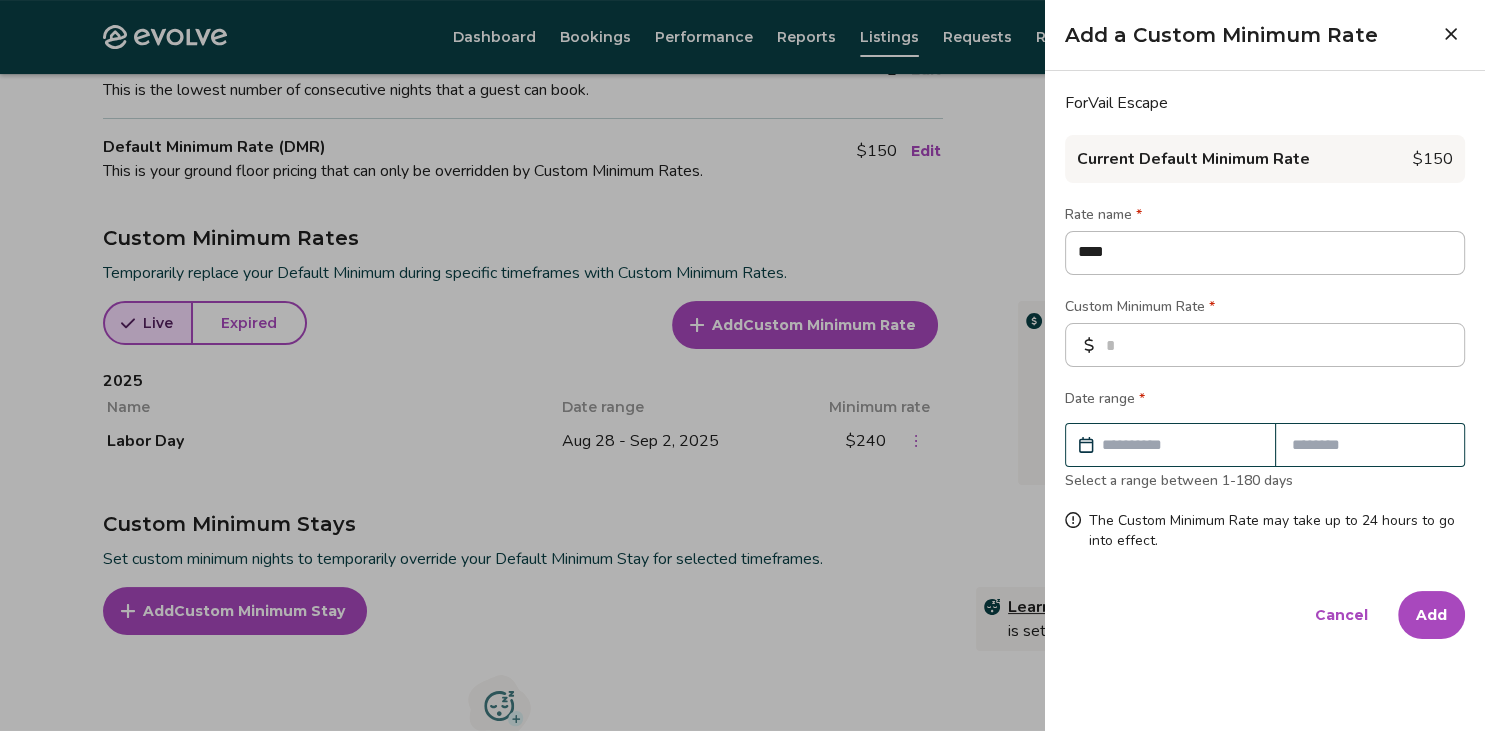 type on "***" 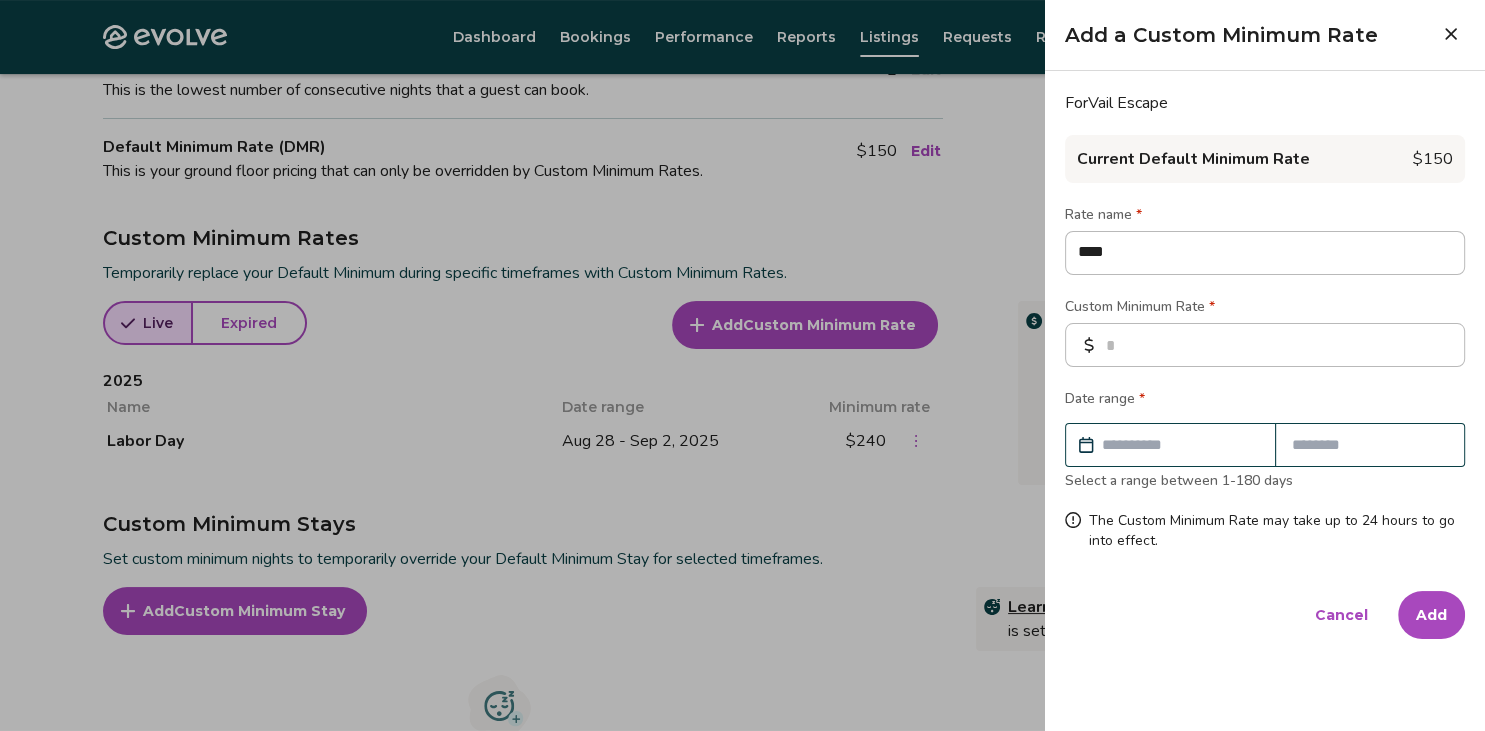 type on "*" 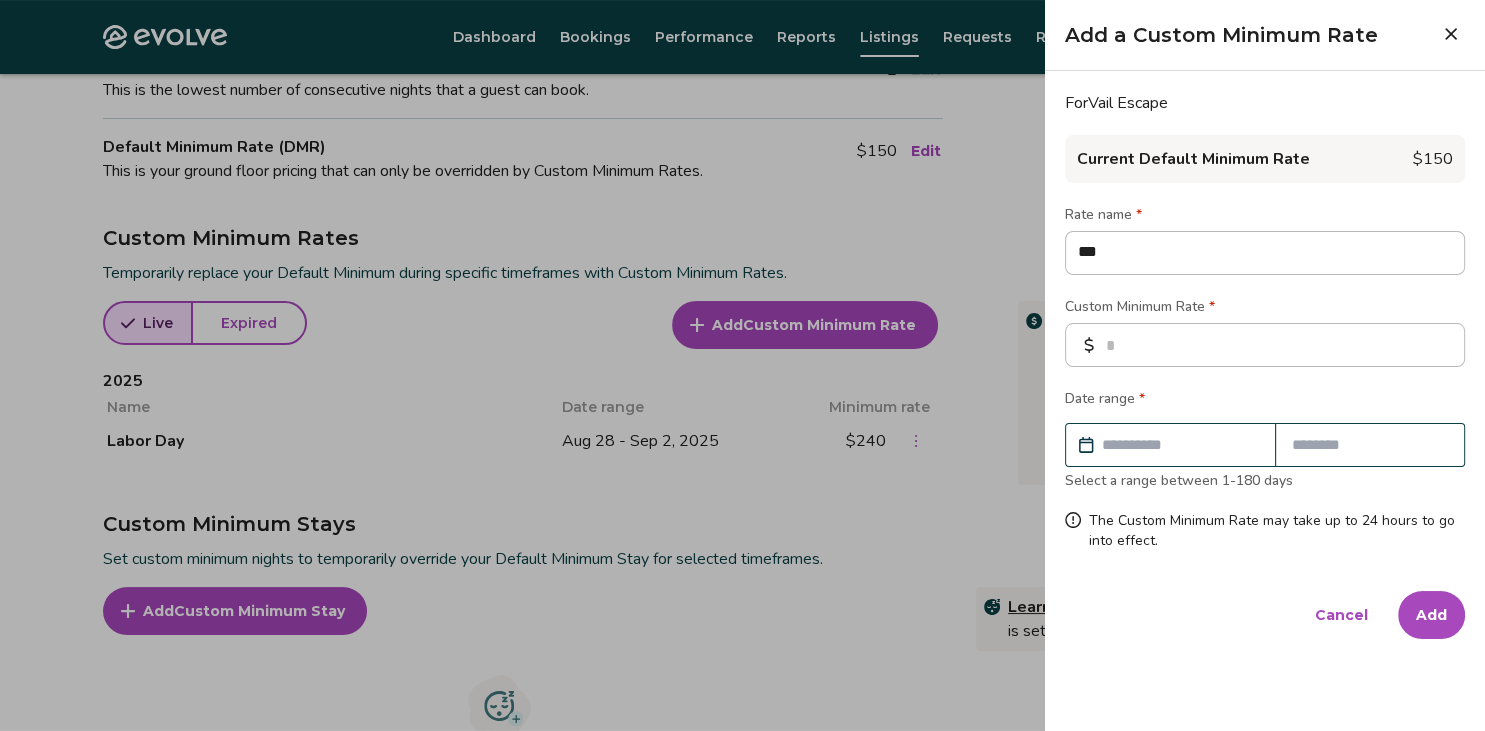 type on "**" 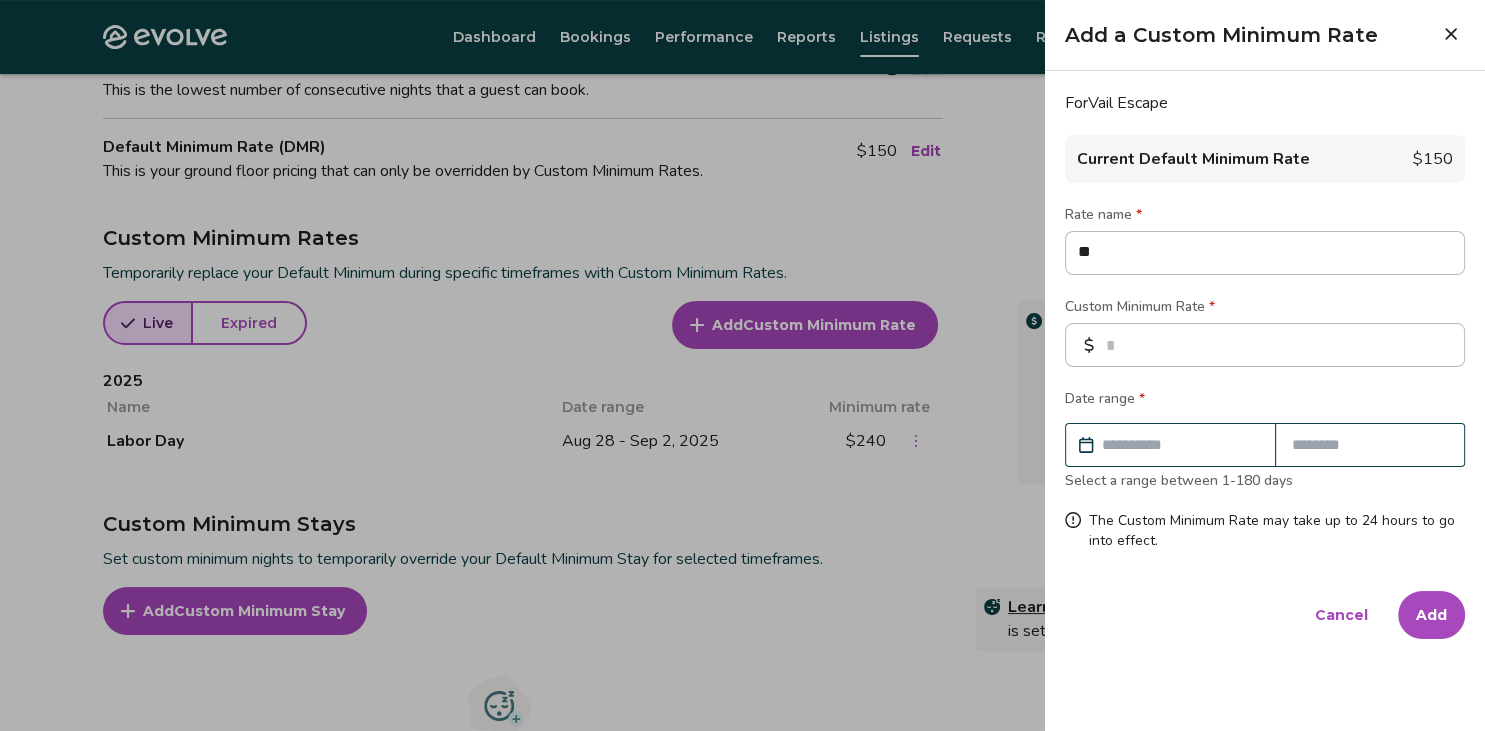 type on "*" 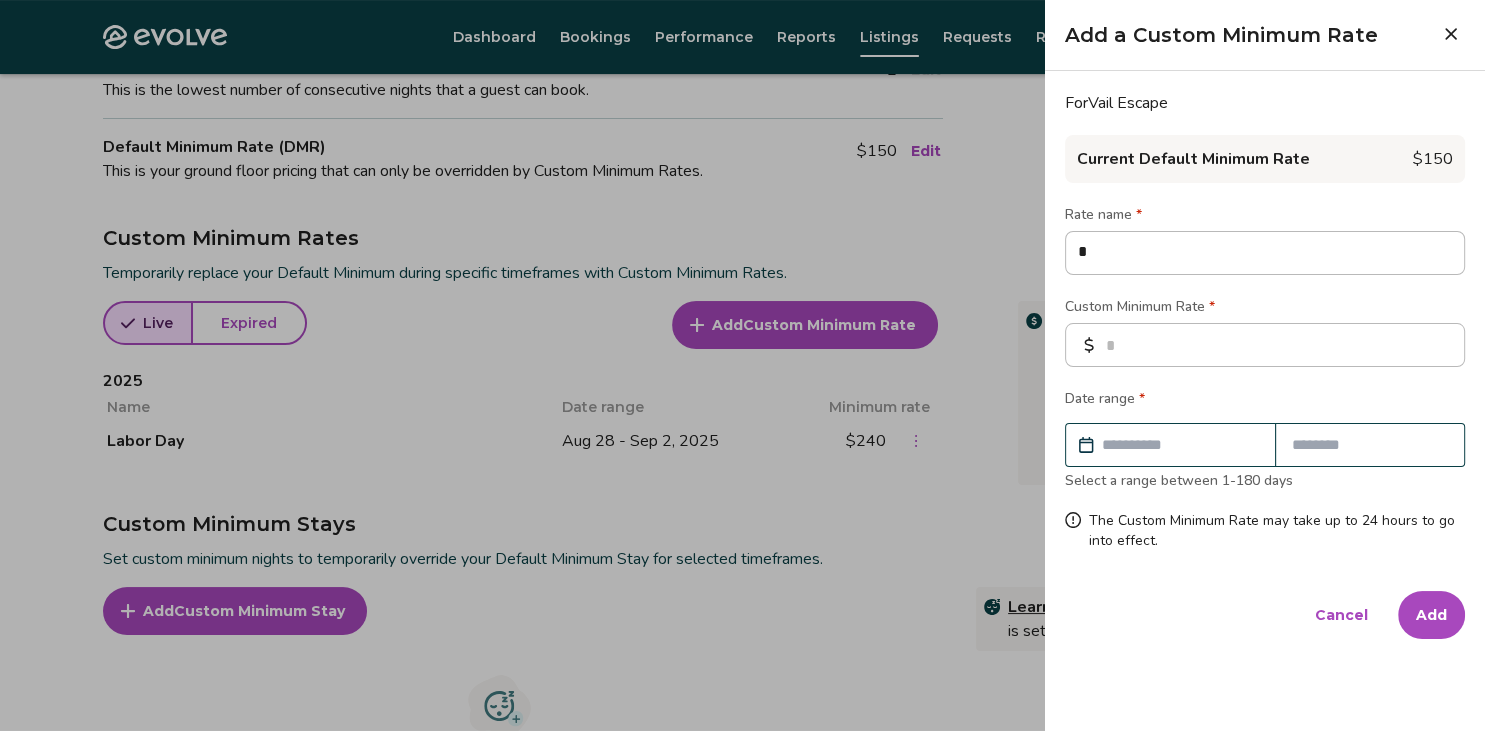type 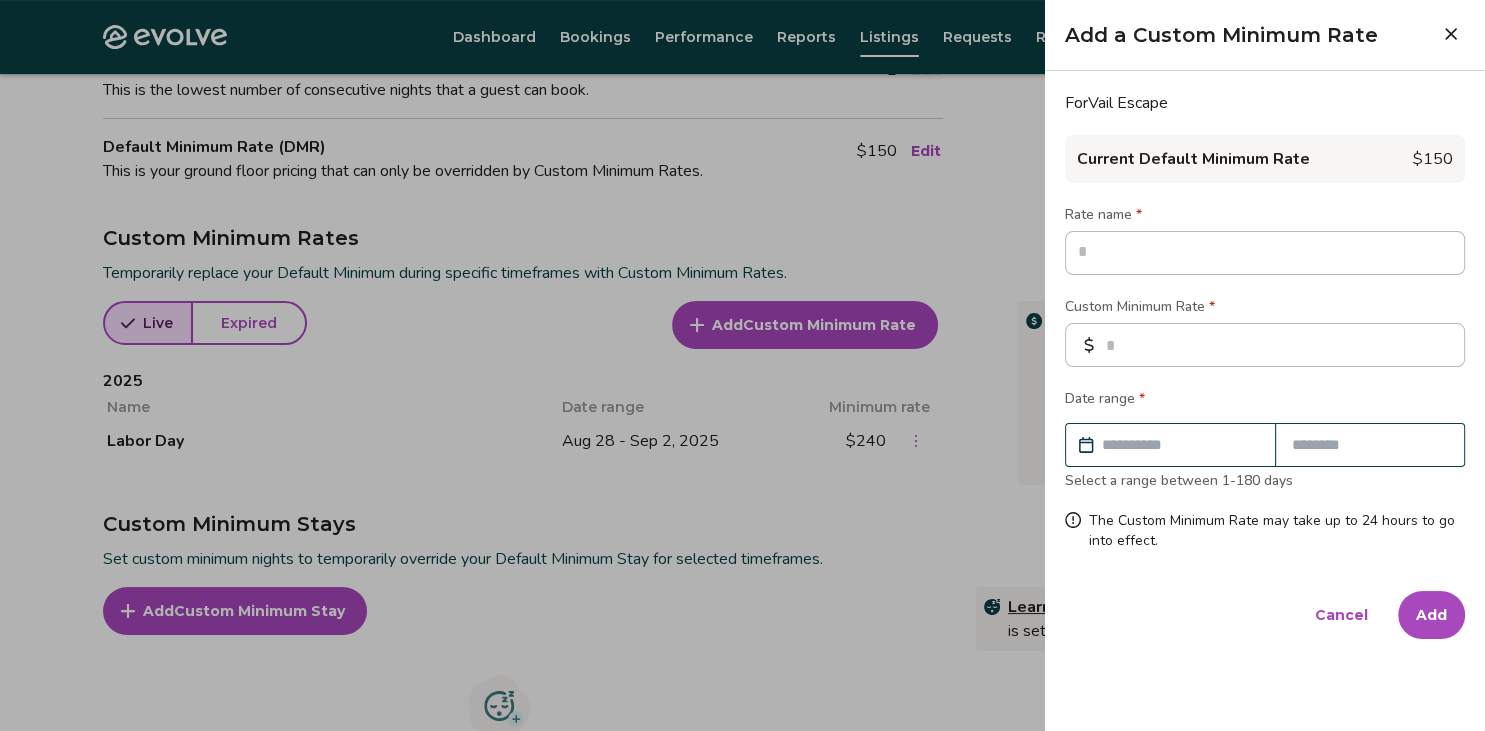 type on "*" 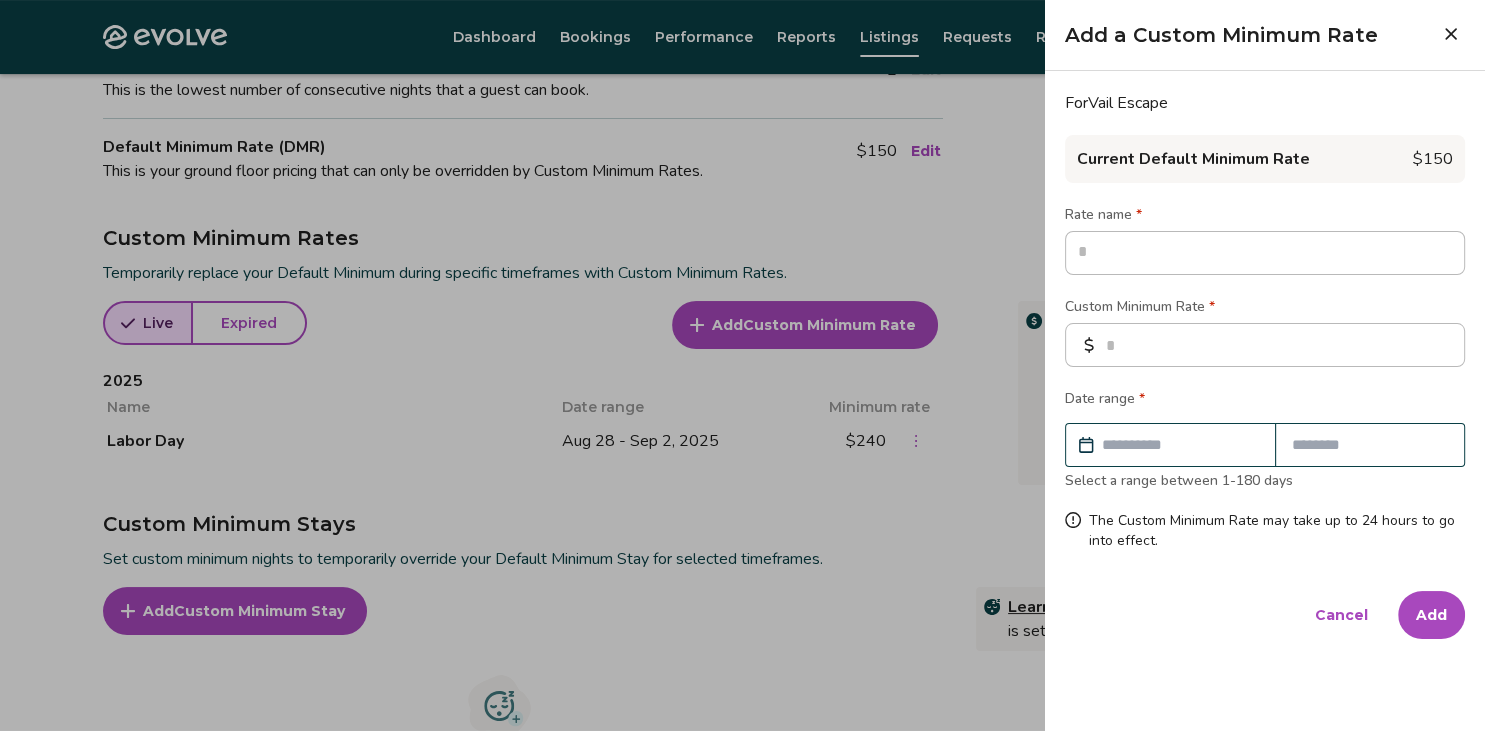 type on "*" 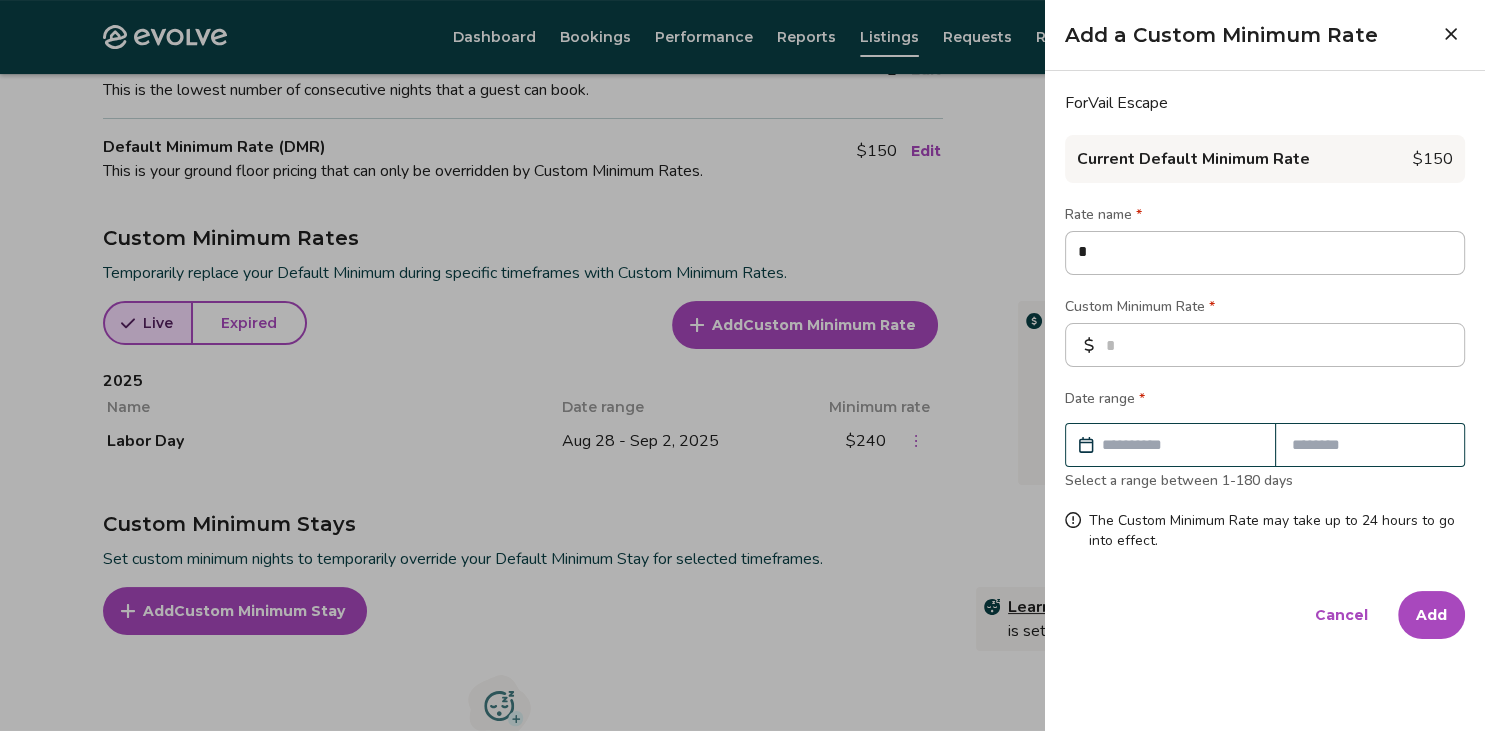 type on "**" 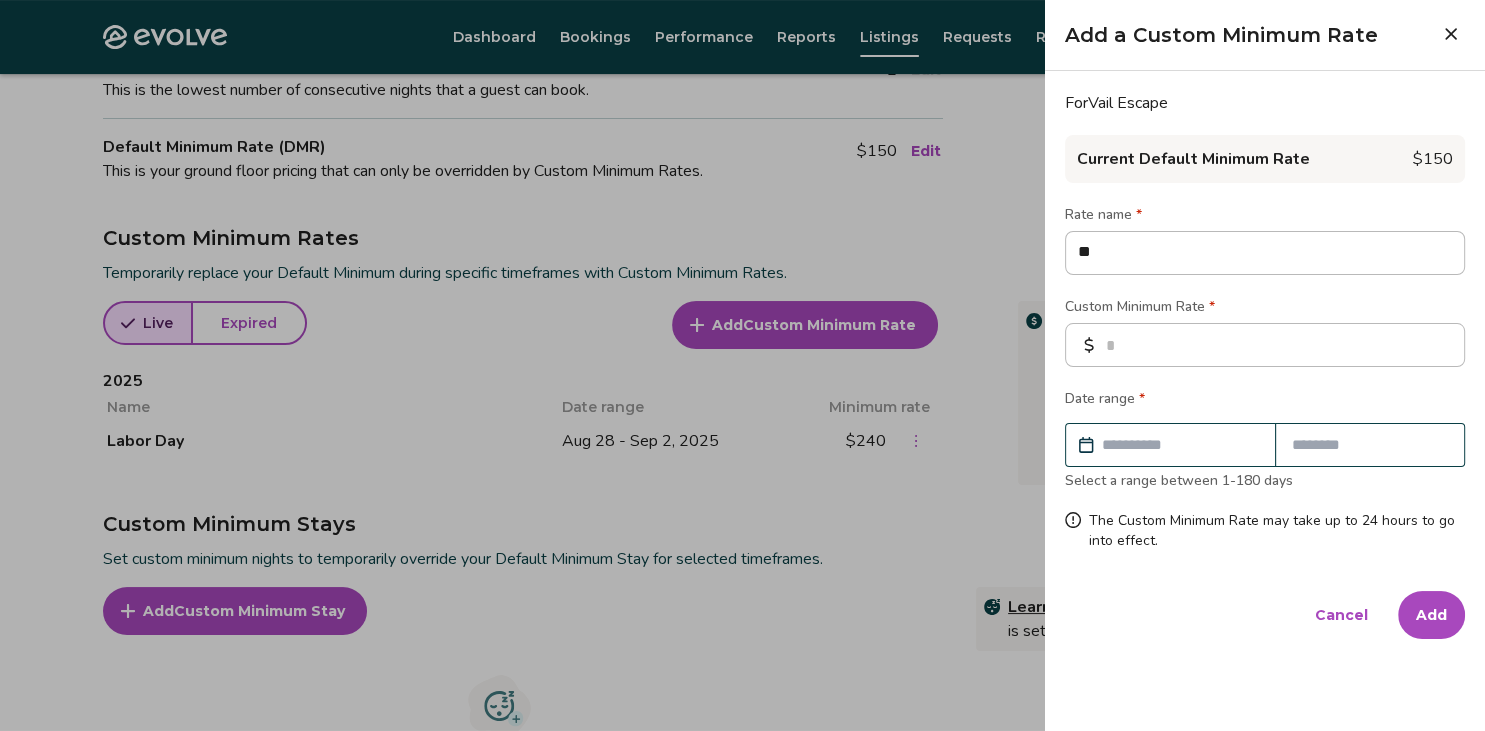 type on "***" 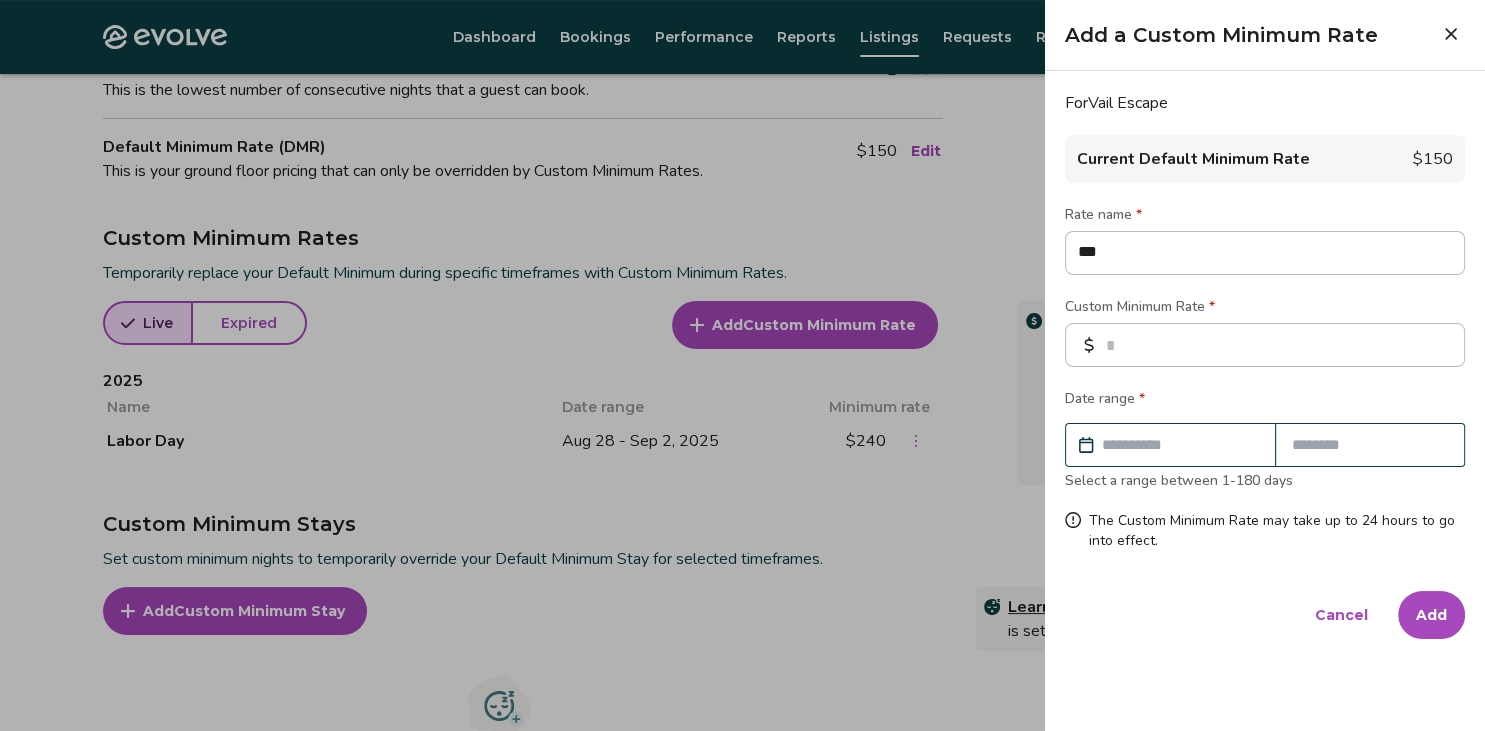 type on "****" 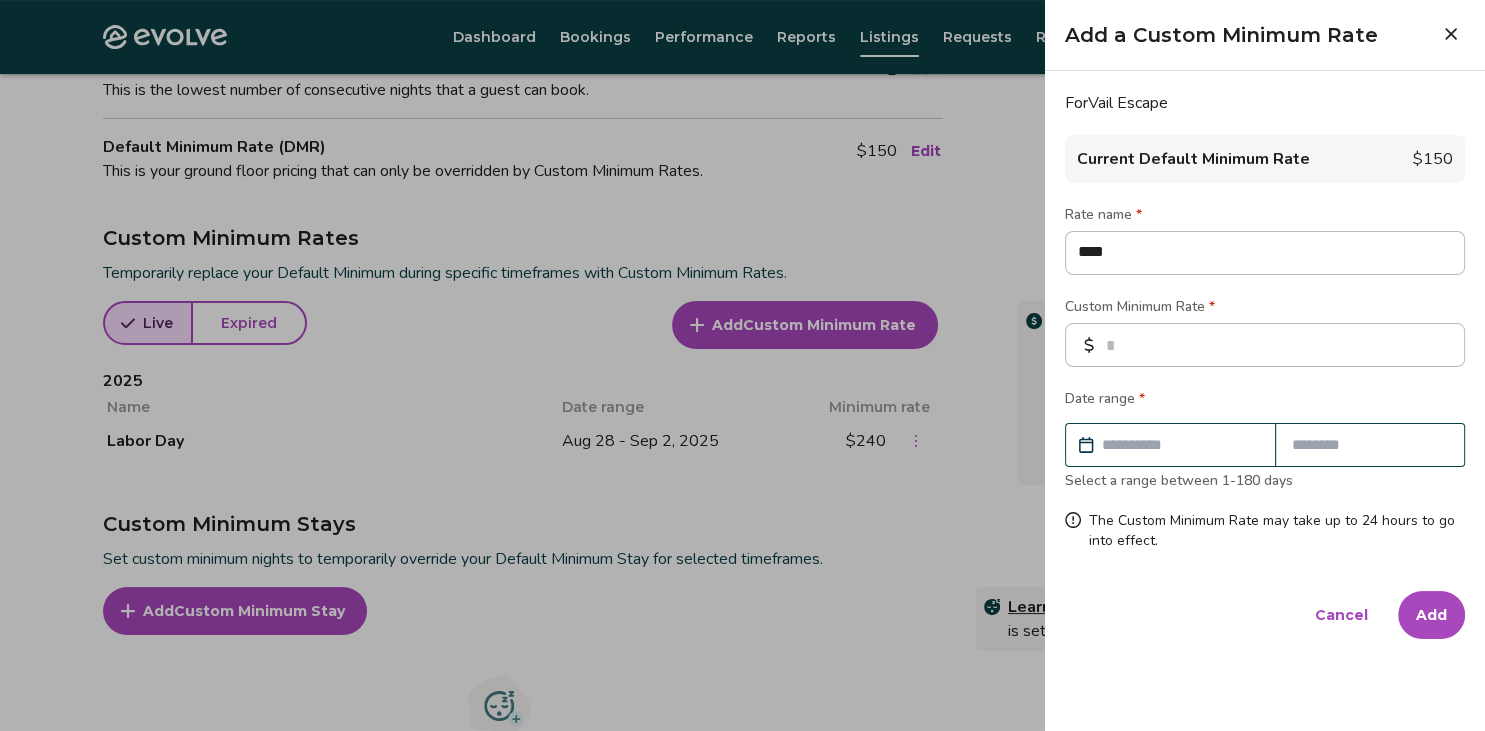 type on "*****" 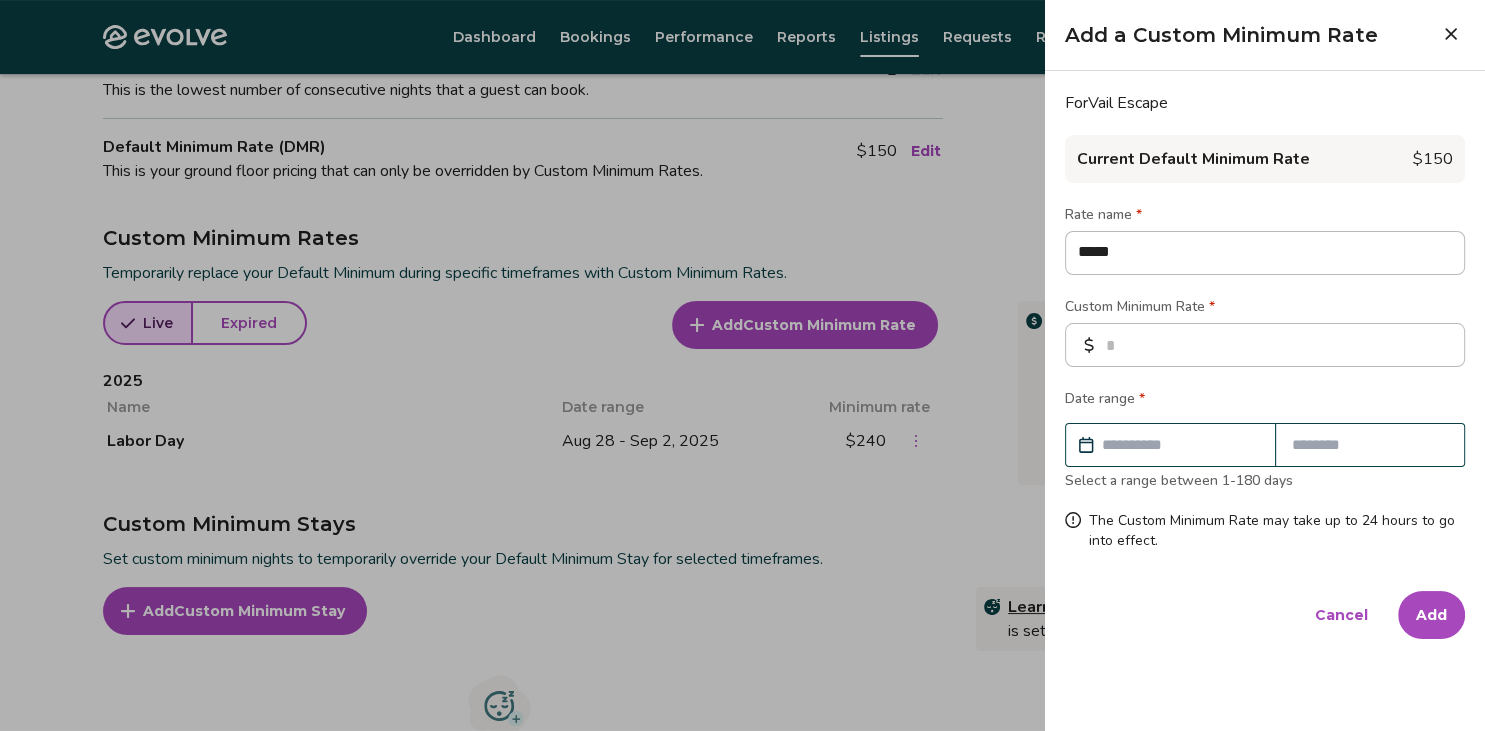 type on "******" 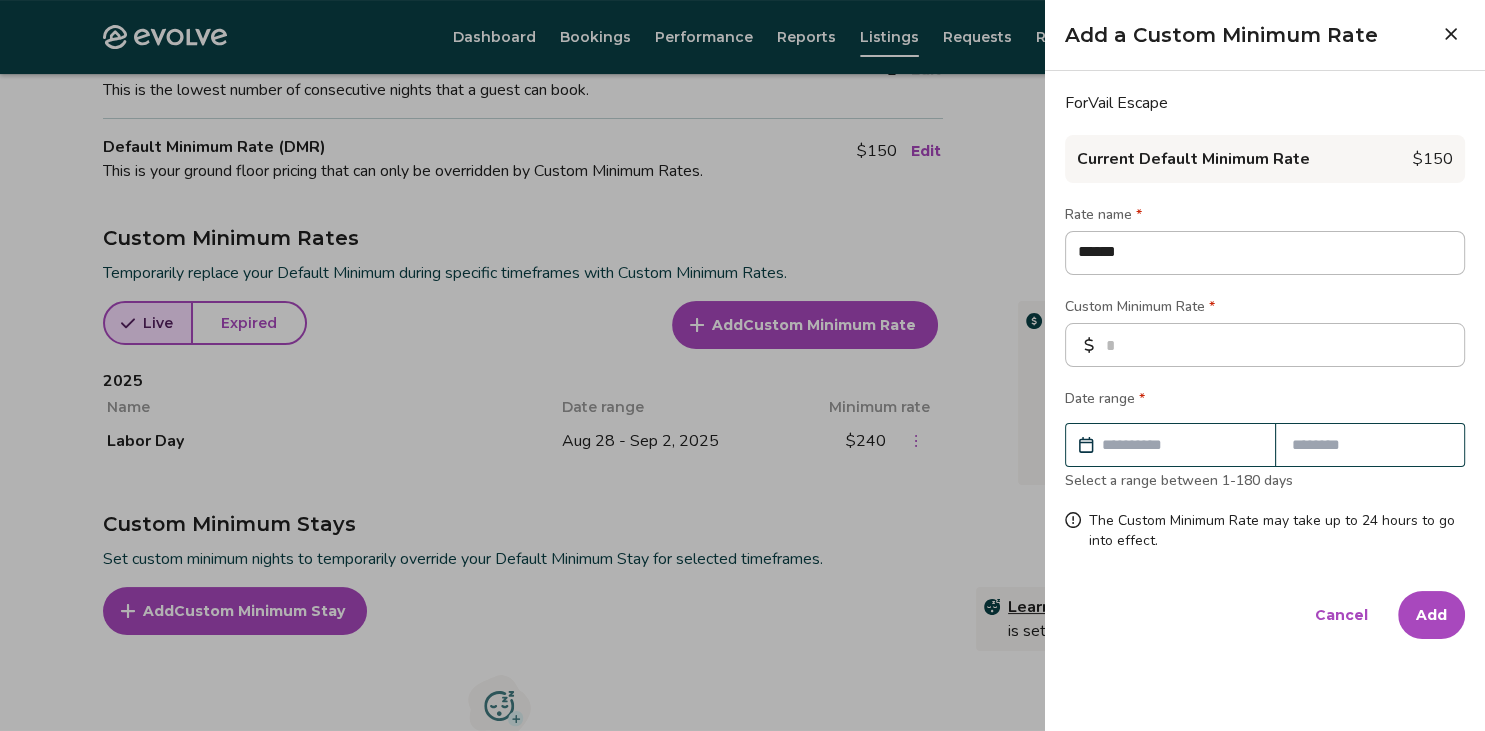 type on "******" 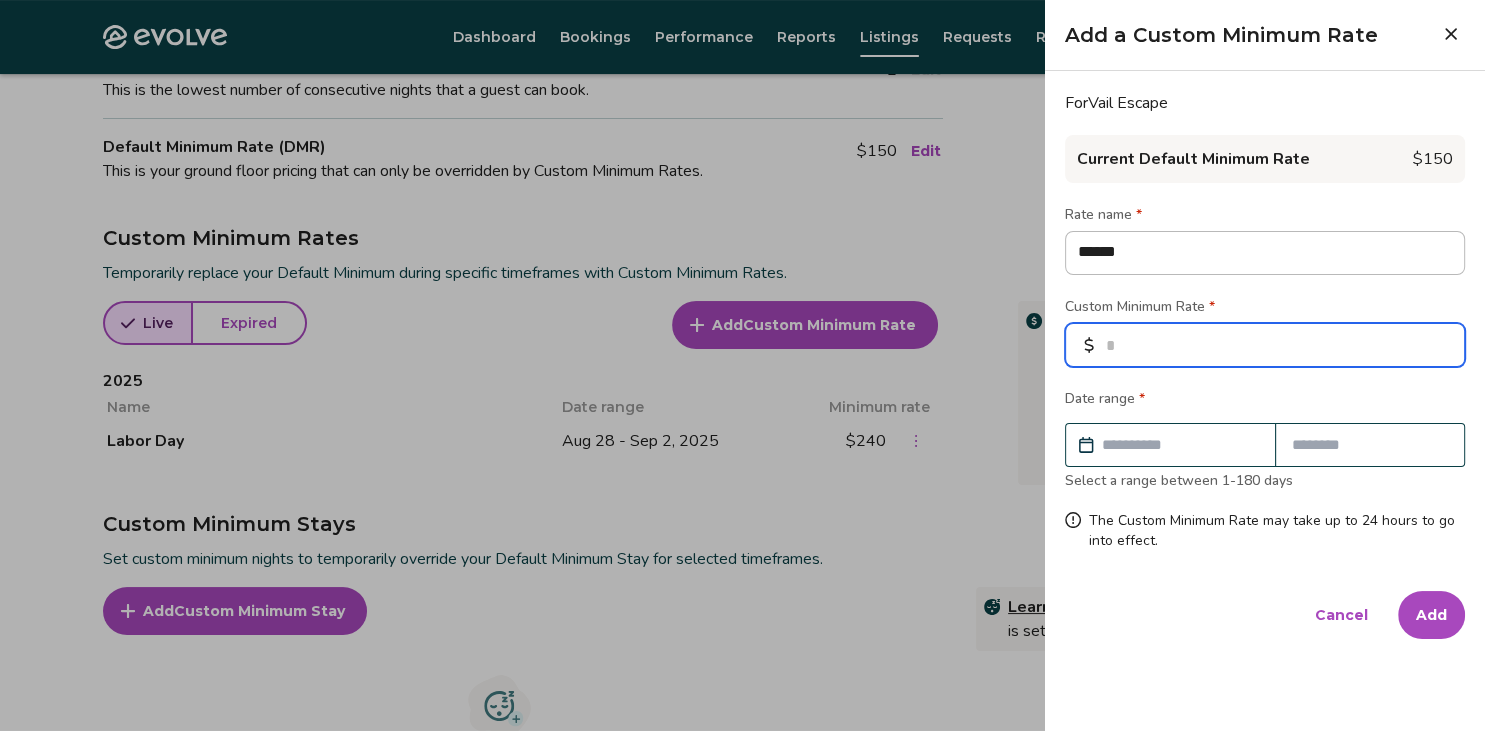 click at bounding box center [1265, 345] 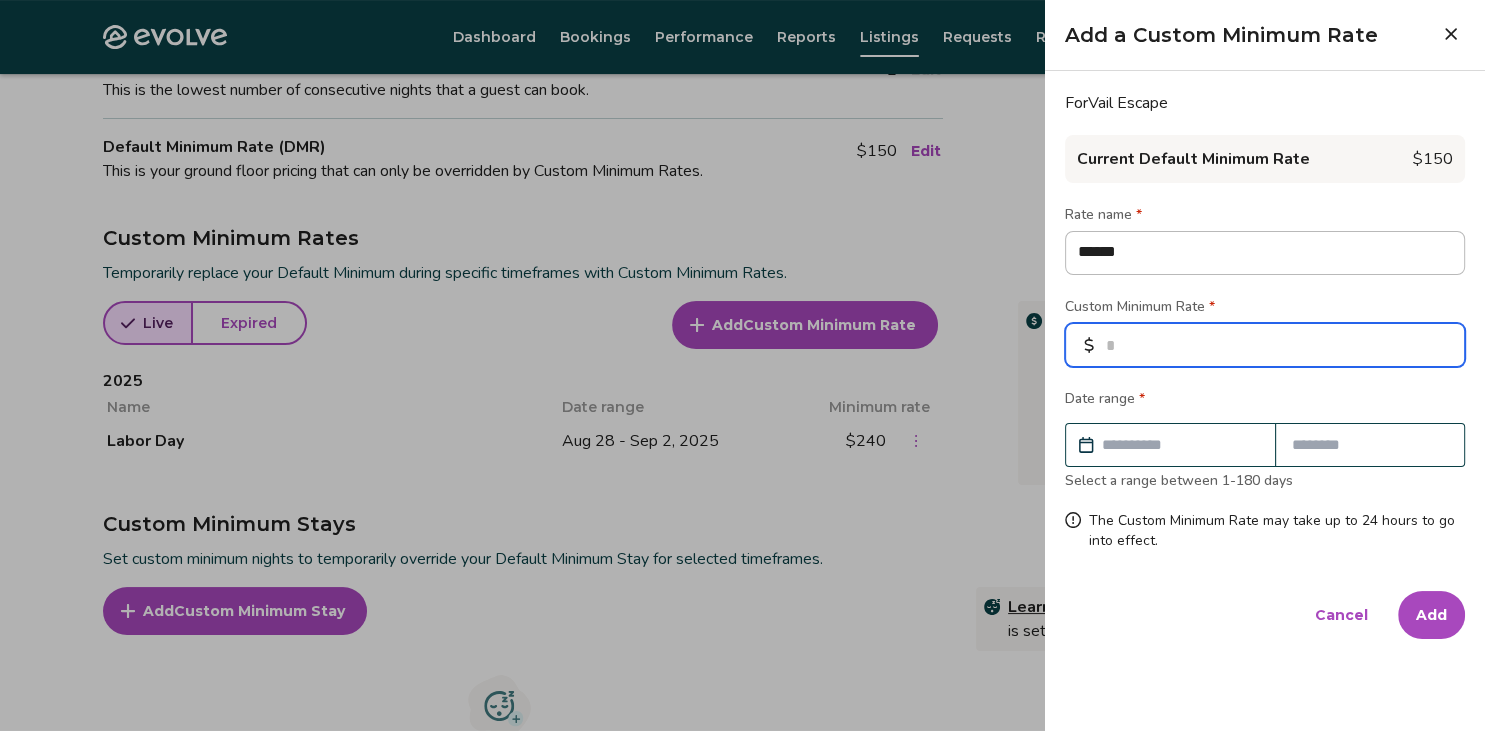type on "*" 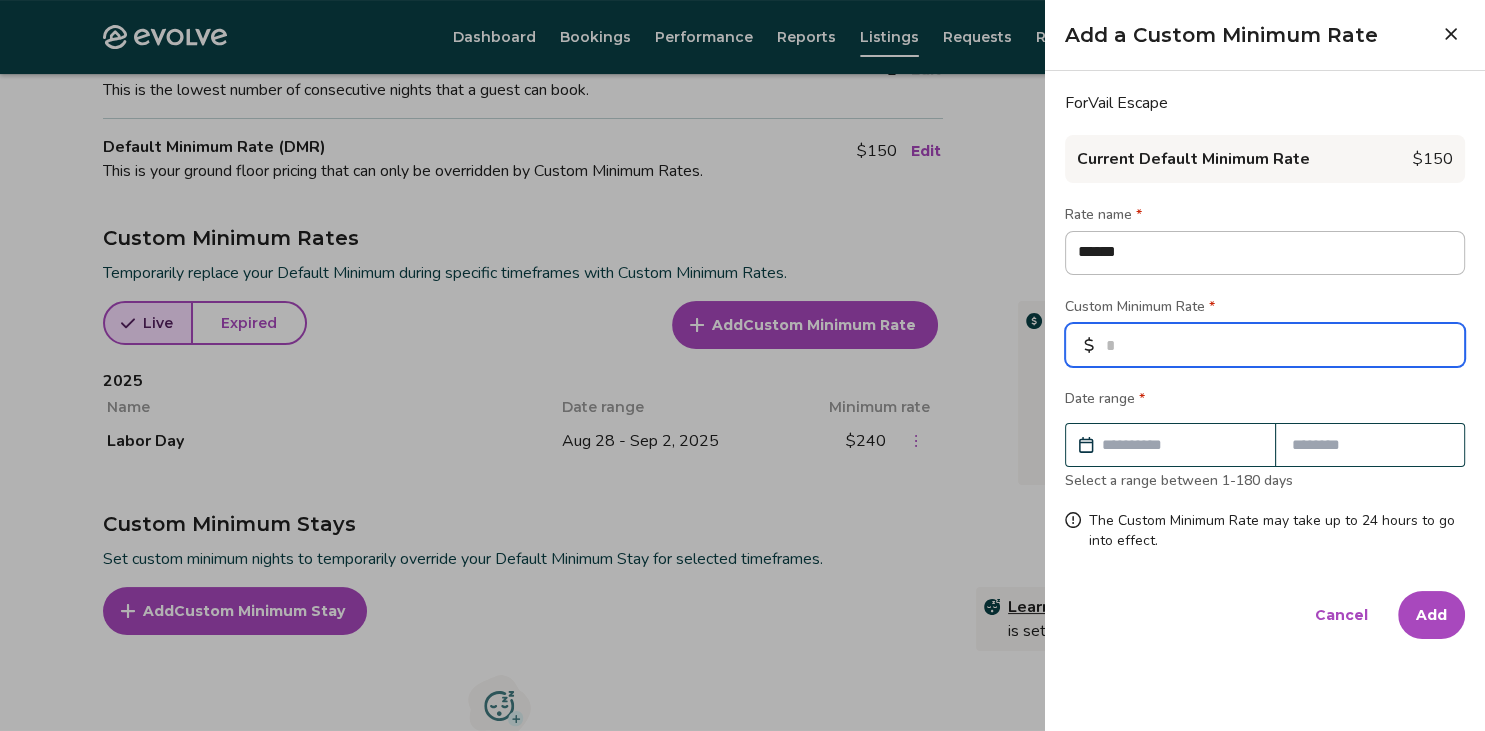 type on "*" 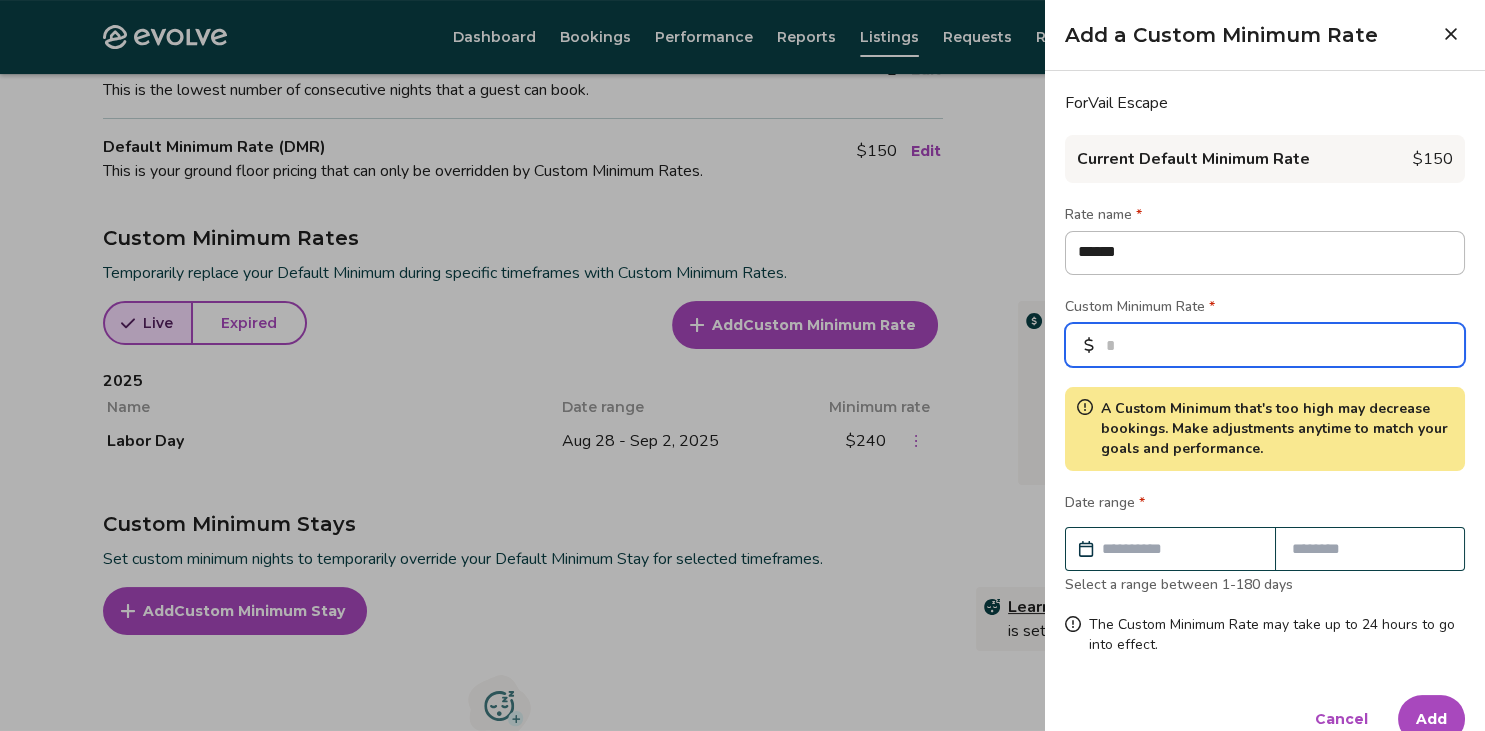type on "***" 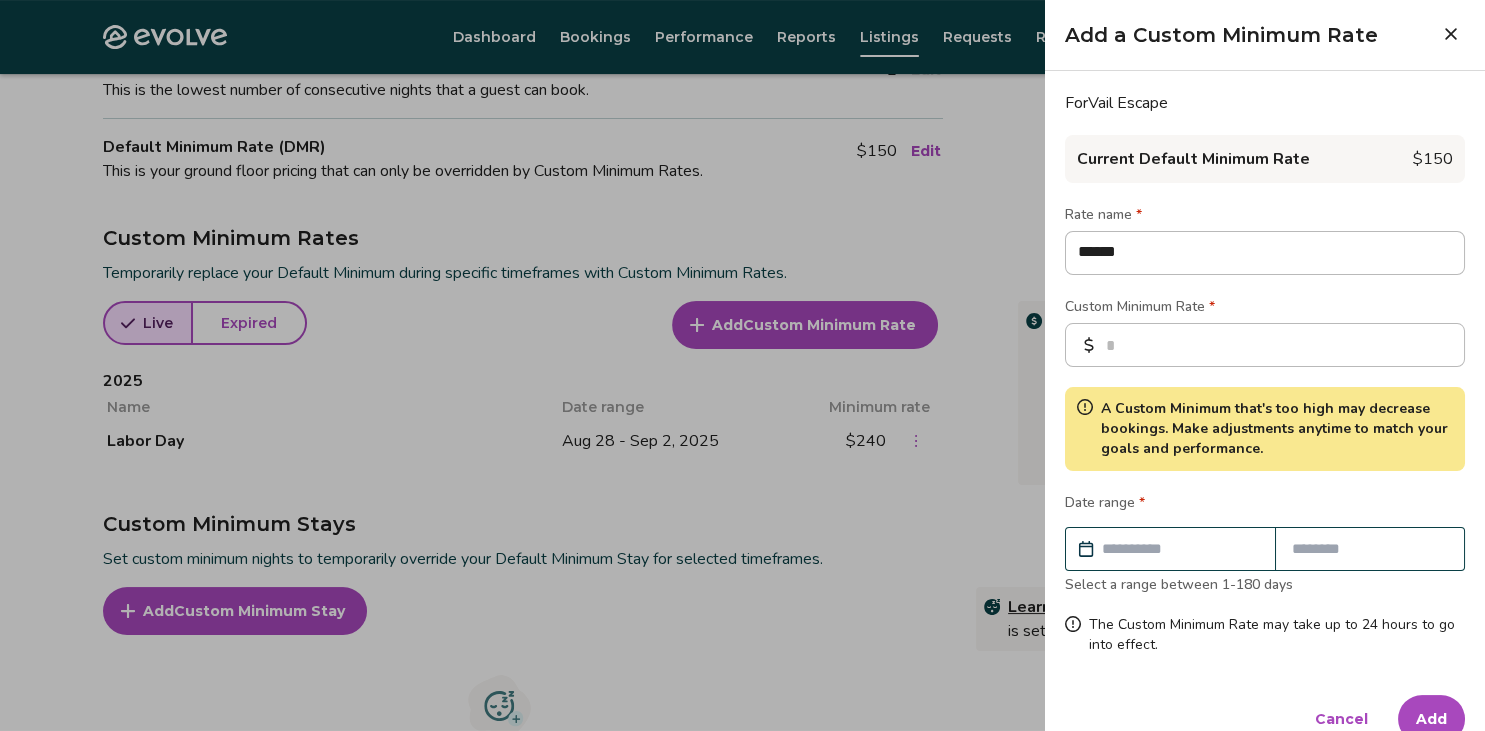 click at bounding box center [1180, 549] 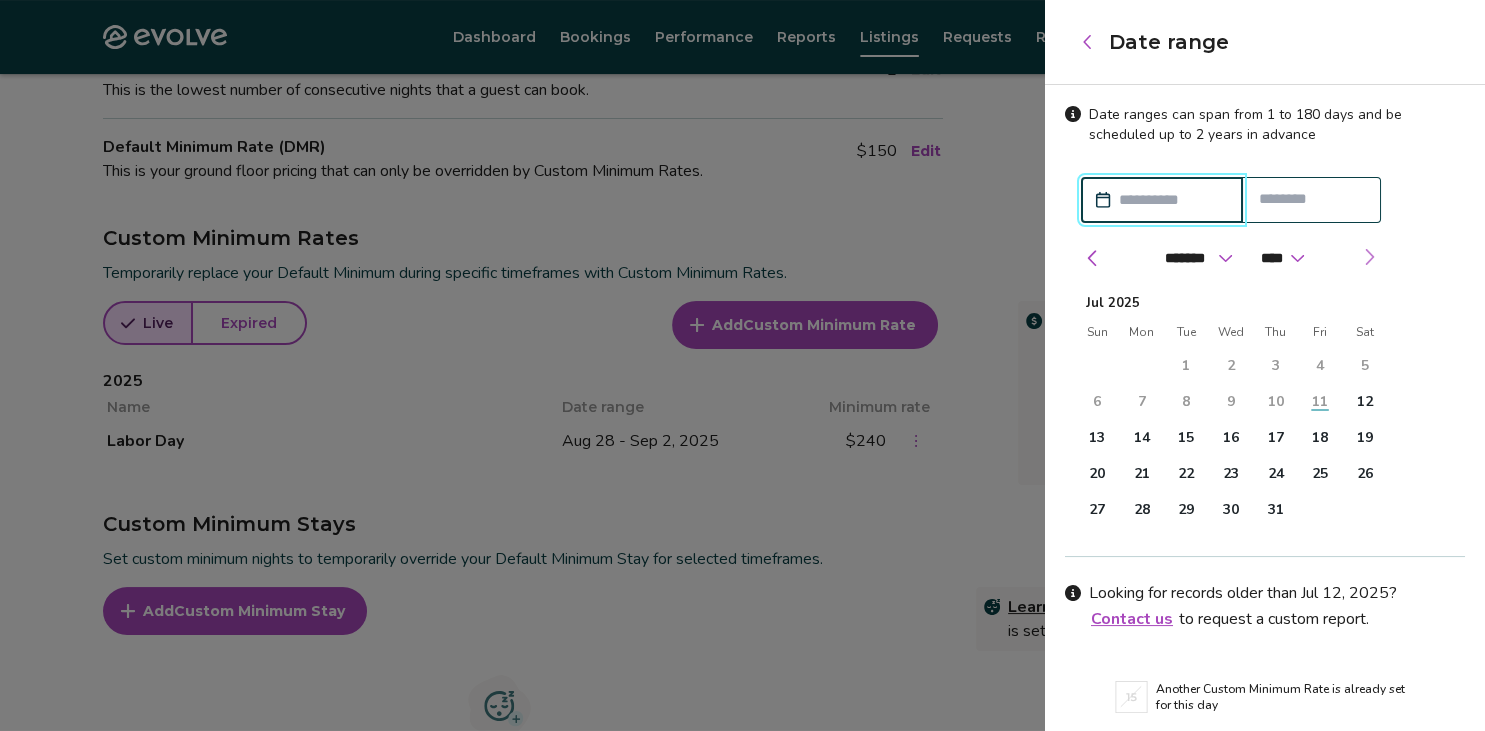 click at bounding box center [1369, 257] 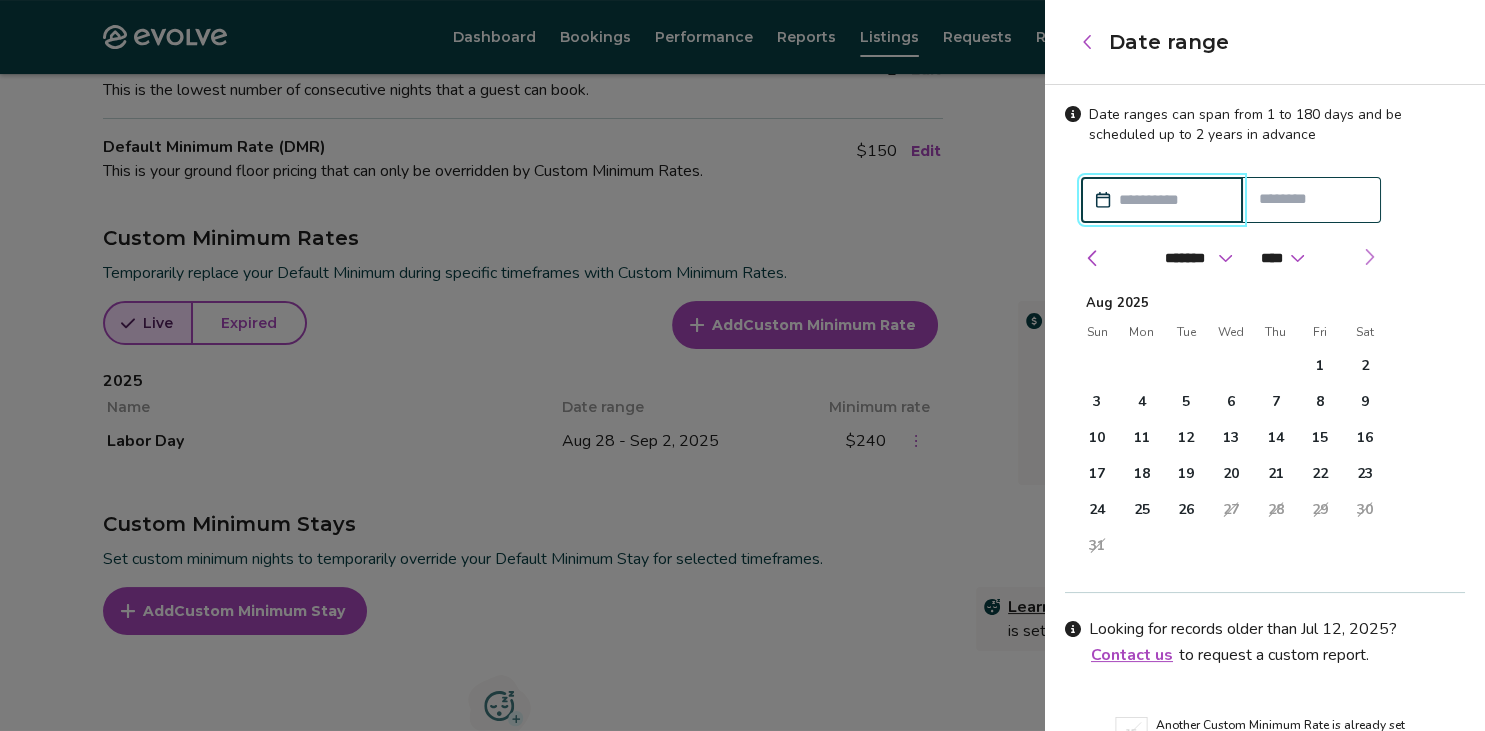 click at bounding box center (1369, 257) 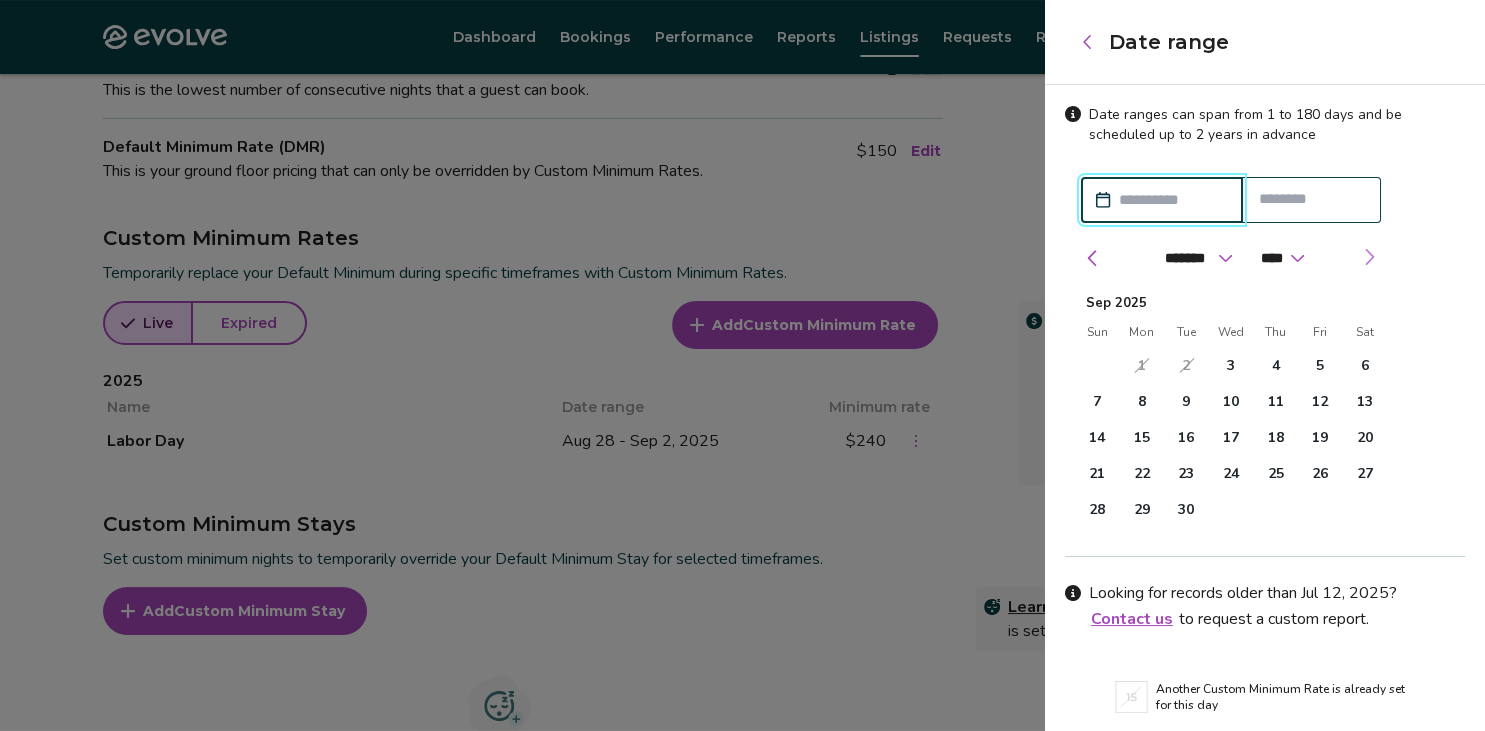 click at bounding box center [1369, 257] 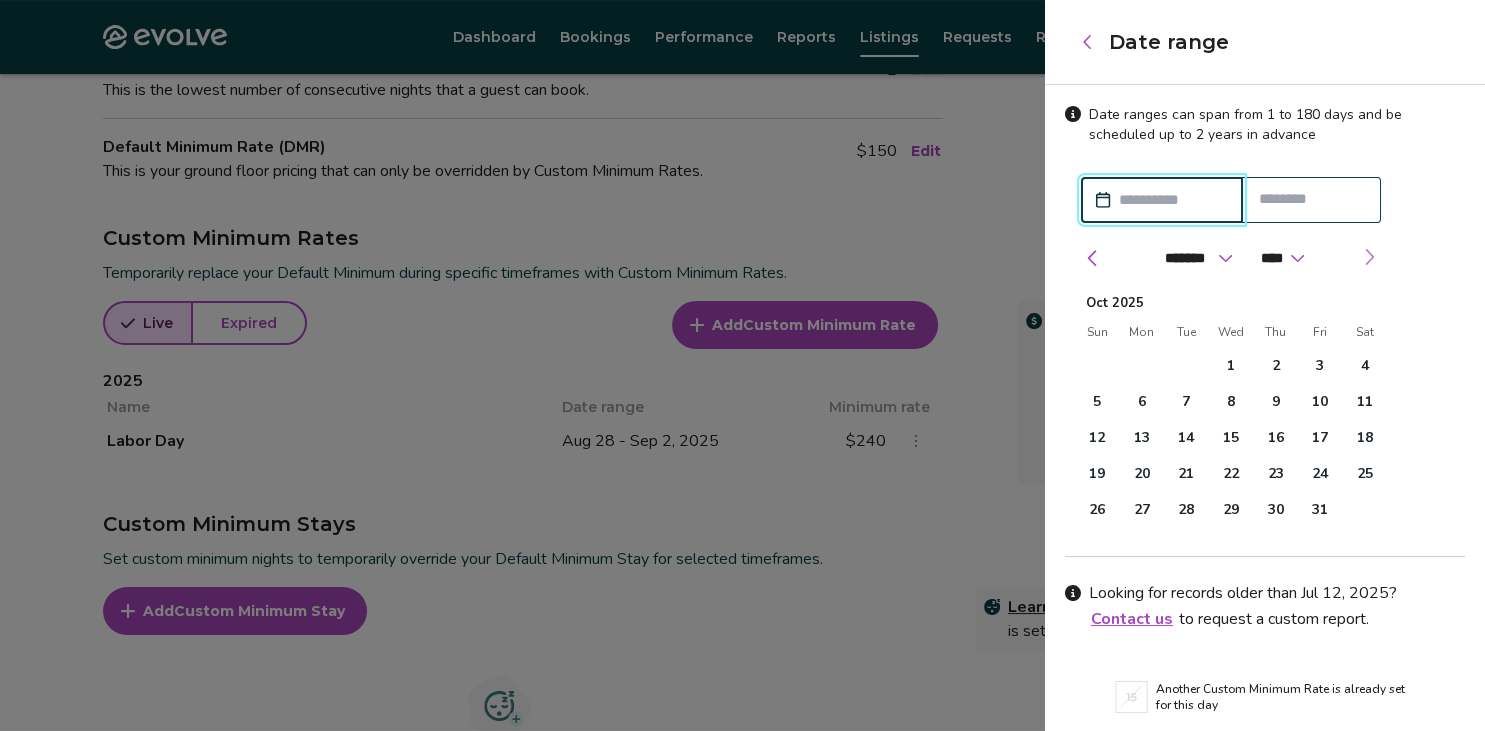 click at bounding box center [1369, 257] 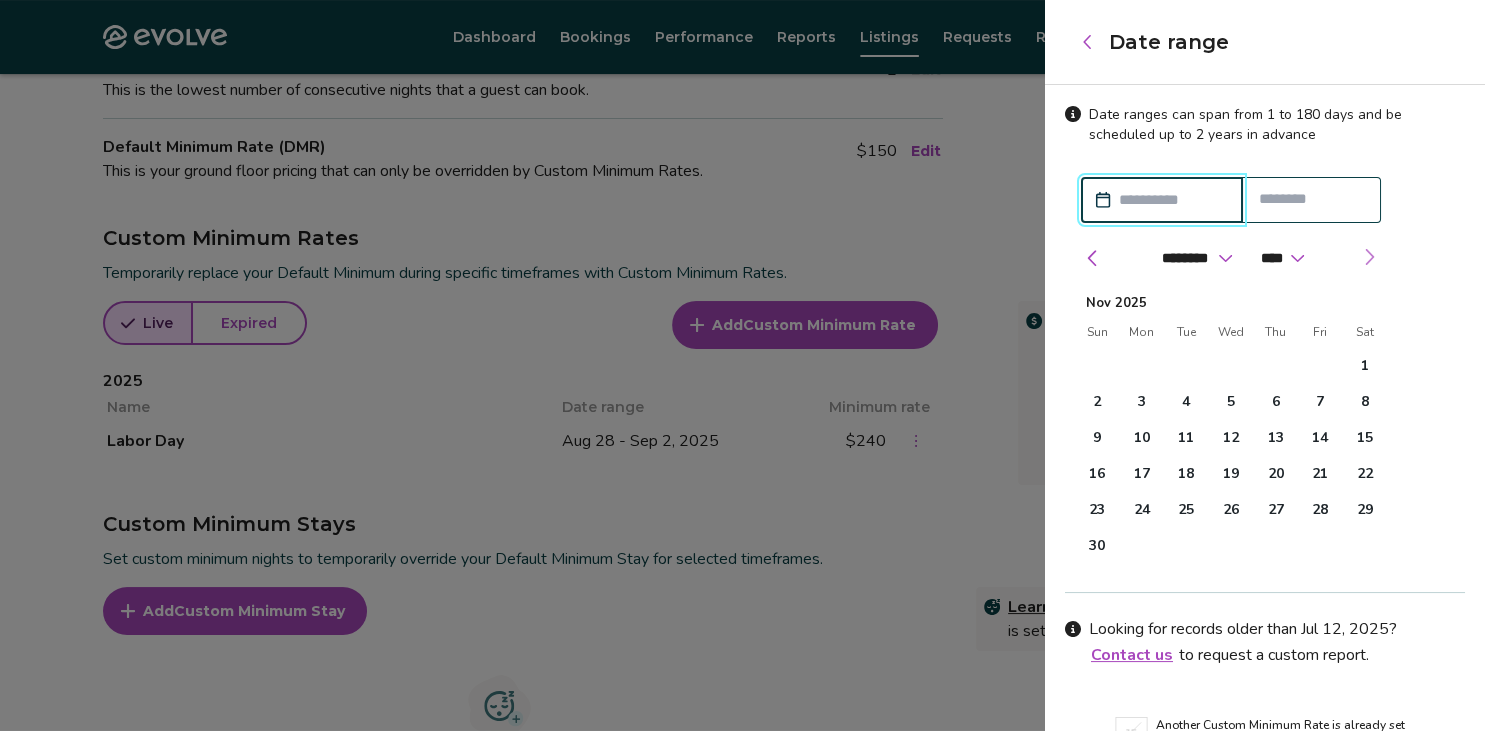 click at bounding box center (1369, 257) 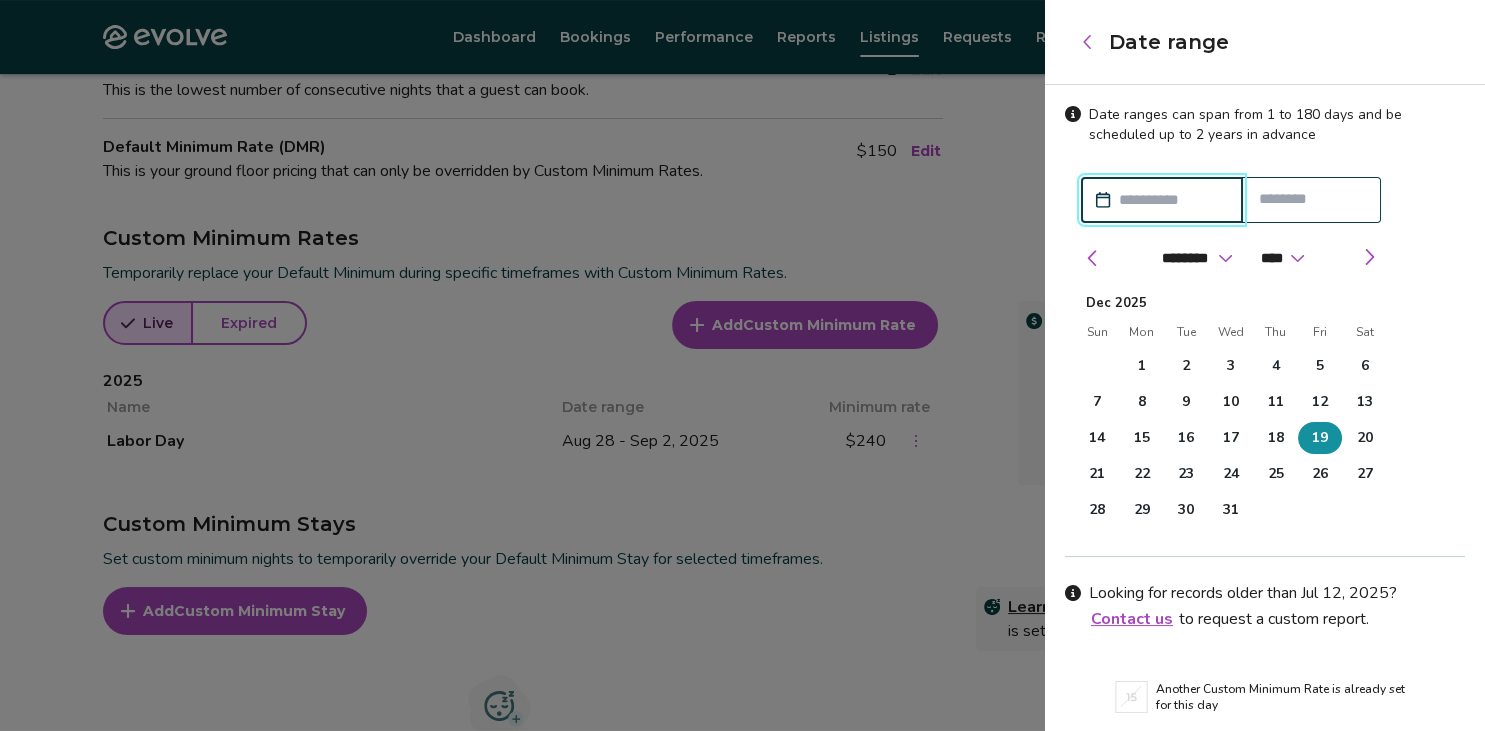 click on "19" at bounding box center (1320, 438) 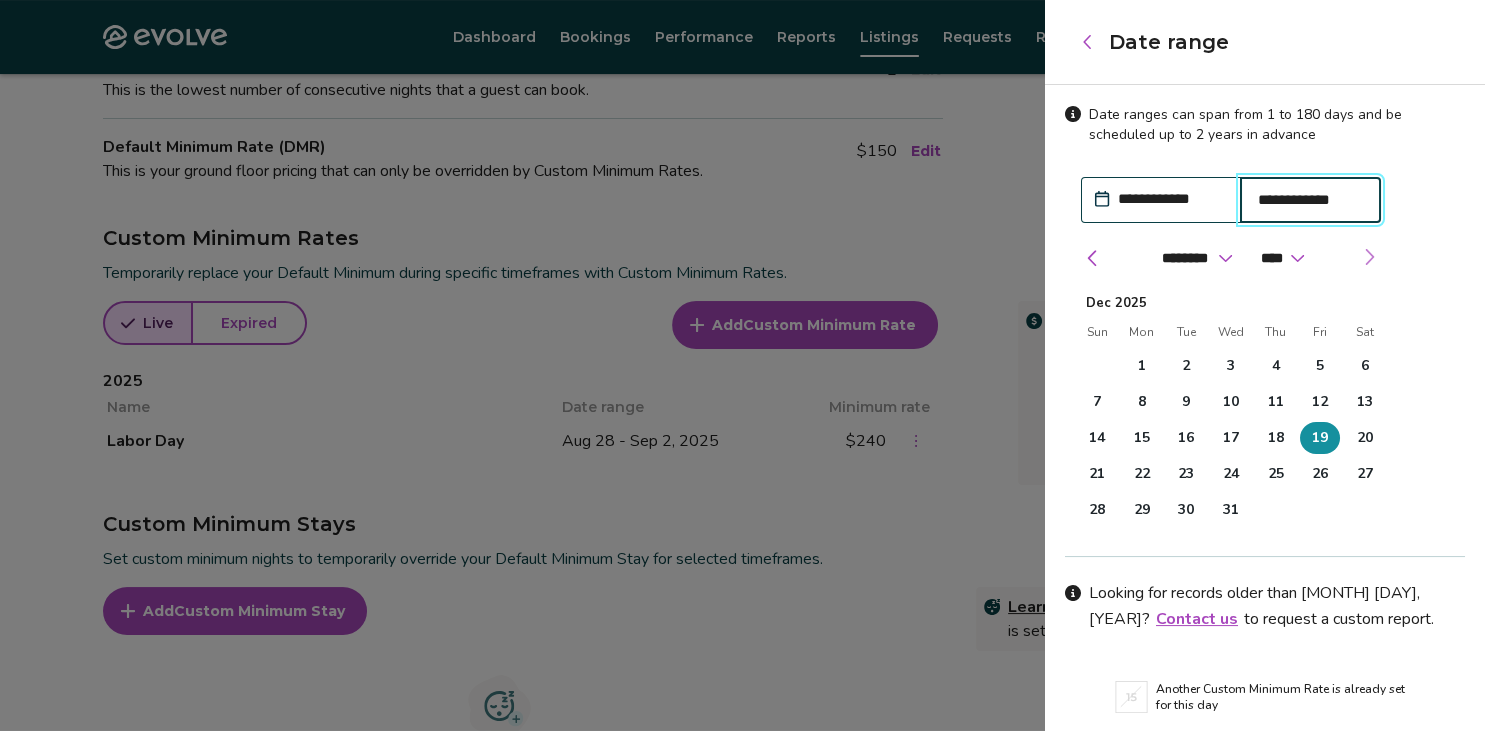 click at bounding box center (1369, 257) 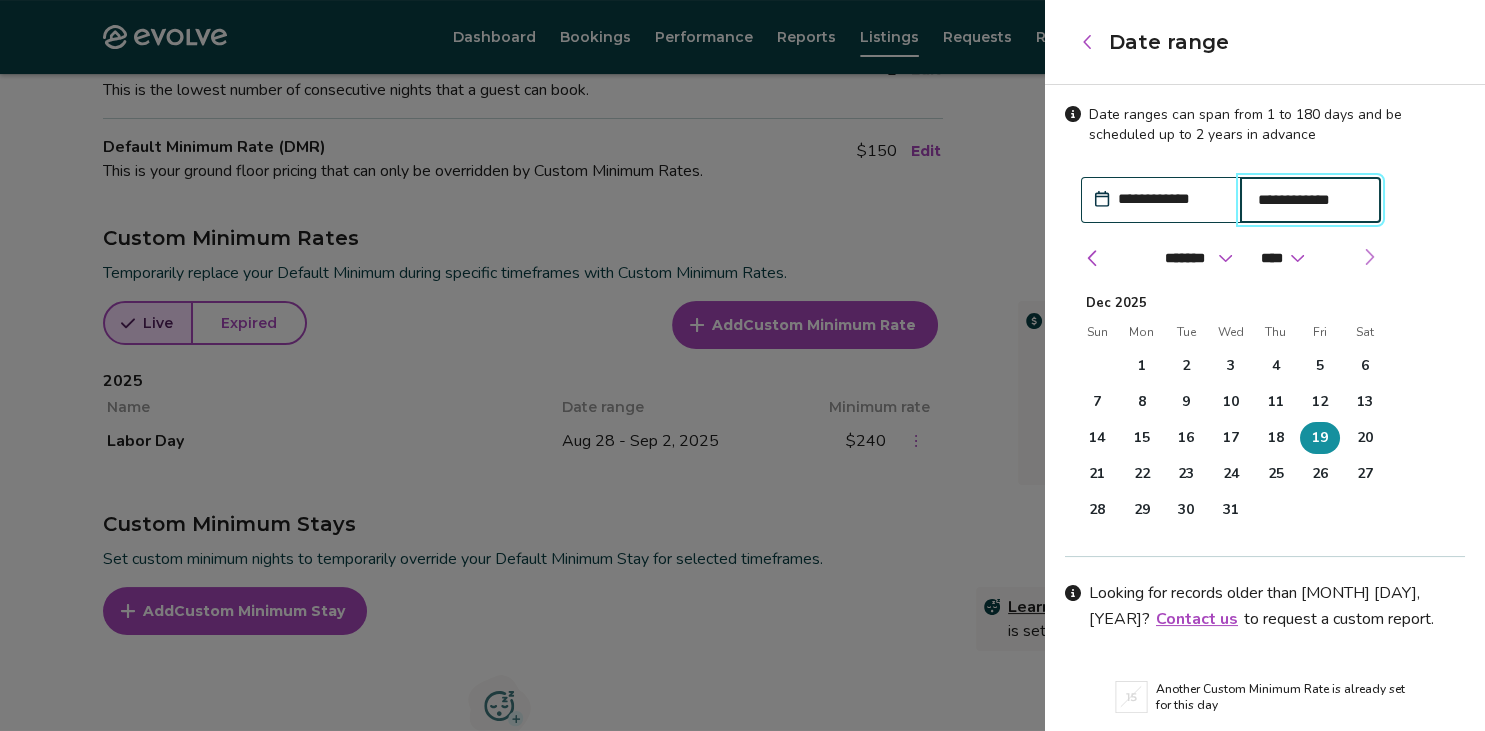 select on "****" 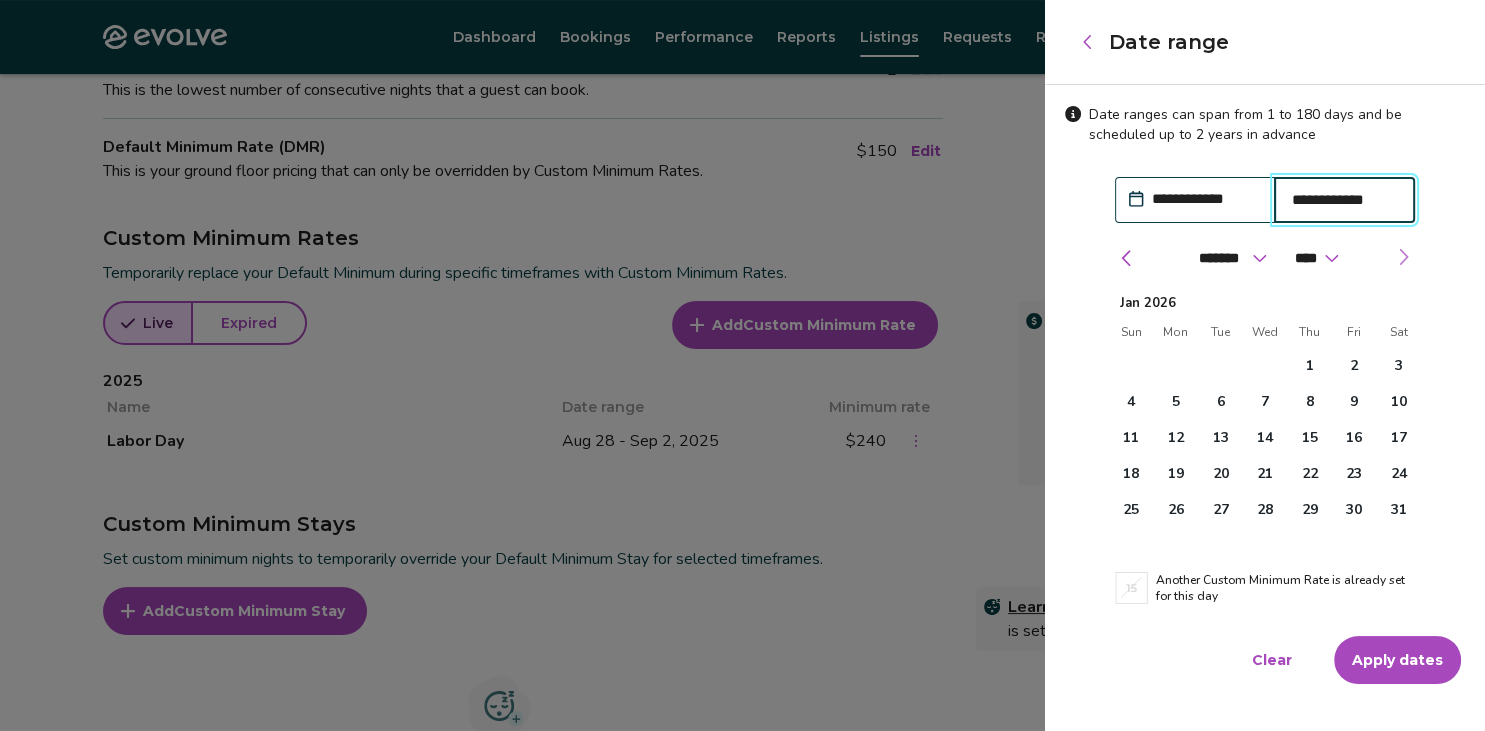 click at bounding box center [1403, 257] 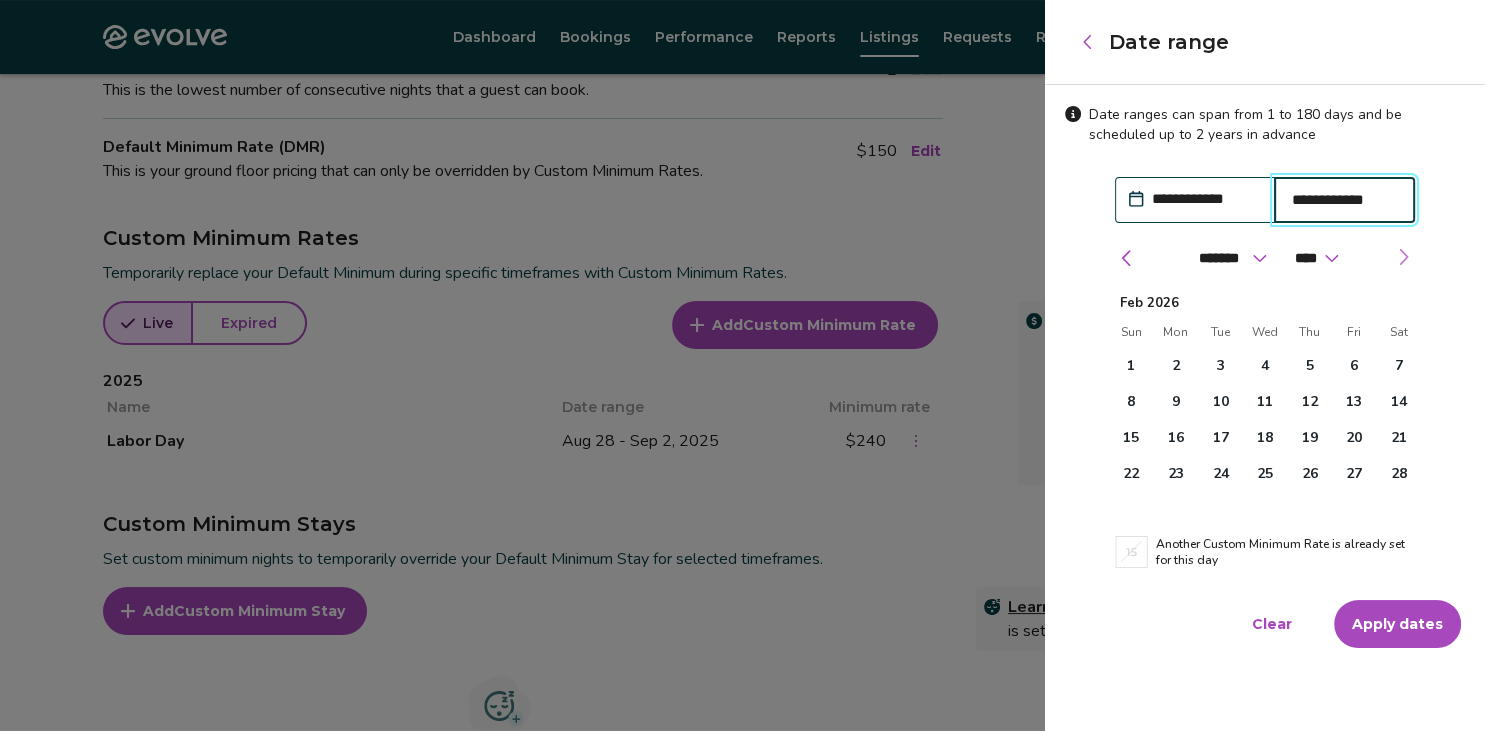 click at bounding box center [1403, 257] 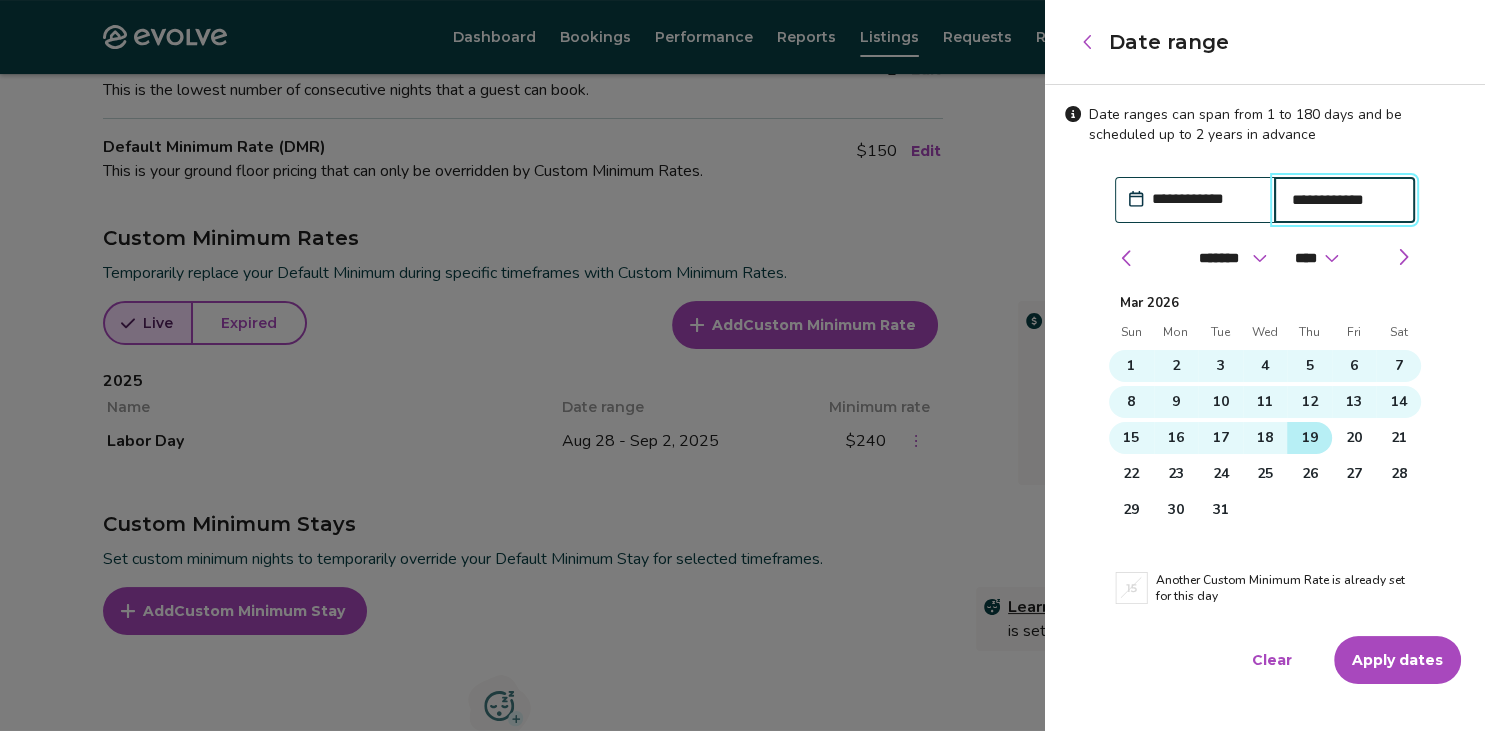 click on "19" at bounding box center (1310, 438) 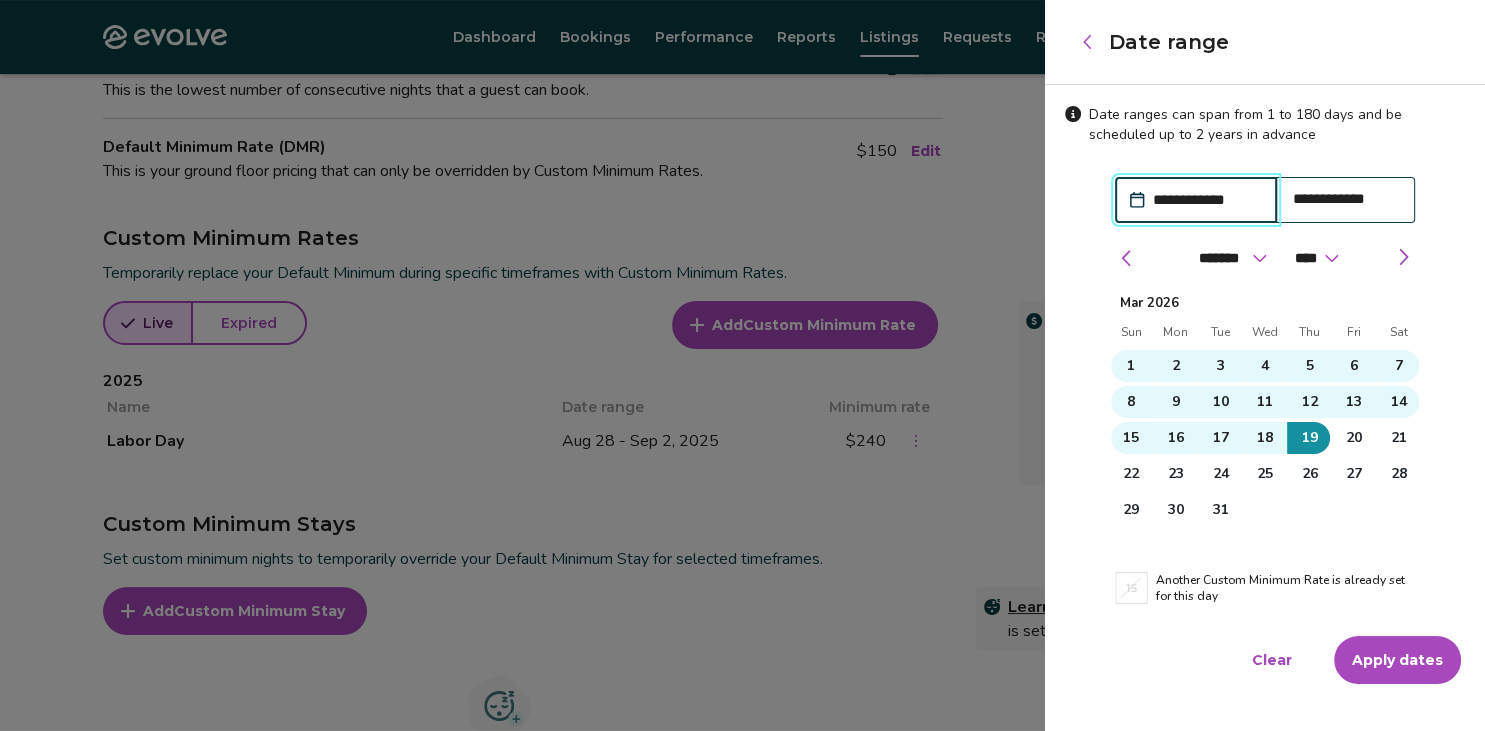 type on "**********" 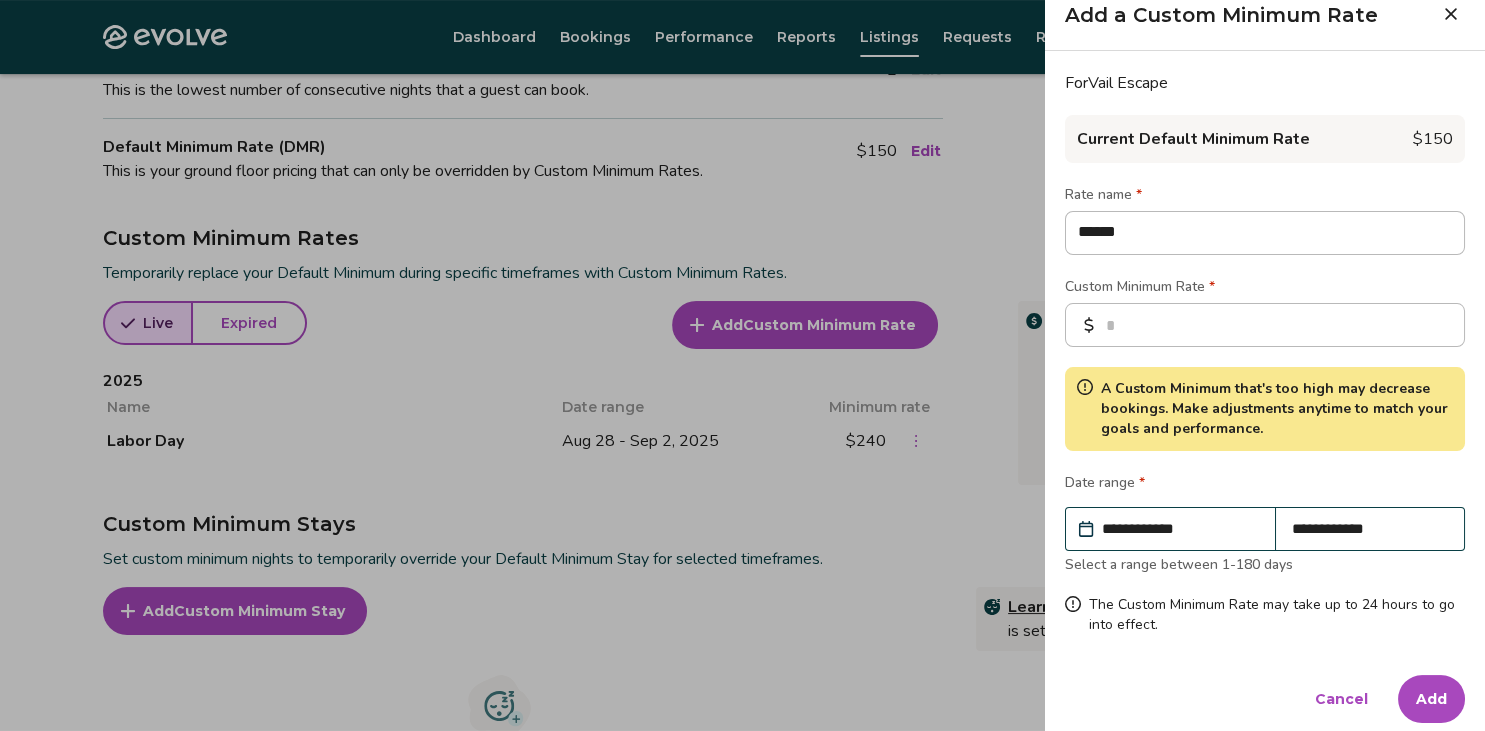 scroll, scrollTop: 30, scrollLeft: 0, axis: vertical 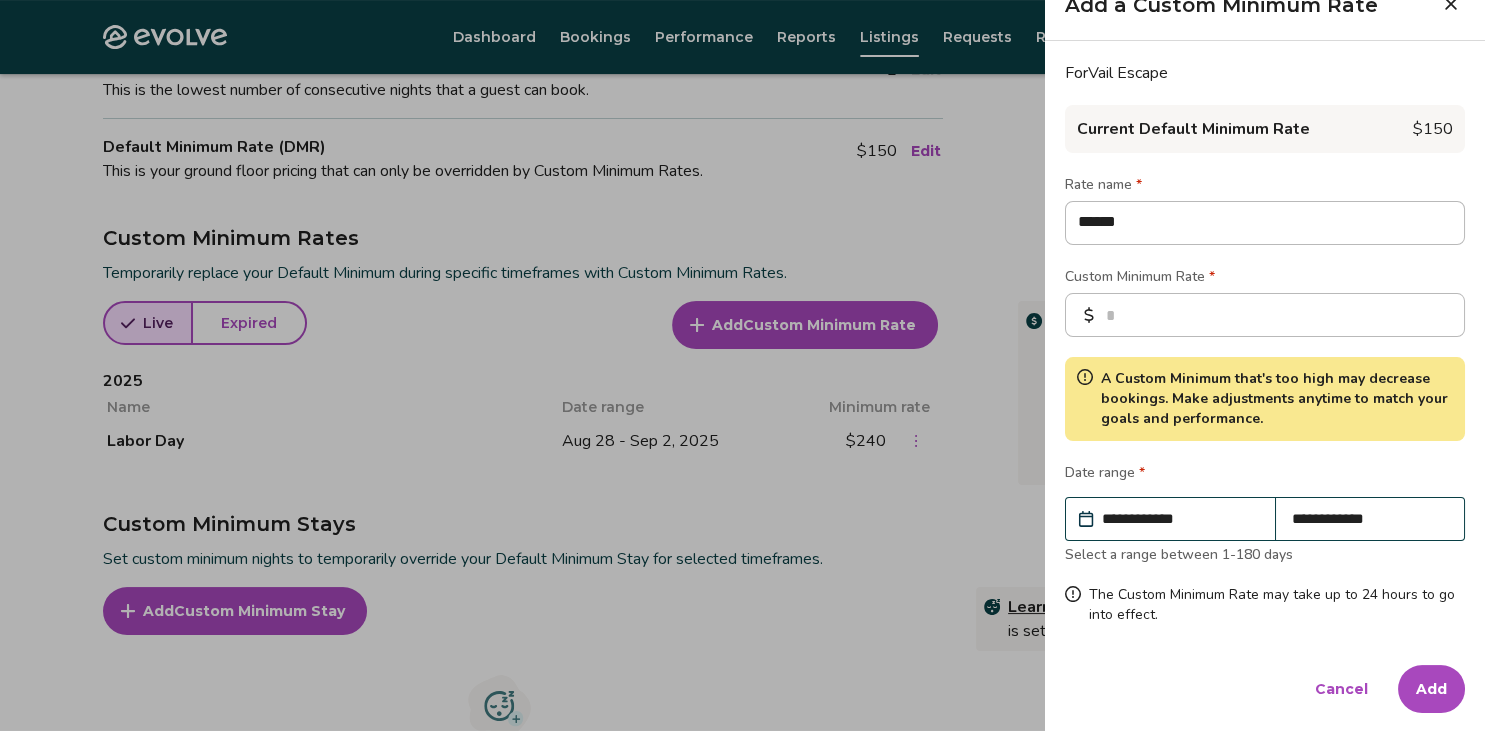 click on "Add" at bounding box center (1431, 689) 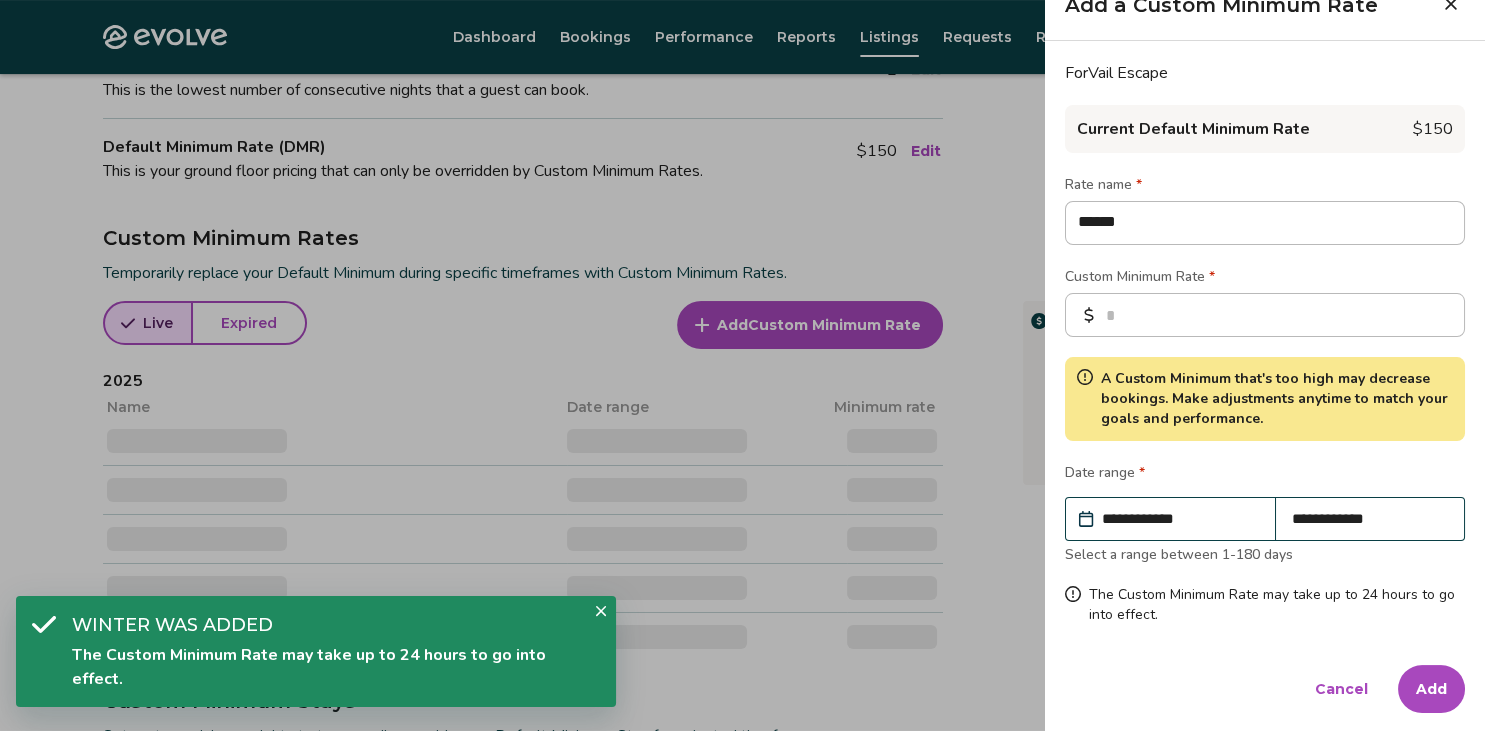 scroll, scrollTop: 0, scrollLeft: 0, axis: both 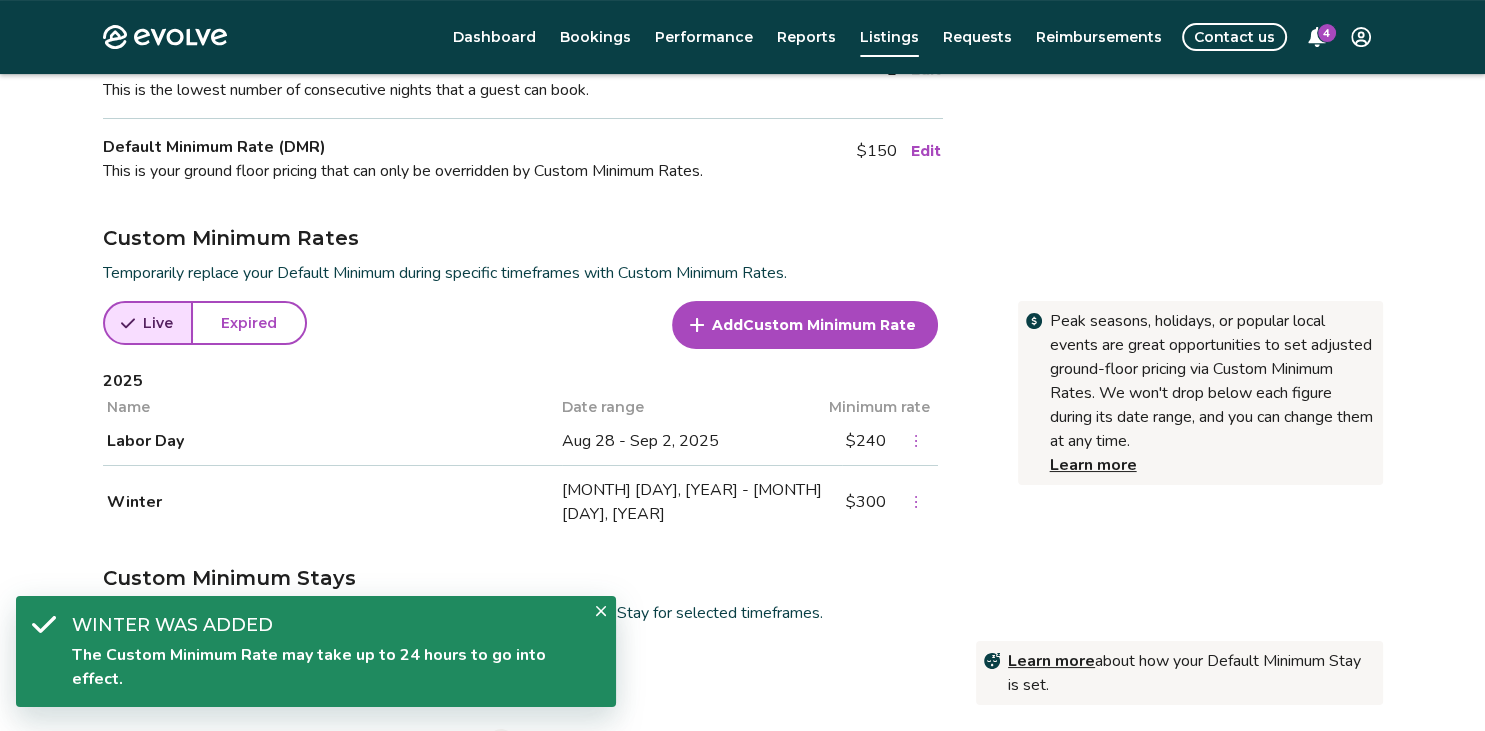 click at bounding box center (601, 611) 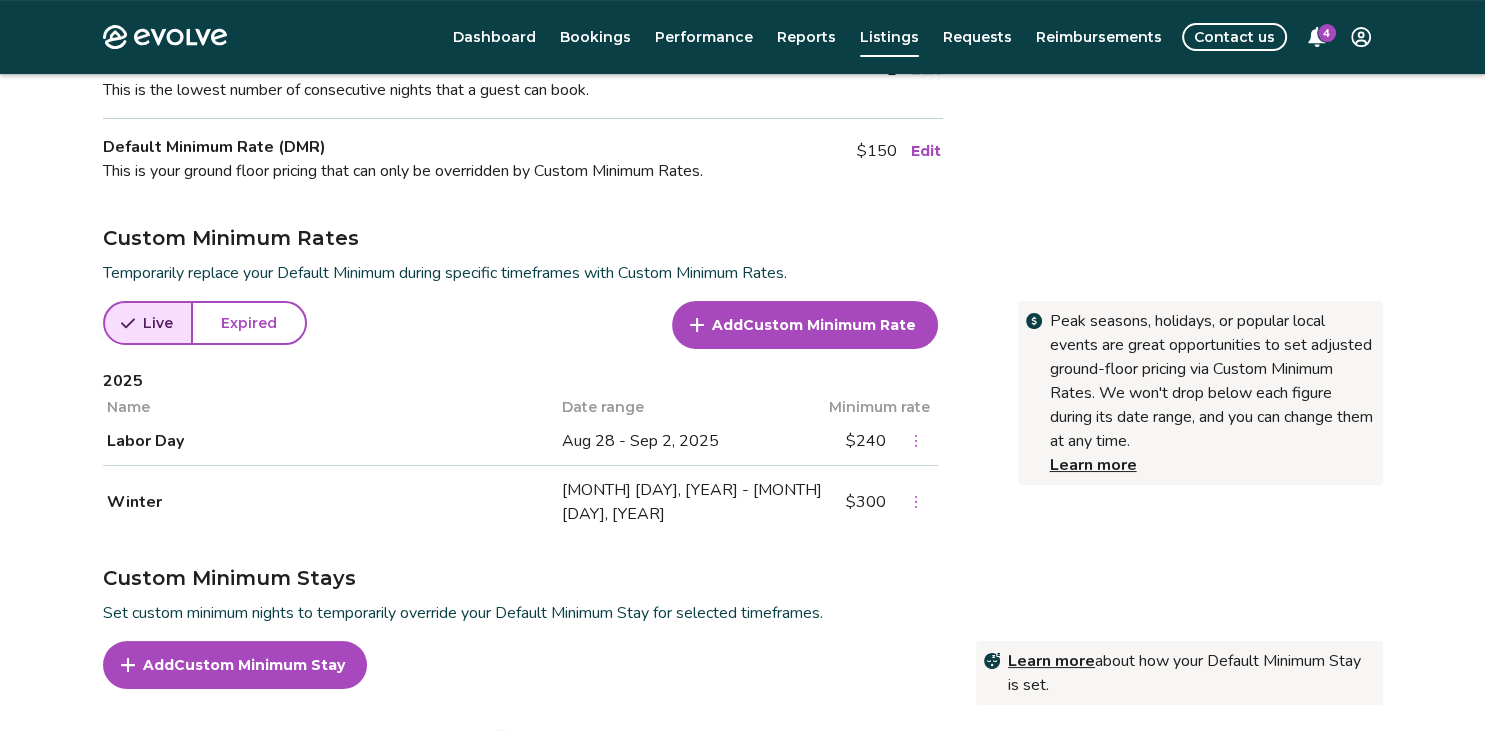 click on "Custom Minimum Rate" at bounding box center (829, 325) 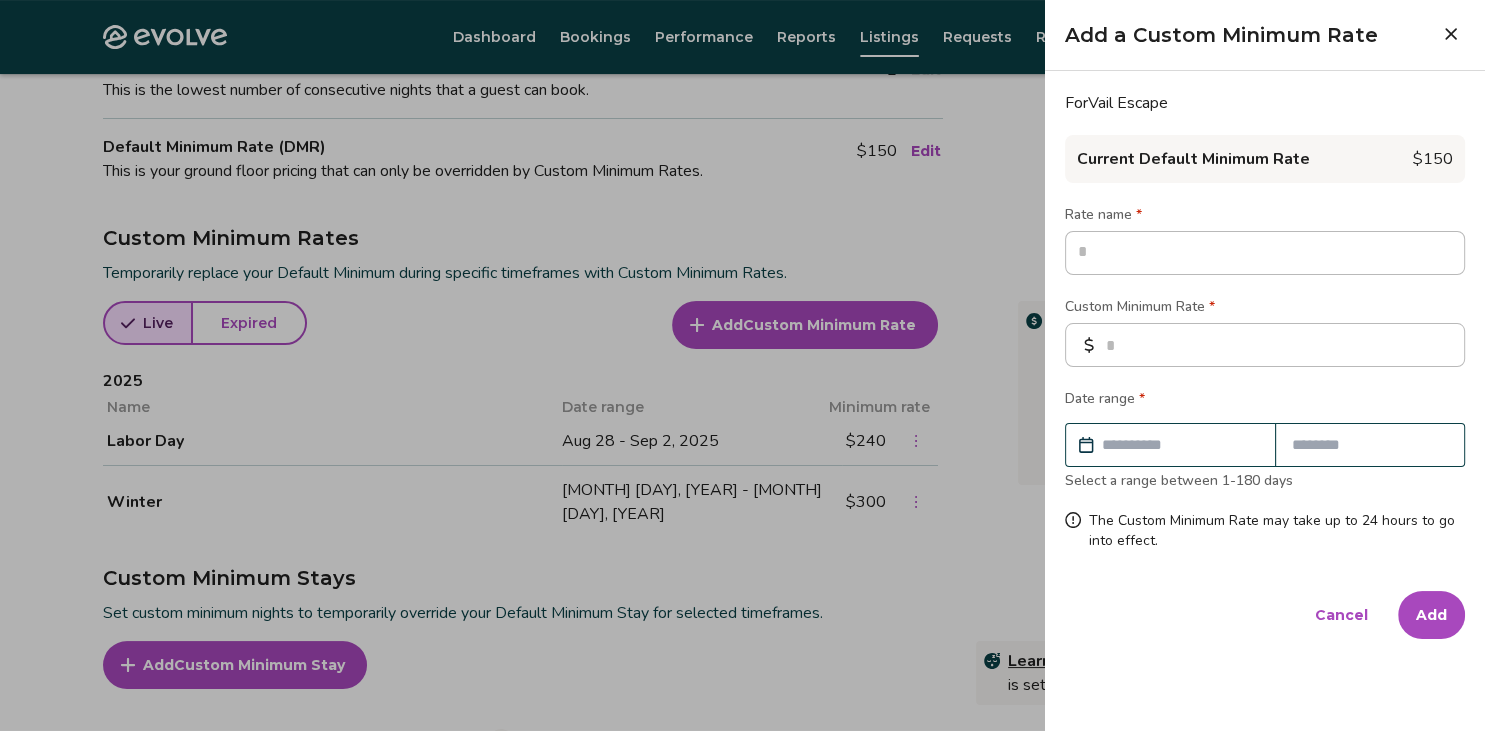 type on "*" 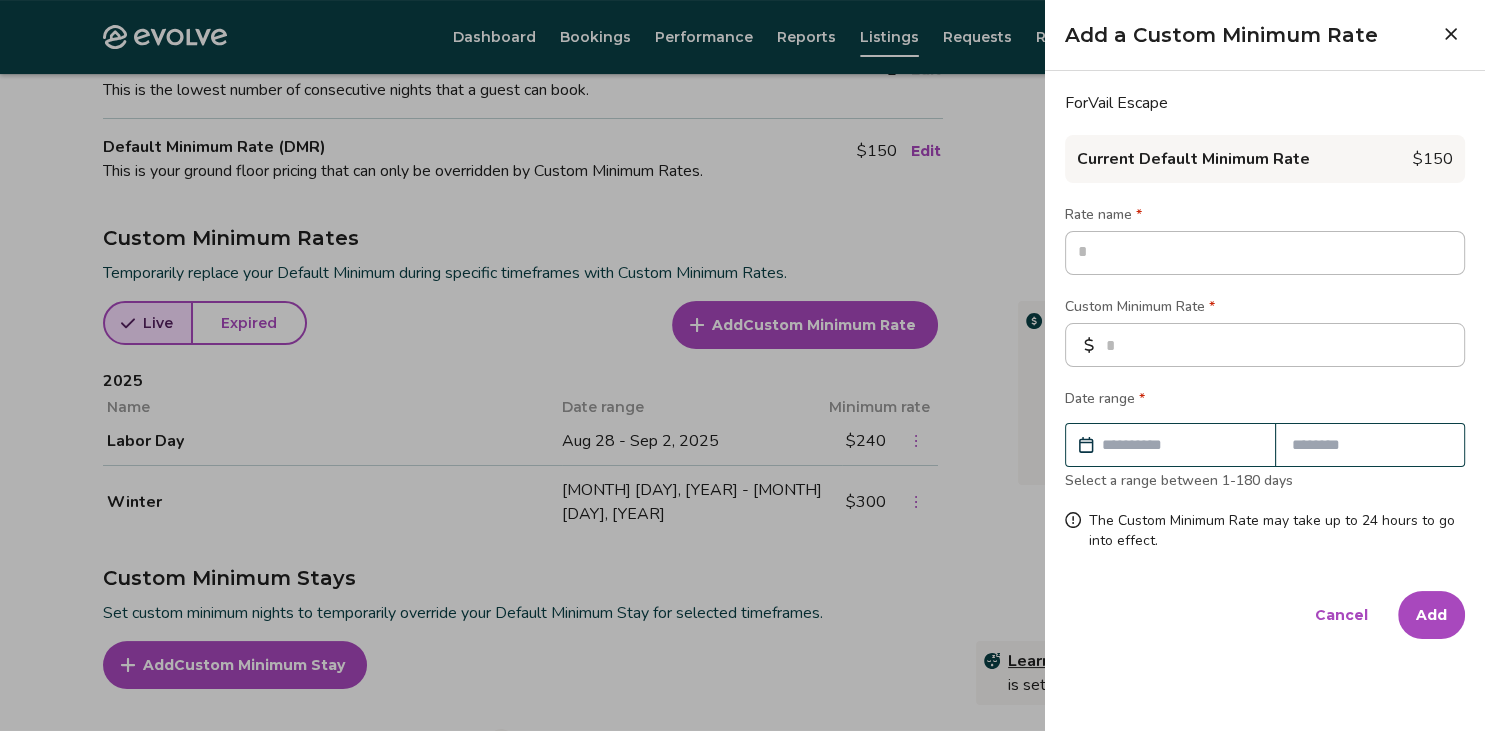 type on "*" 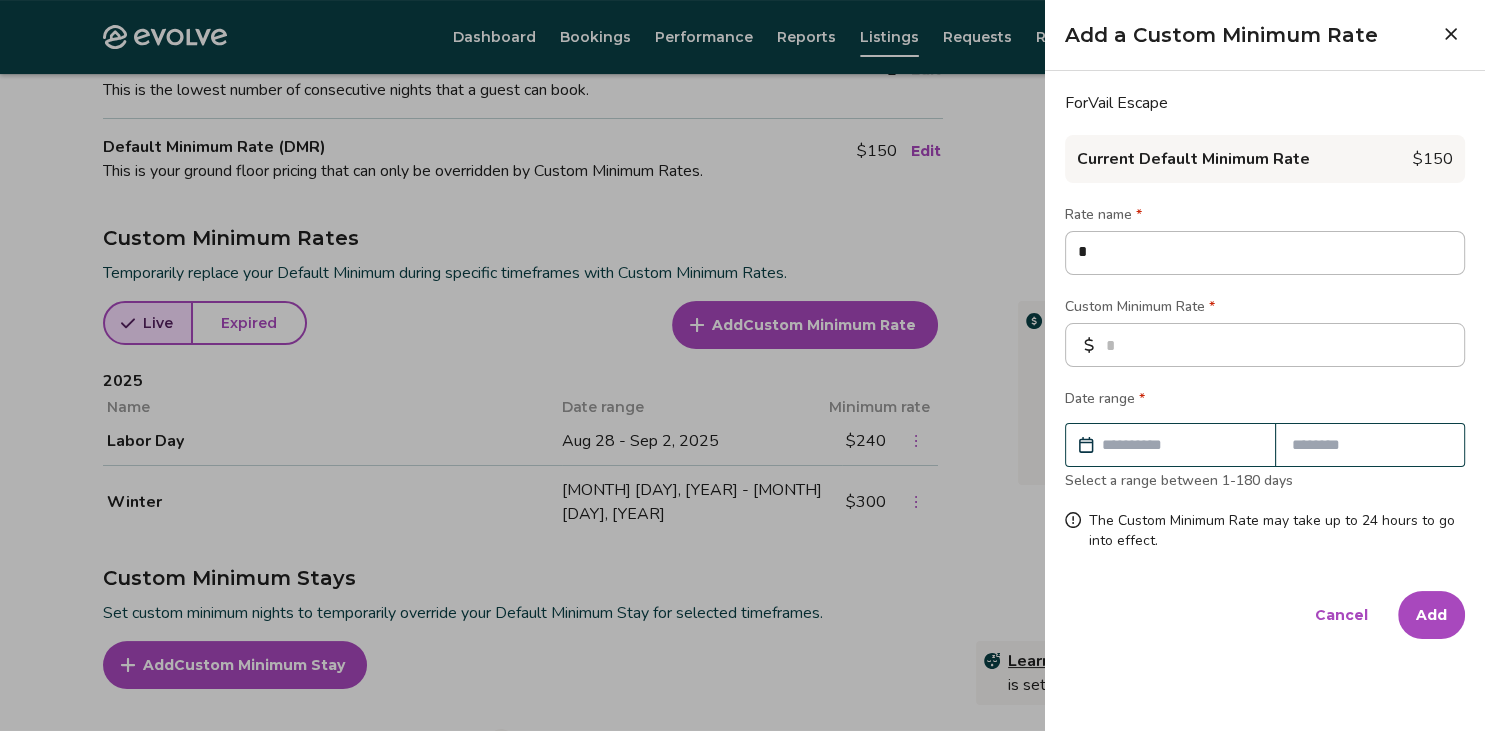 type on "*" 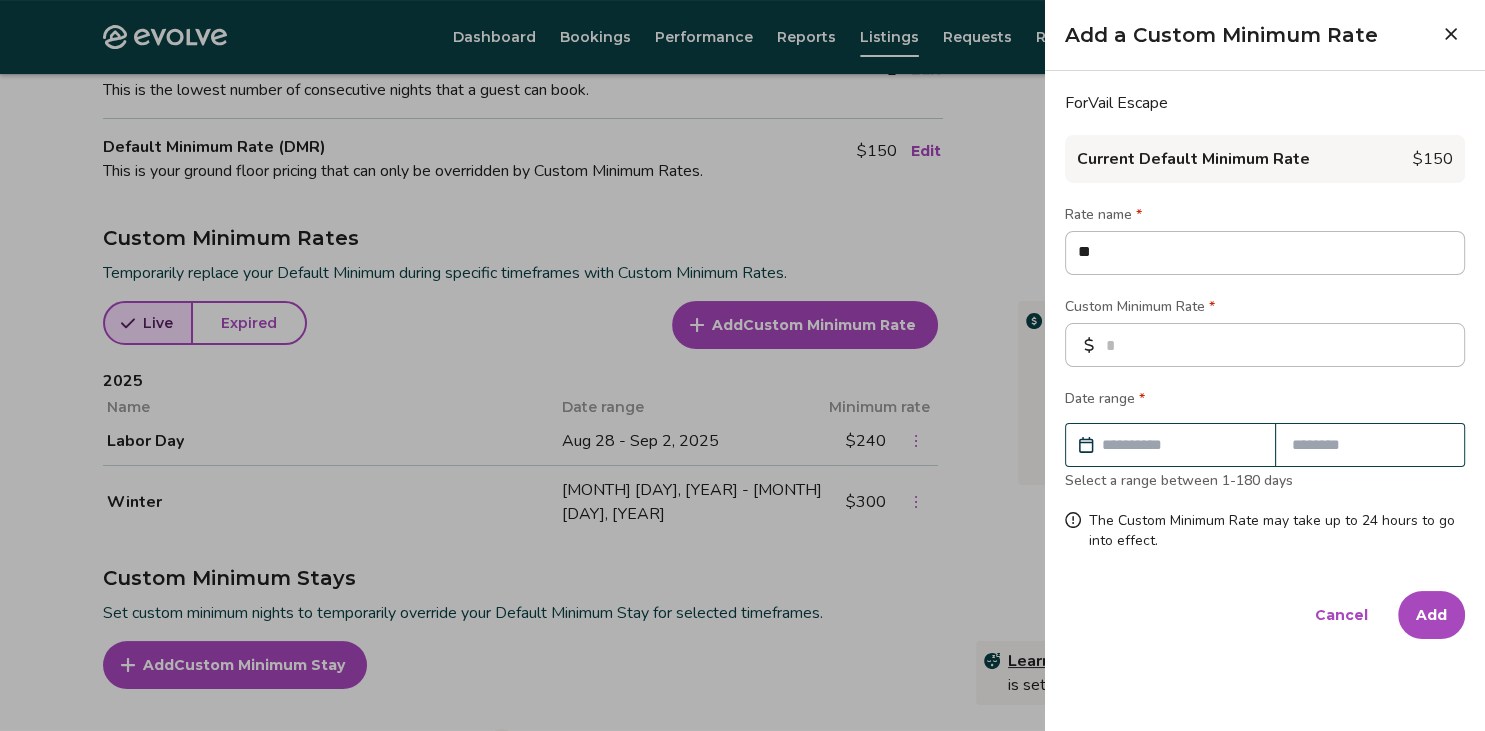 type on "*" 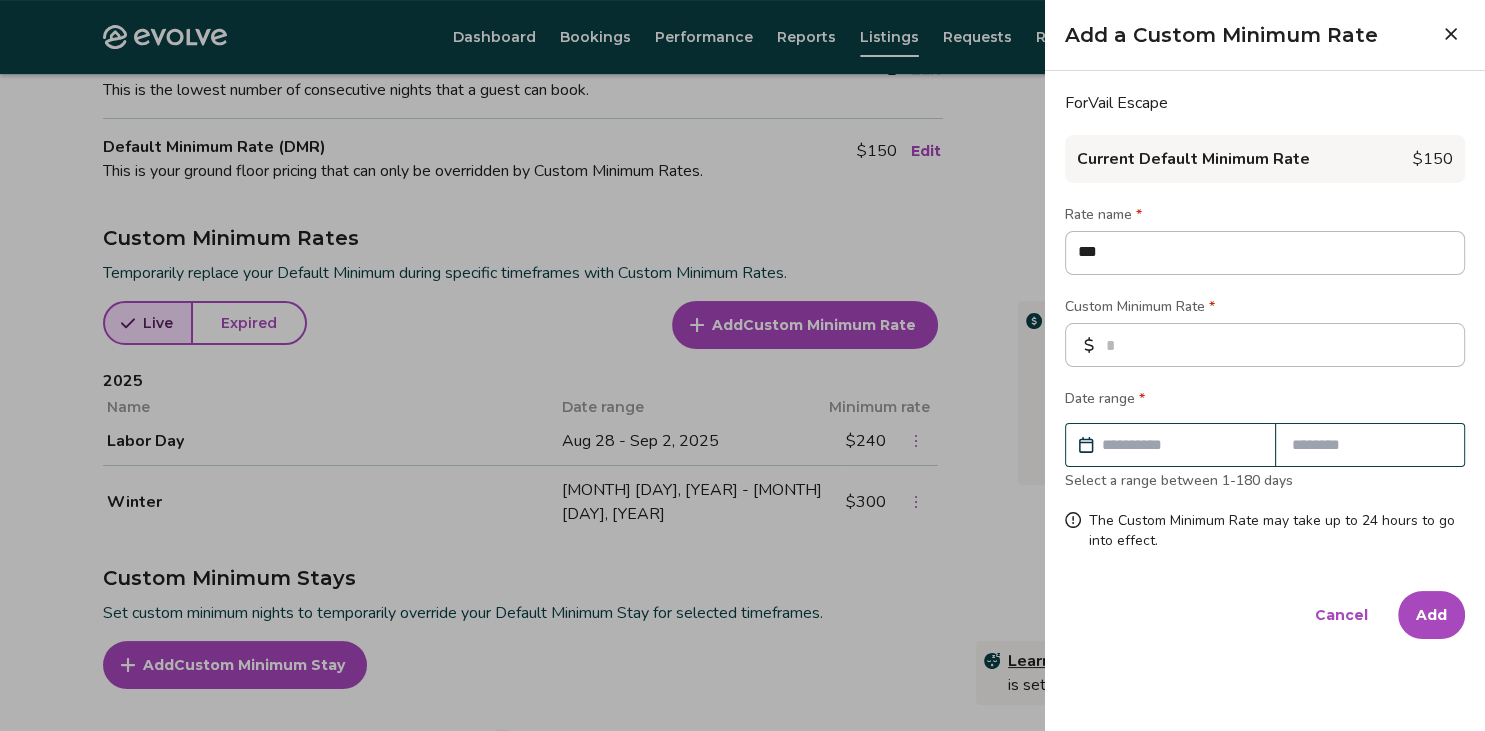 type on "*" 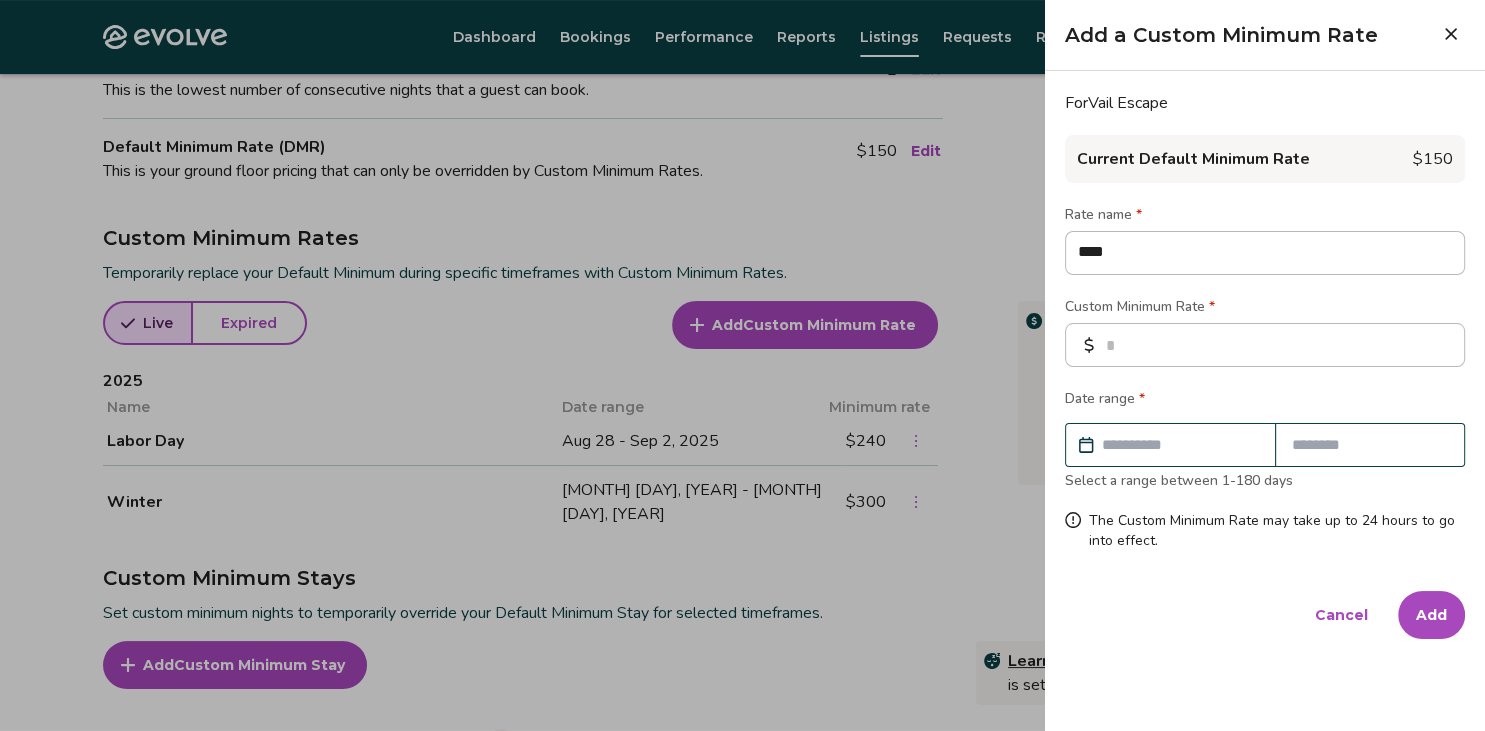 type on "*" 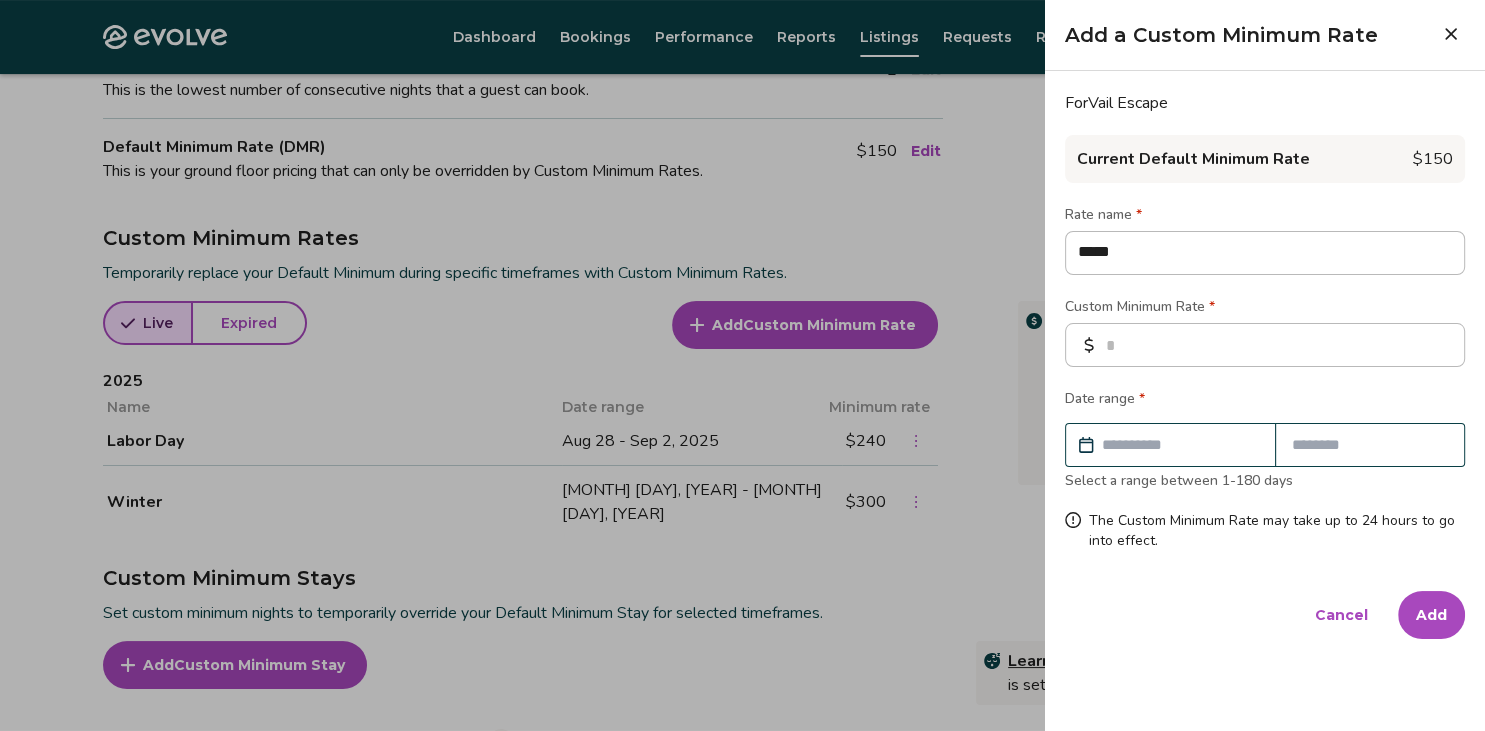 type on "*" 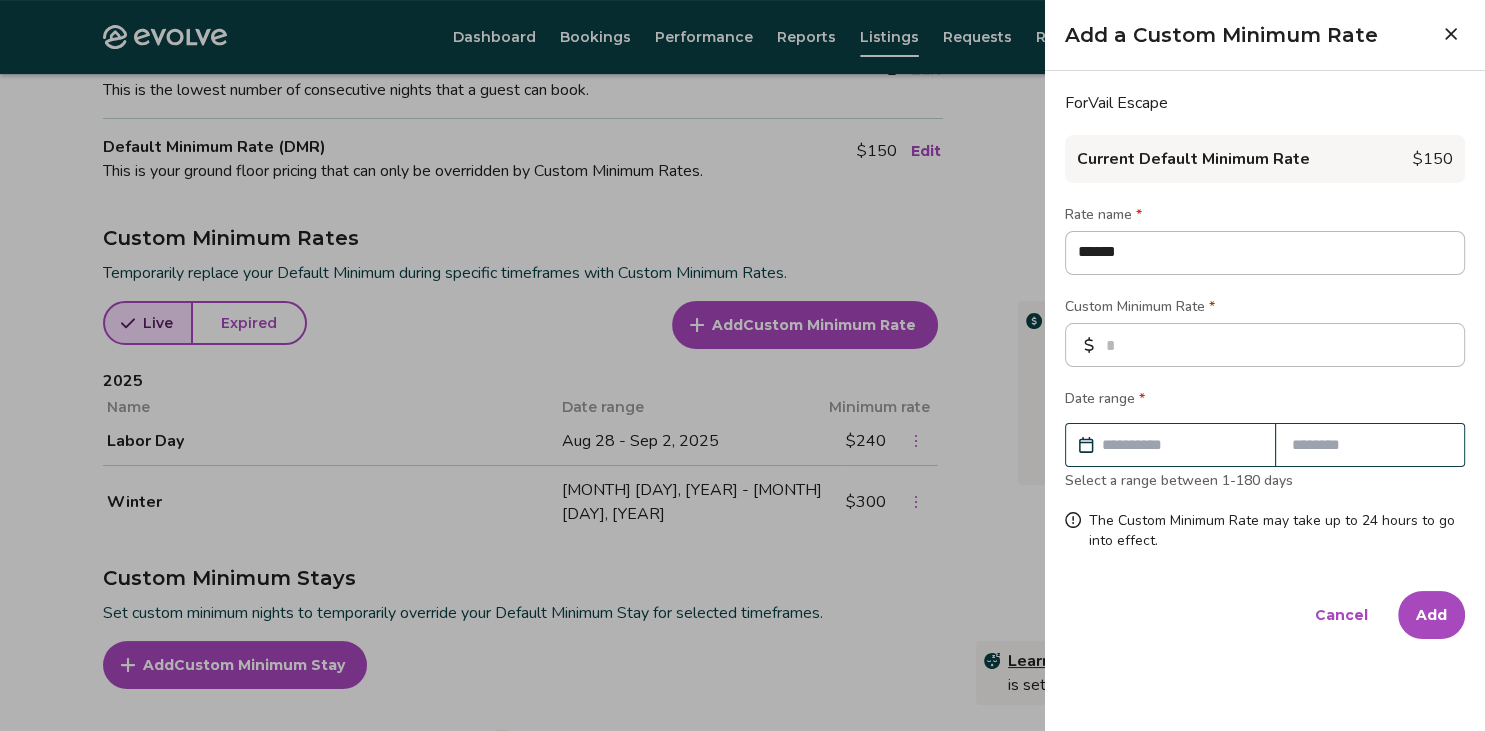 type on "******" 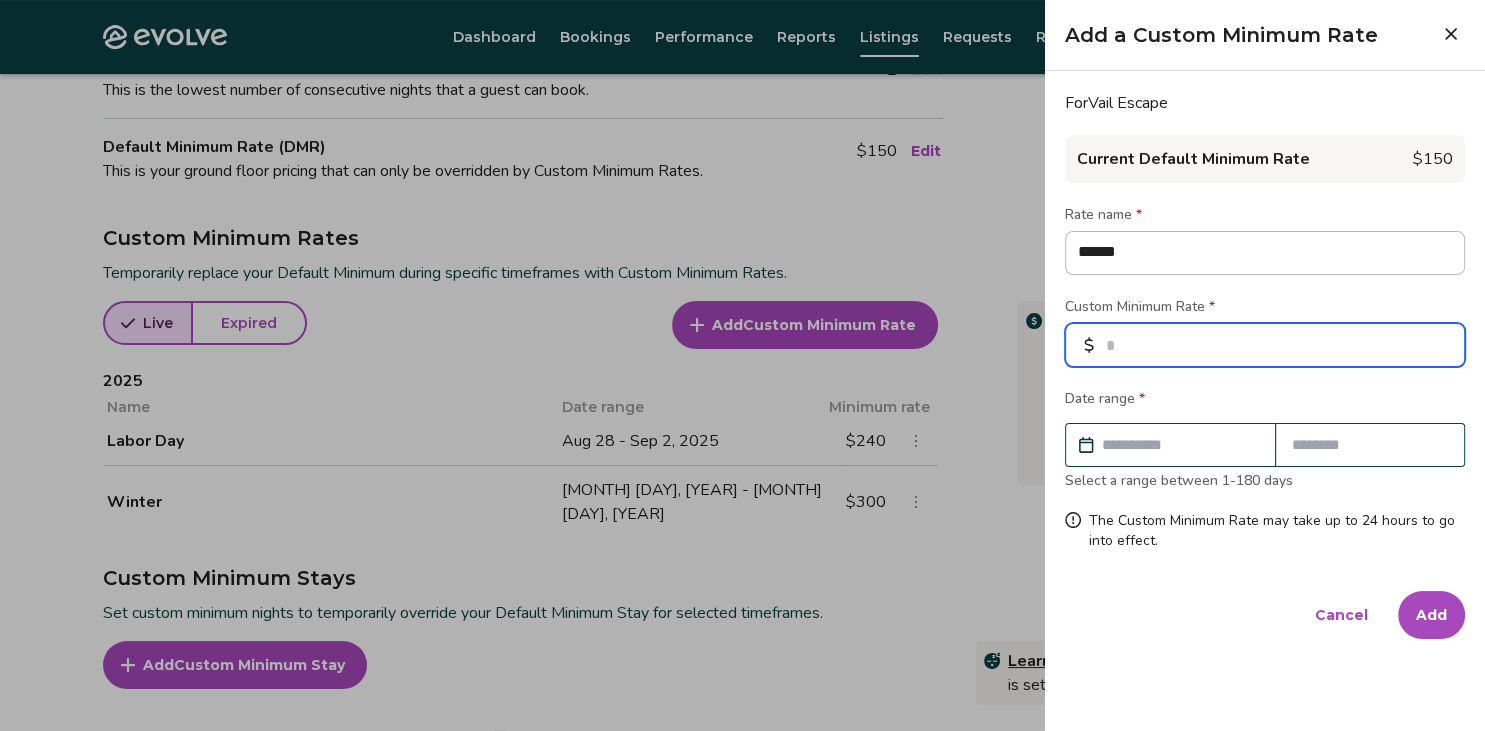 click at bounding box center (1265, 345) 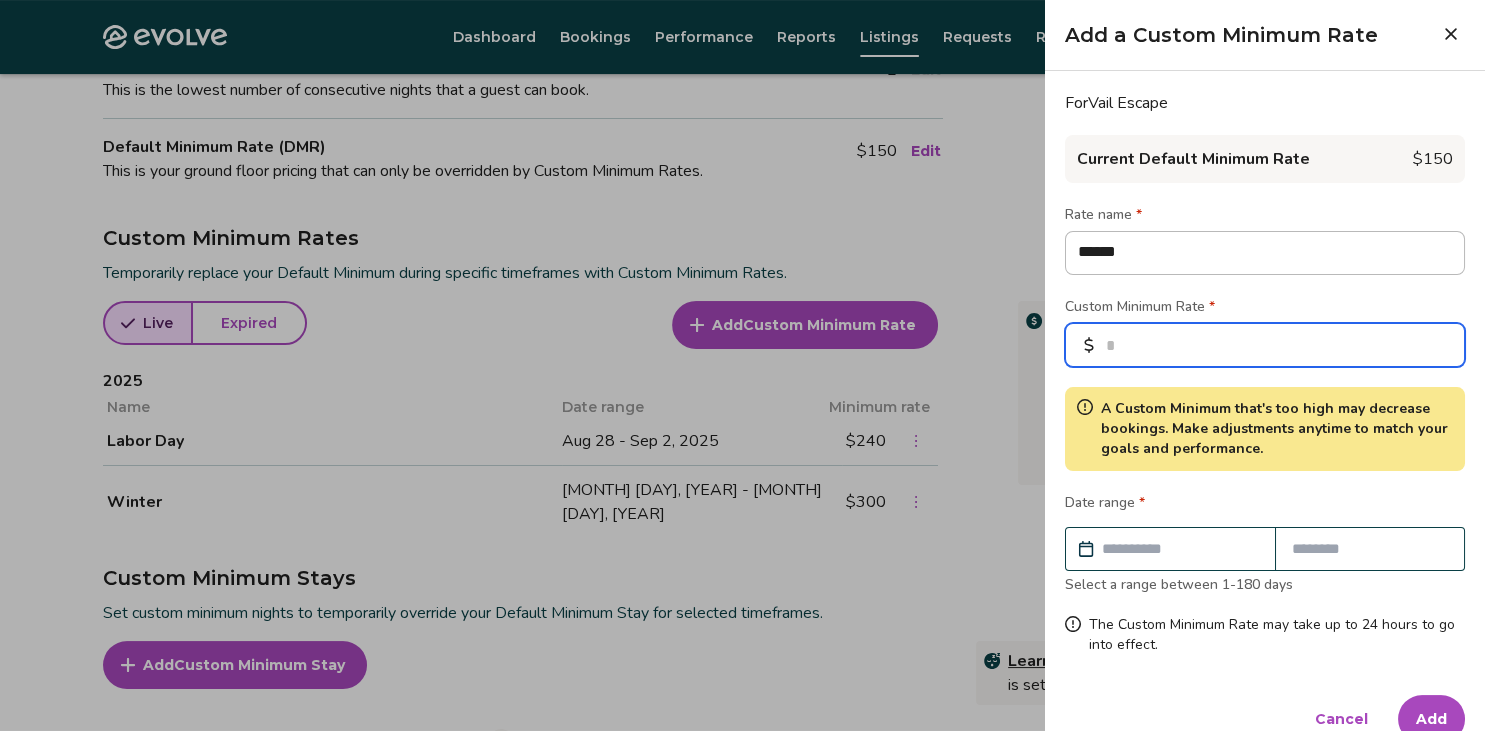 type on "***" 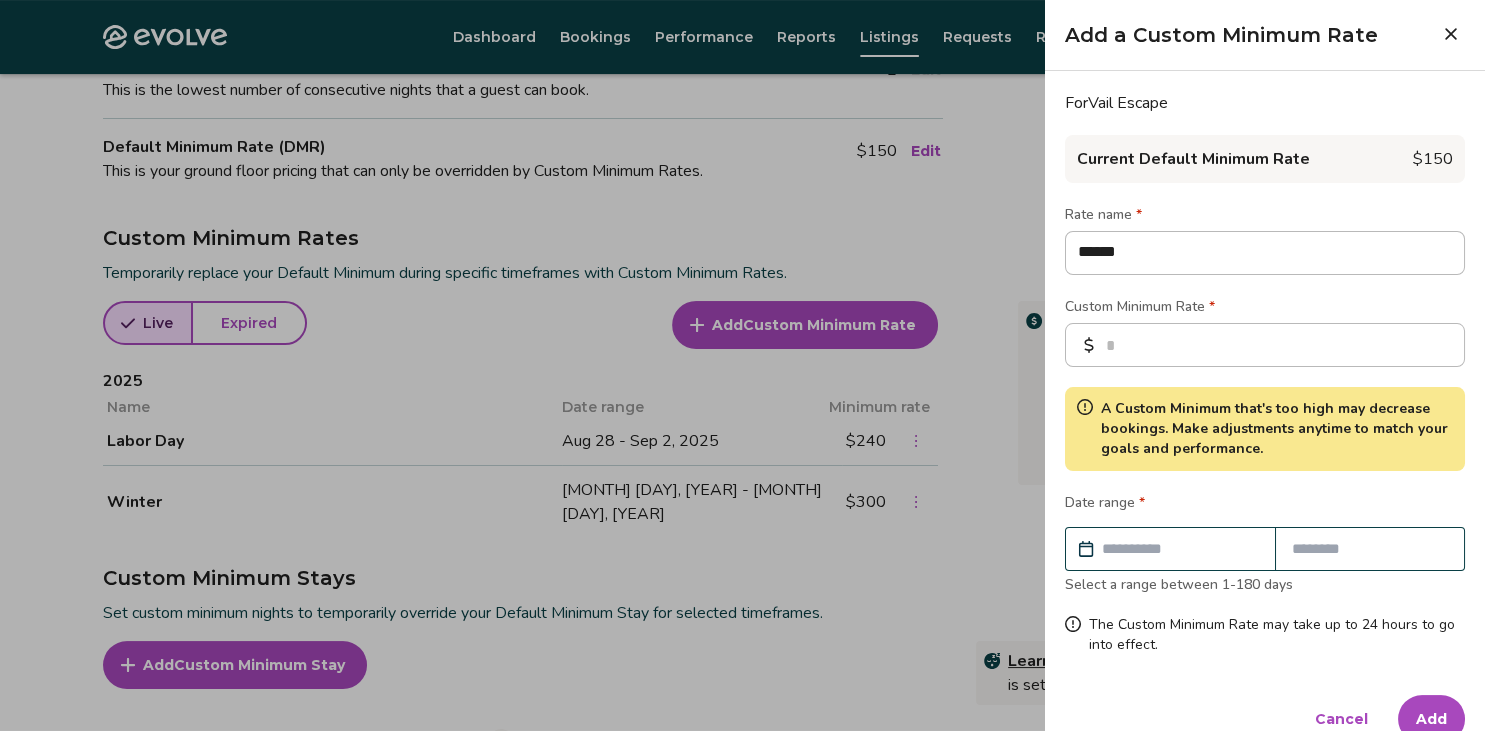 click at bounding box center (1180, 549) 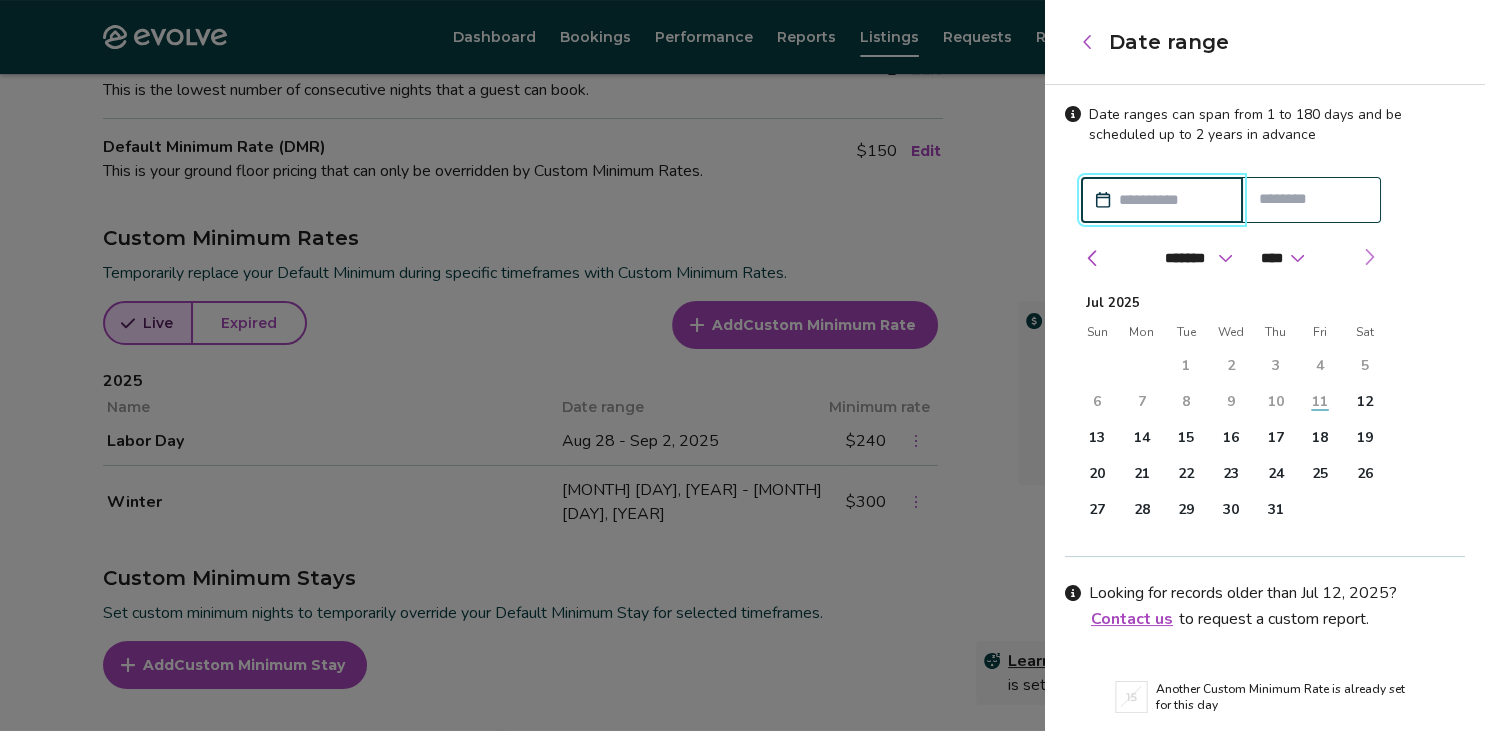 click at bounding box center [1369, 257] 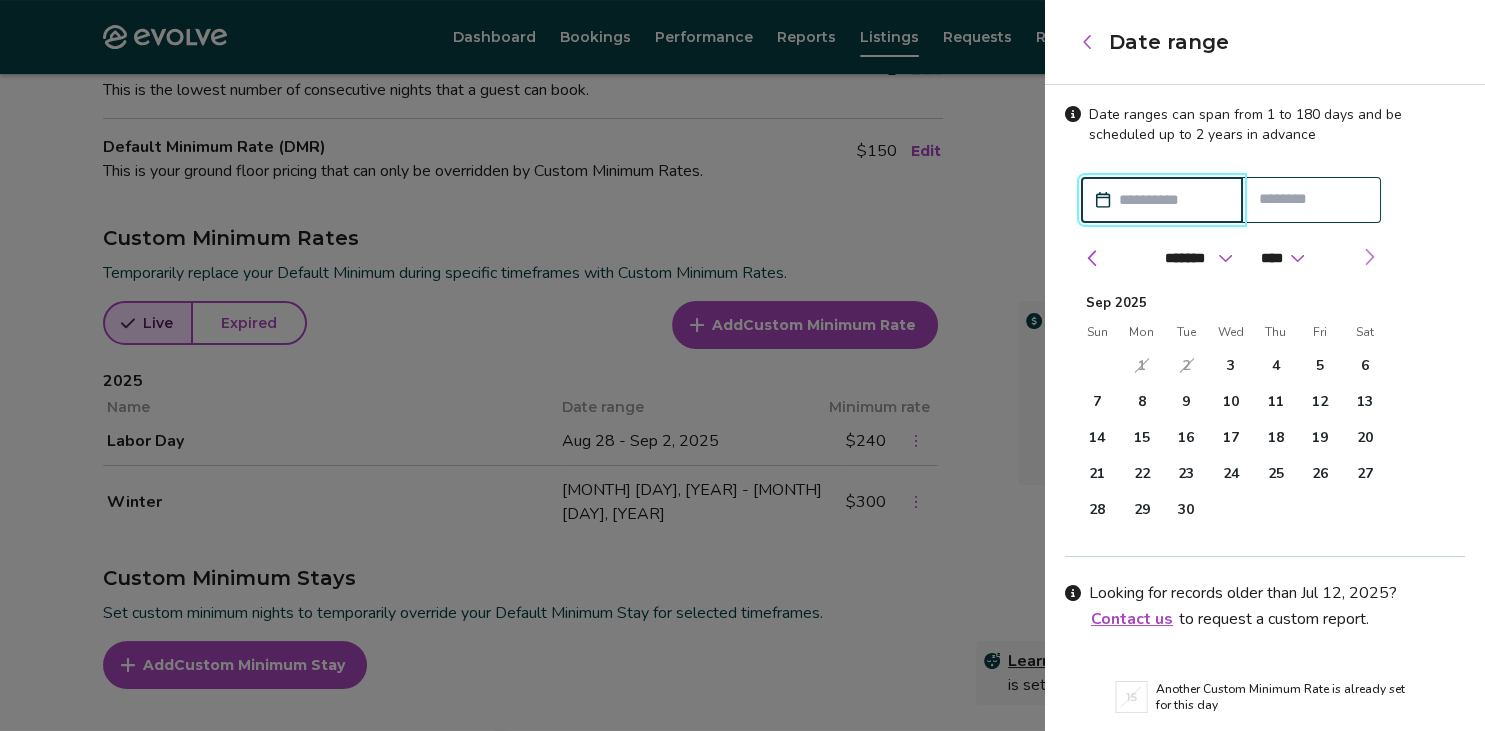 click at bounding box center [1369, 257] 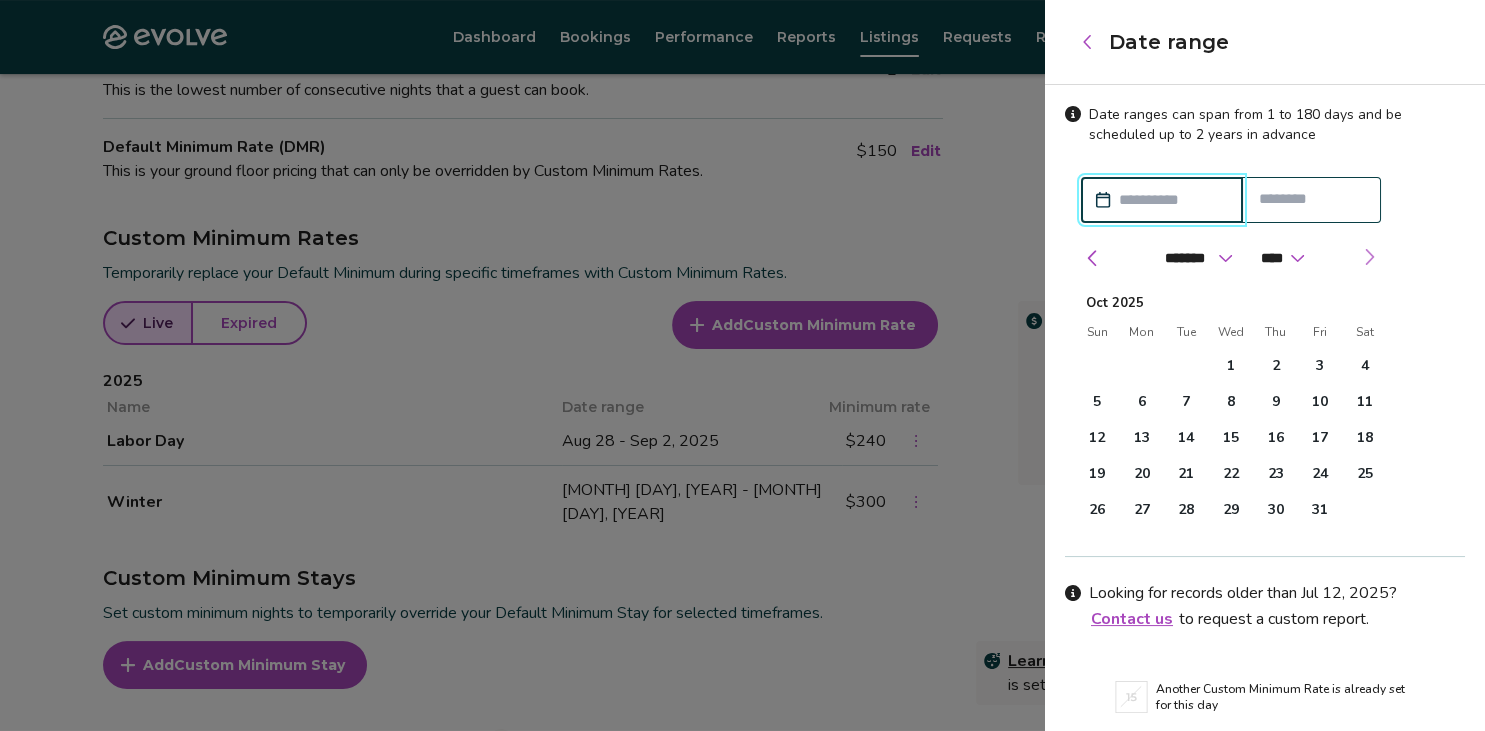 click at bounding box center (1369, 257) 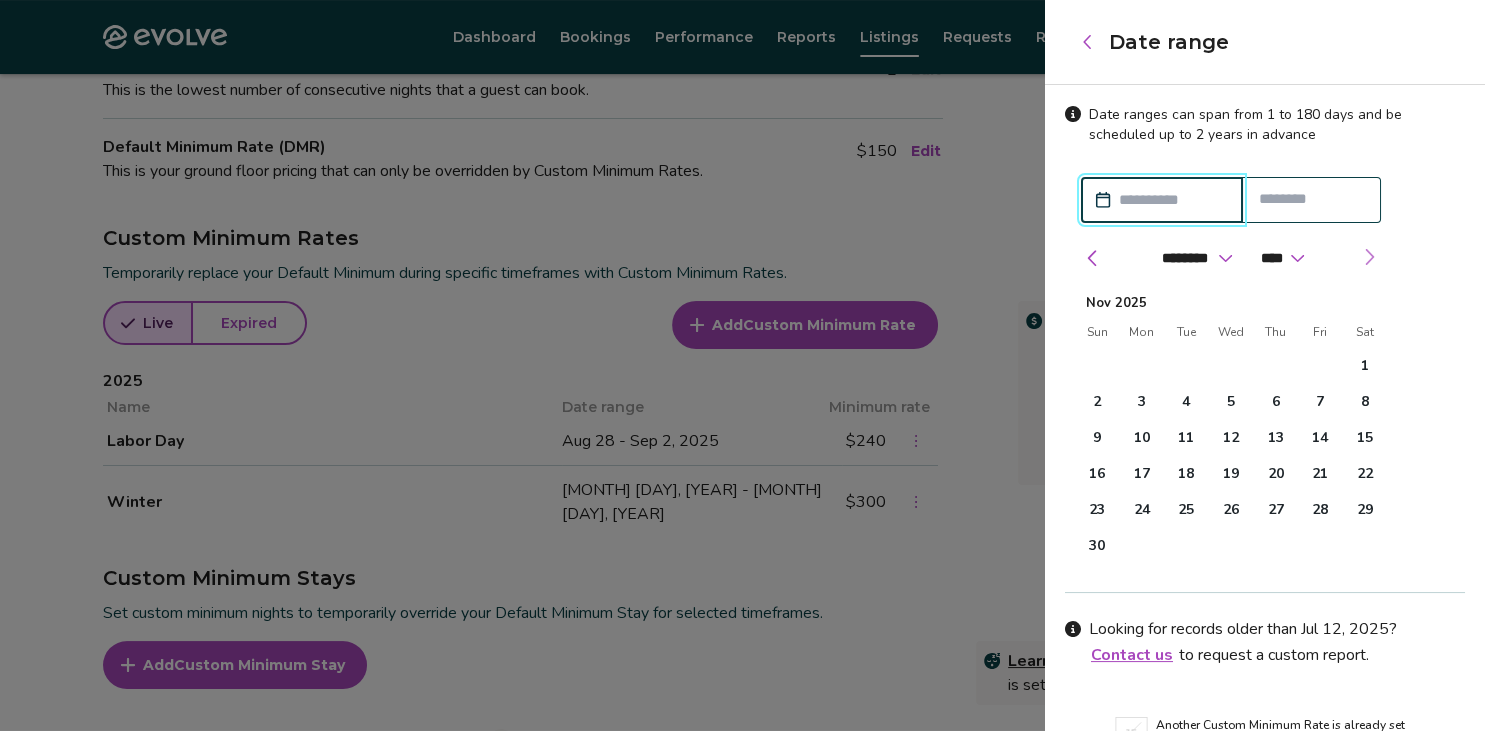 click at bounding box center [1369, 257] 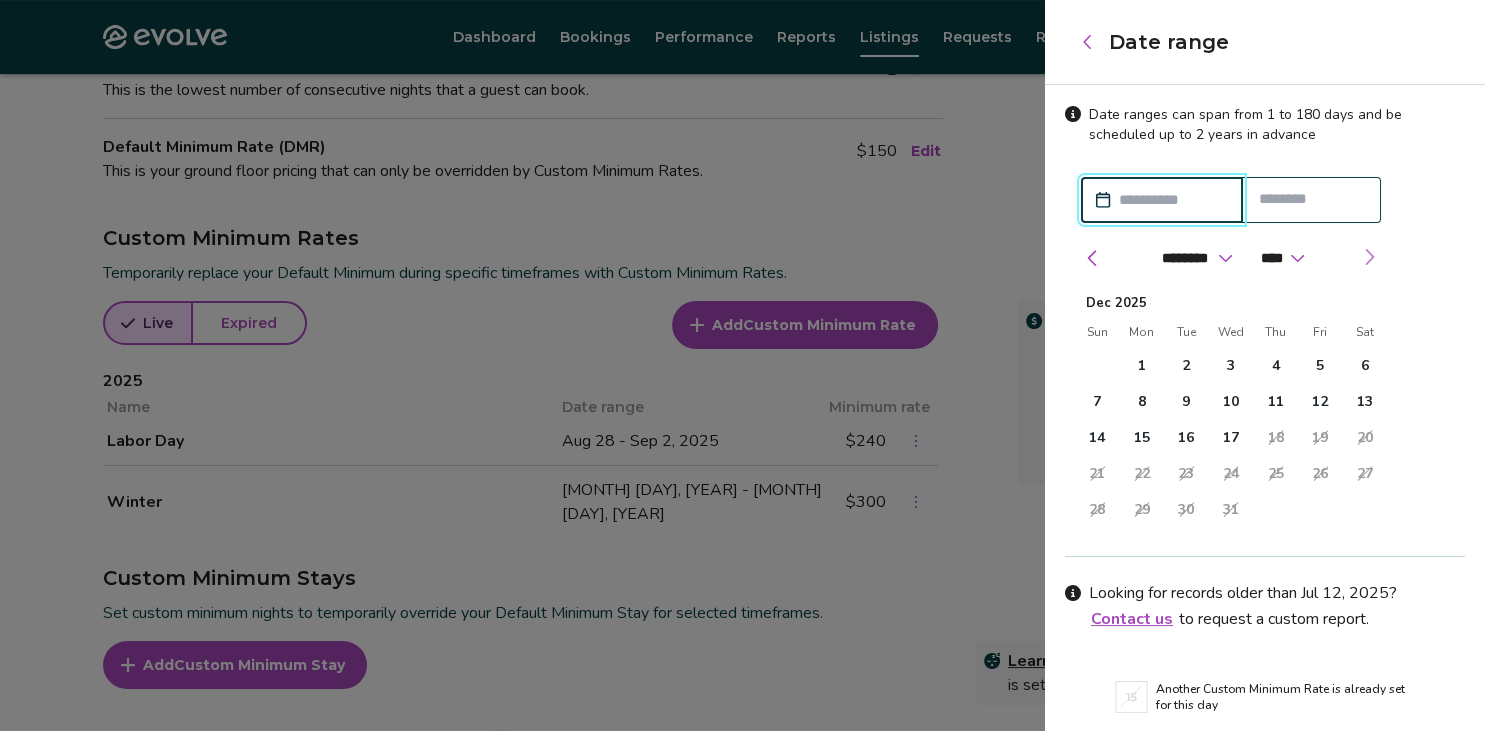 click at bounding box center (1369, 257) 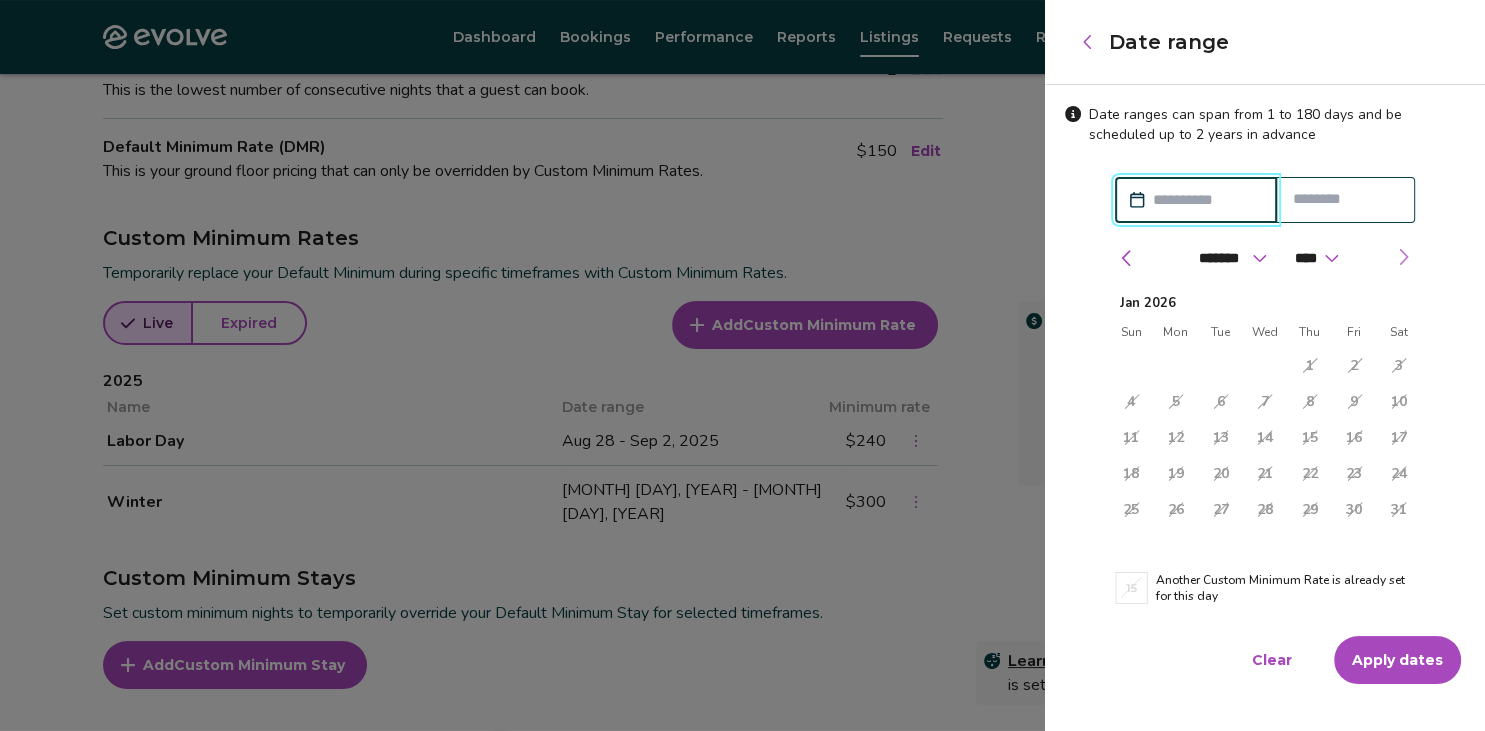 click at bounding box center (1403, 257) 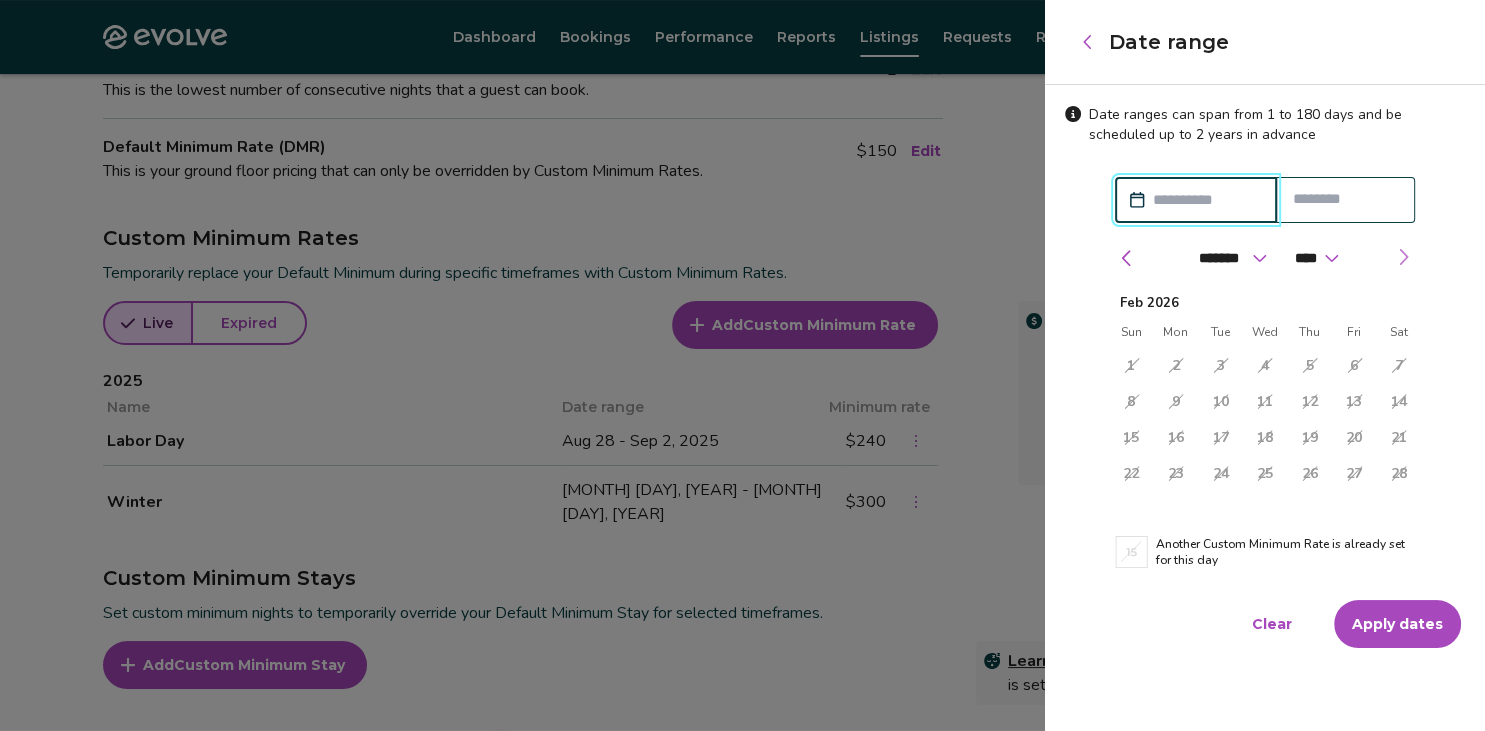 click at bounding box center (1403, 257) 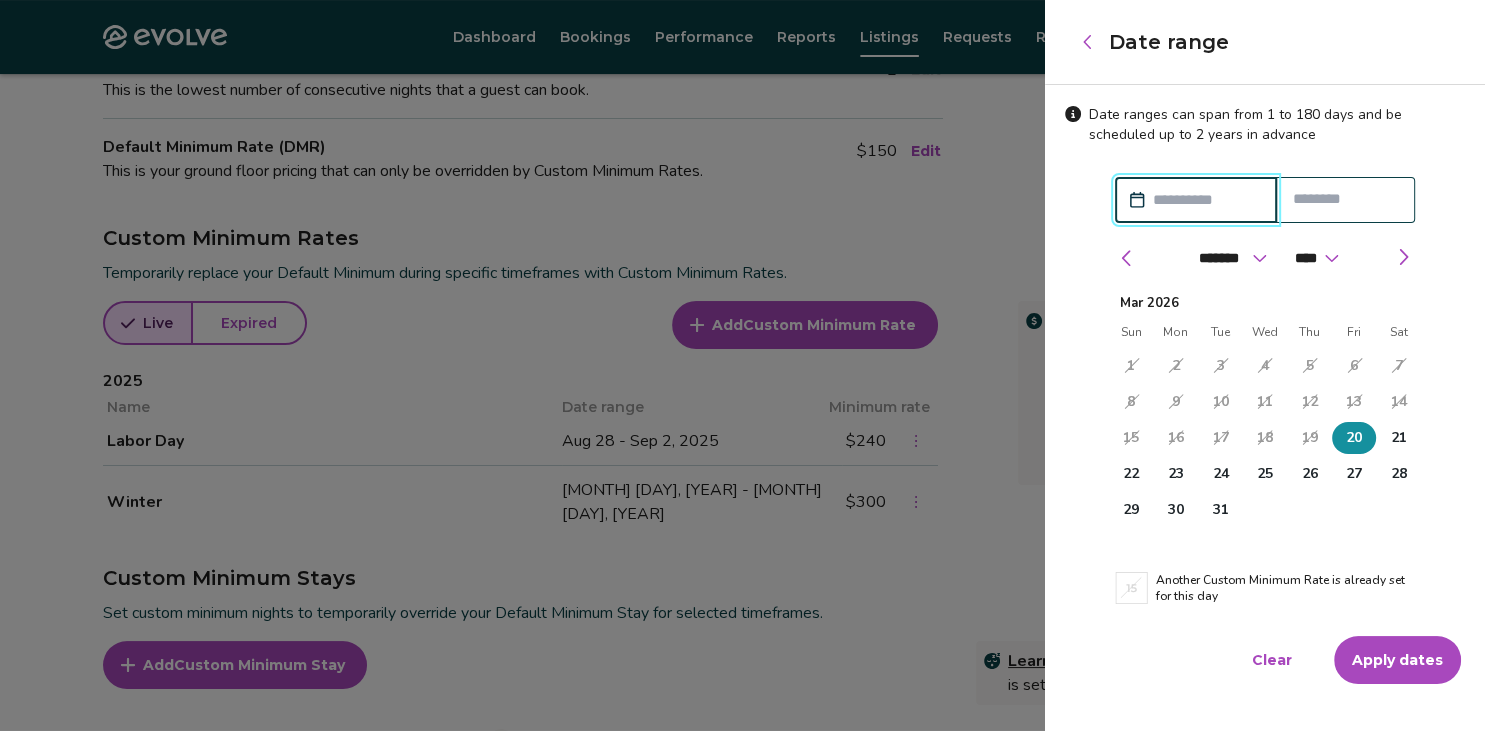 click on "20" at bounding box center [1354, 438] 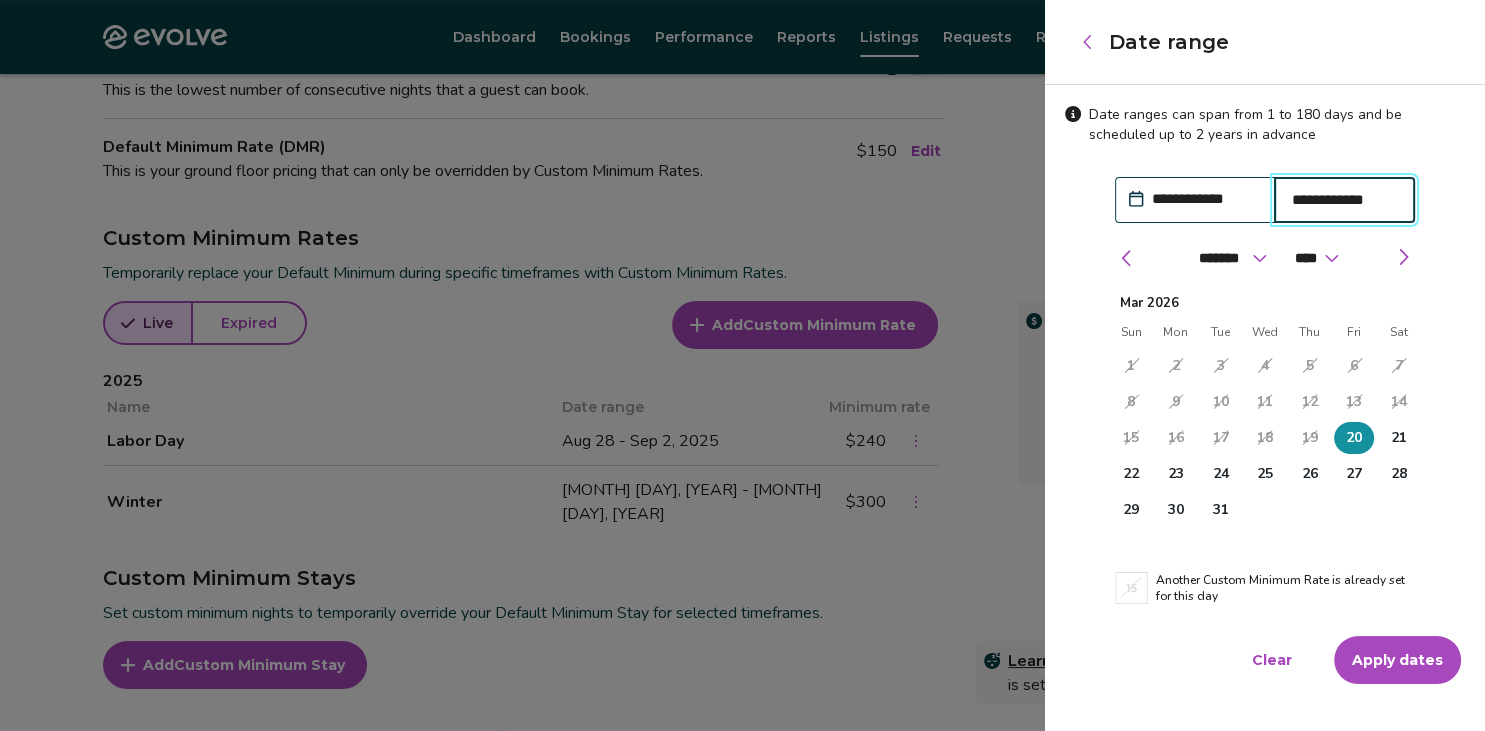 type on "*" 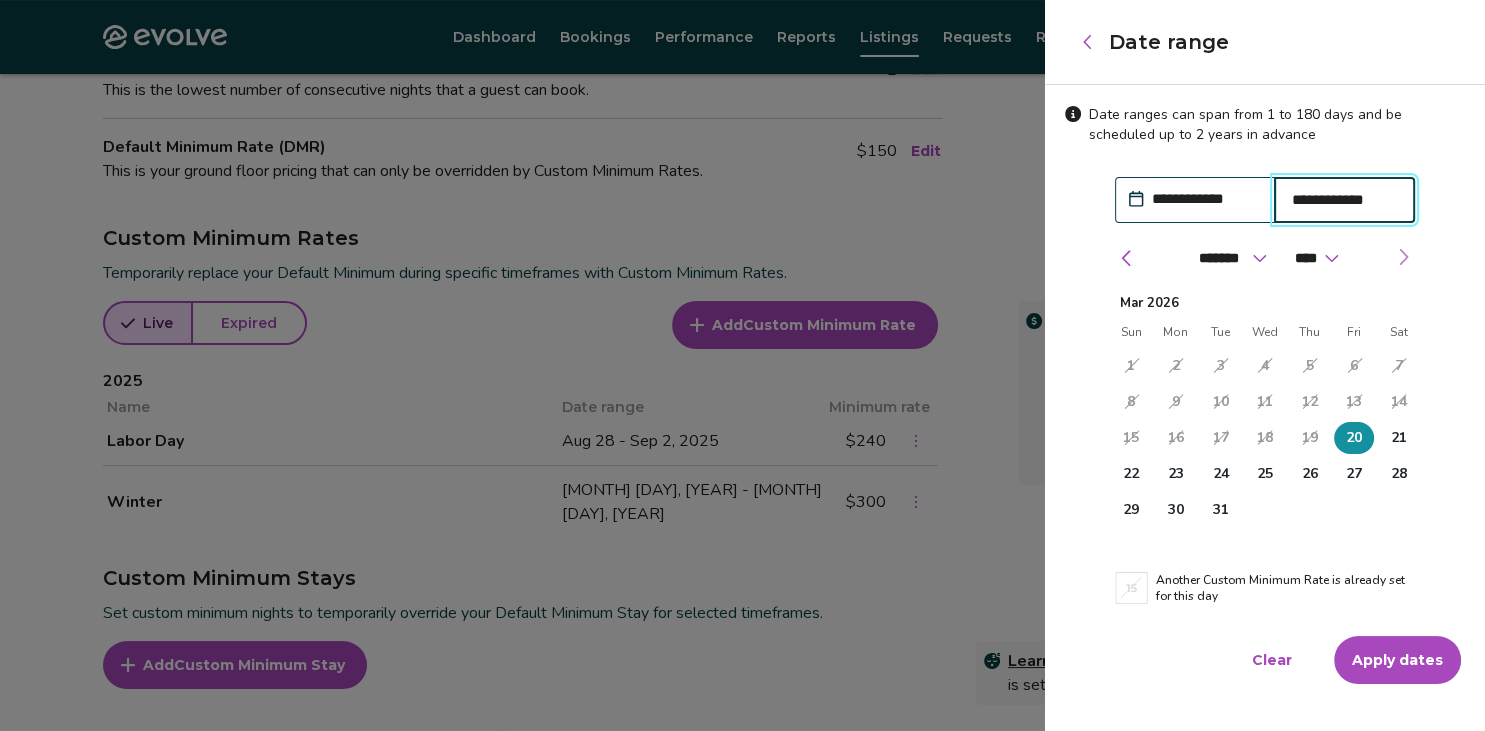 click at bounding box center (1403, 257) 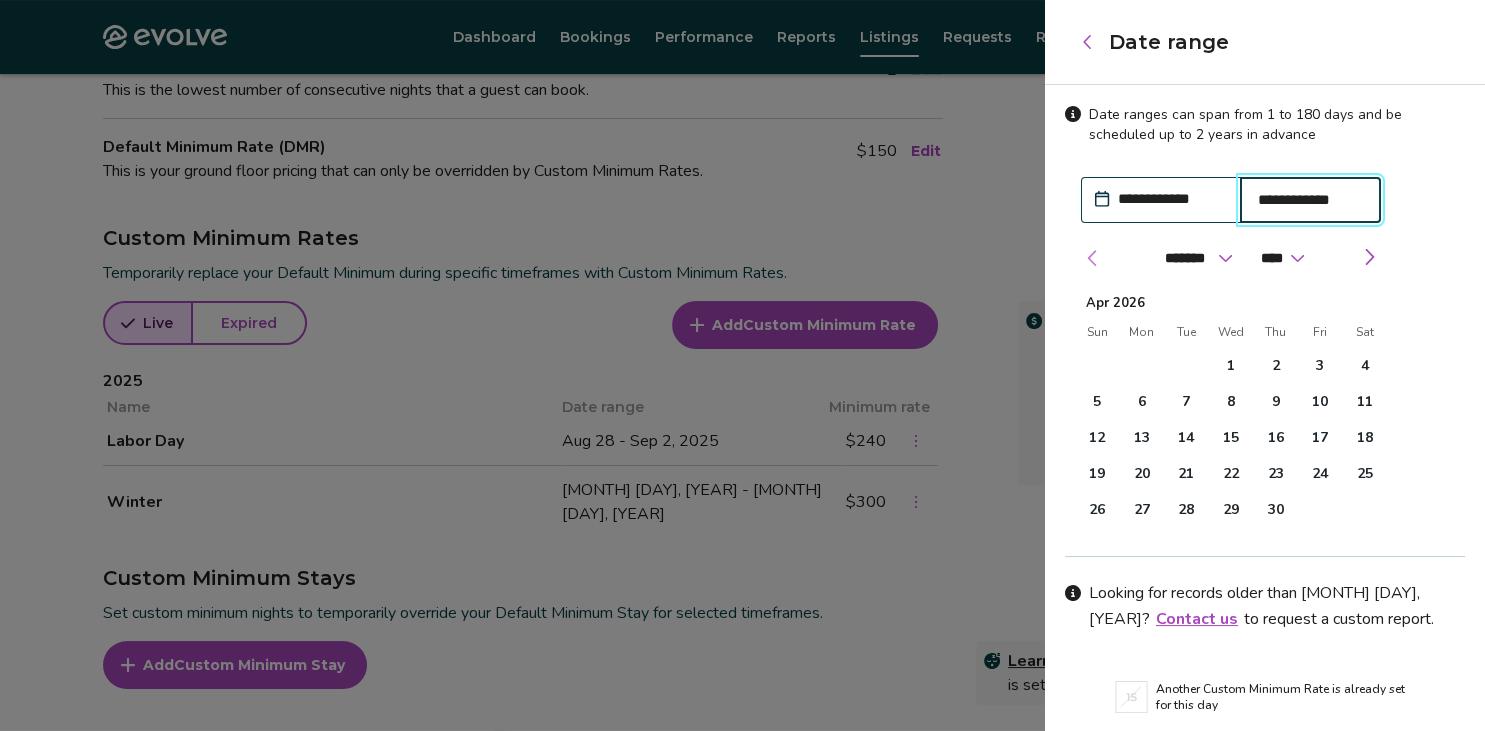 click at bounding box center [1093, 258] 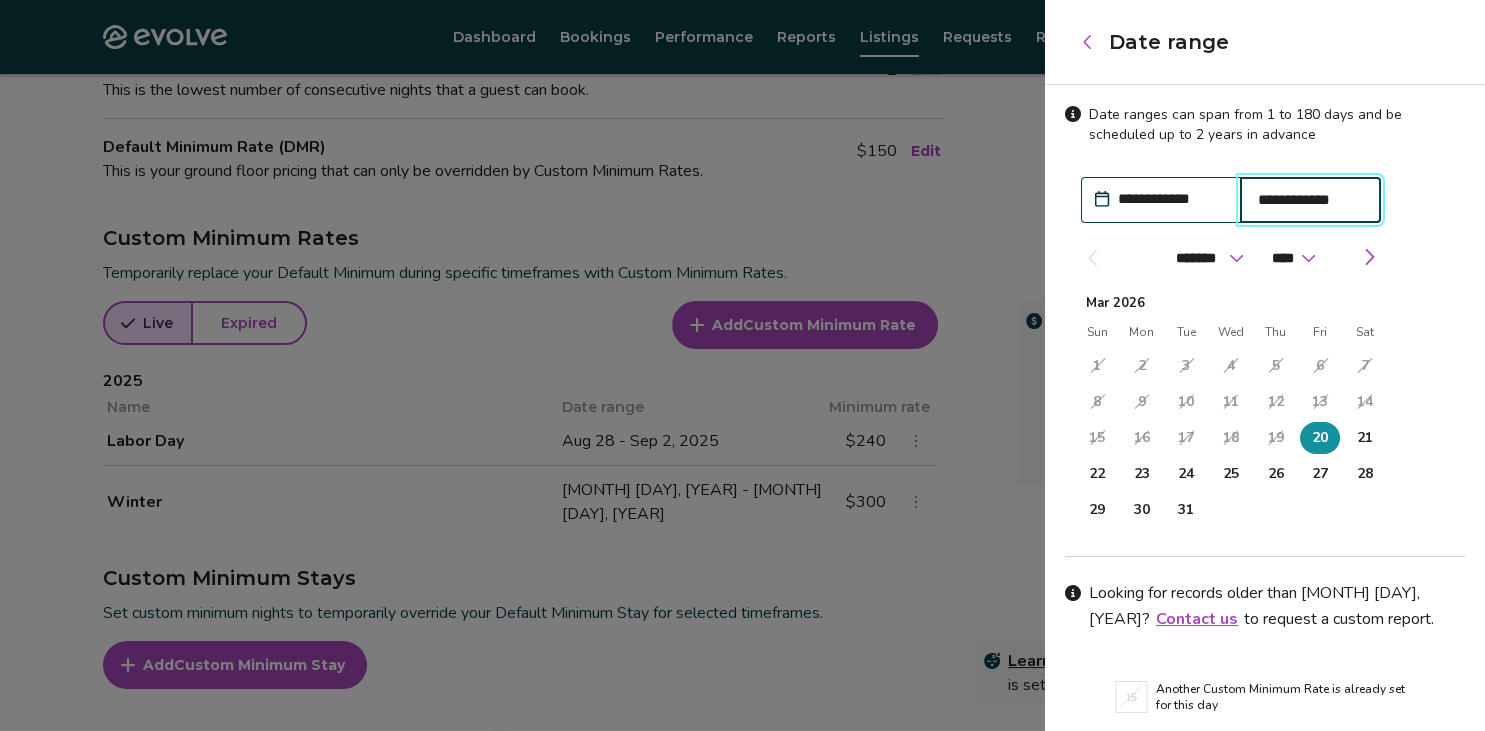 select on "*" 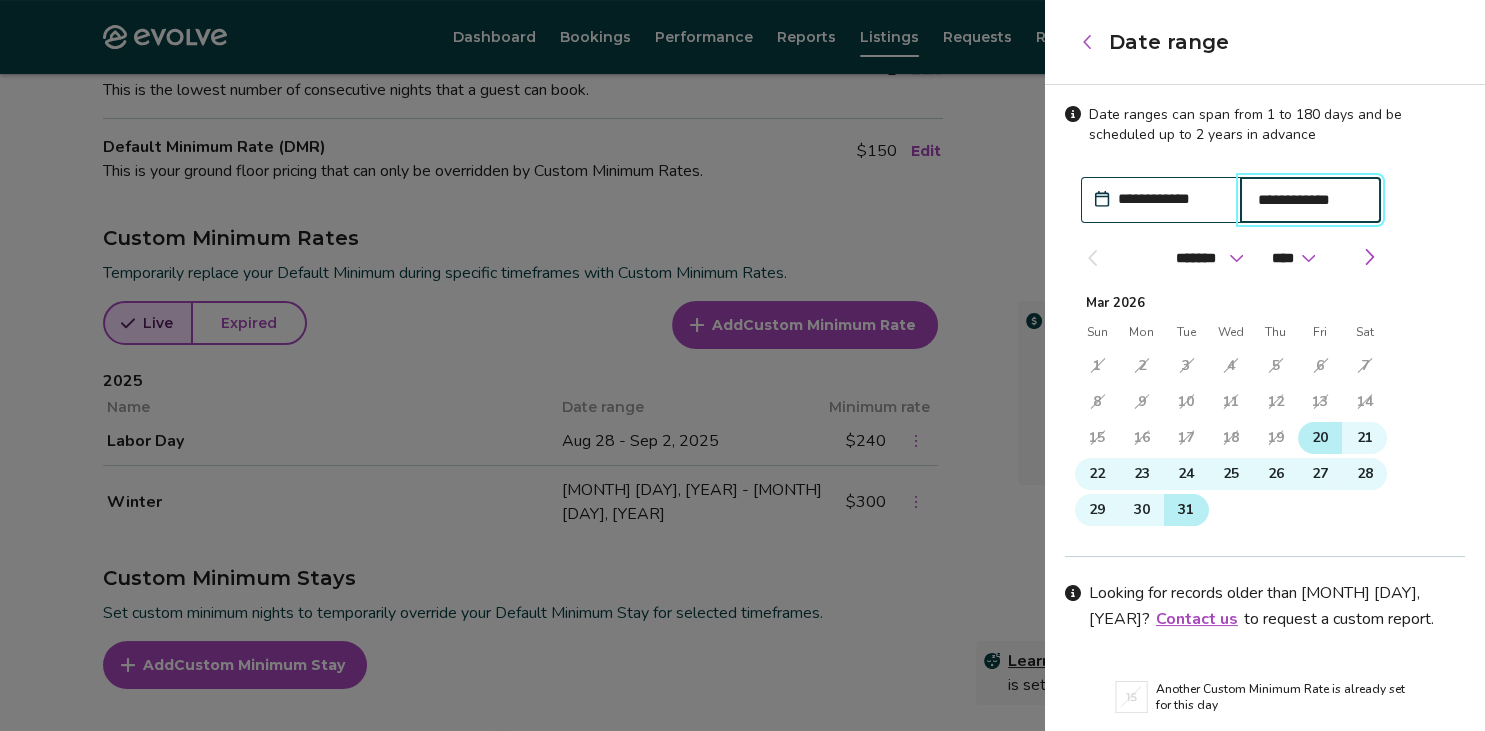 click on "31" at bounding box center (1186, 510) 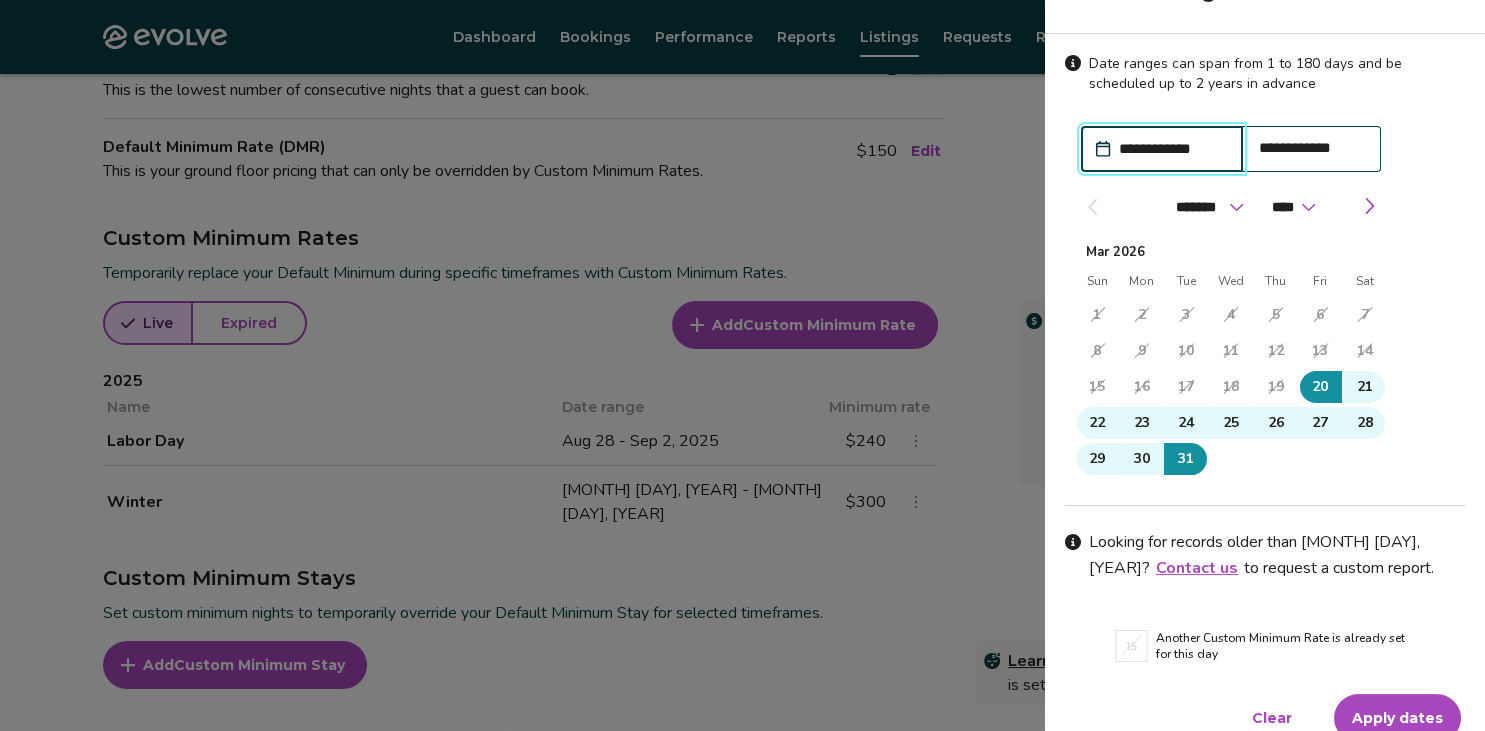 scroll, scrollTop: 71, scrollLeft: 0, axis: vertical 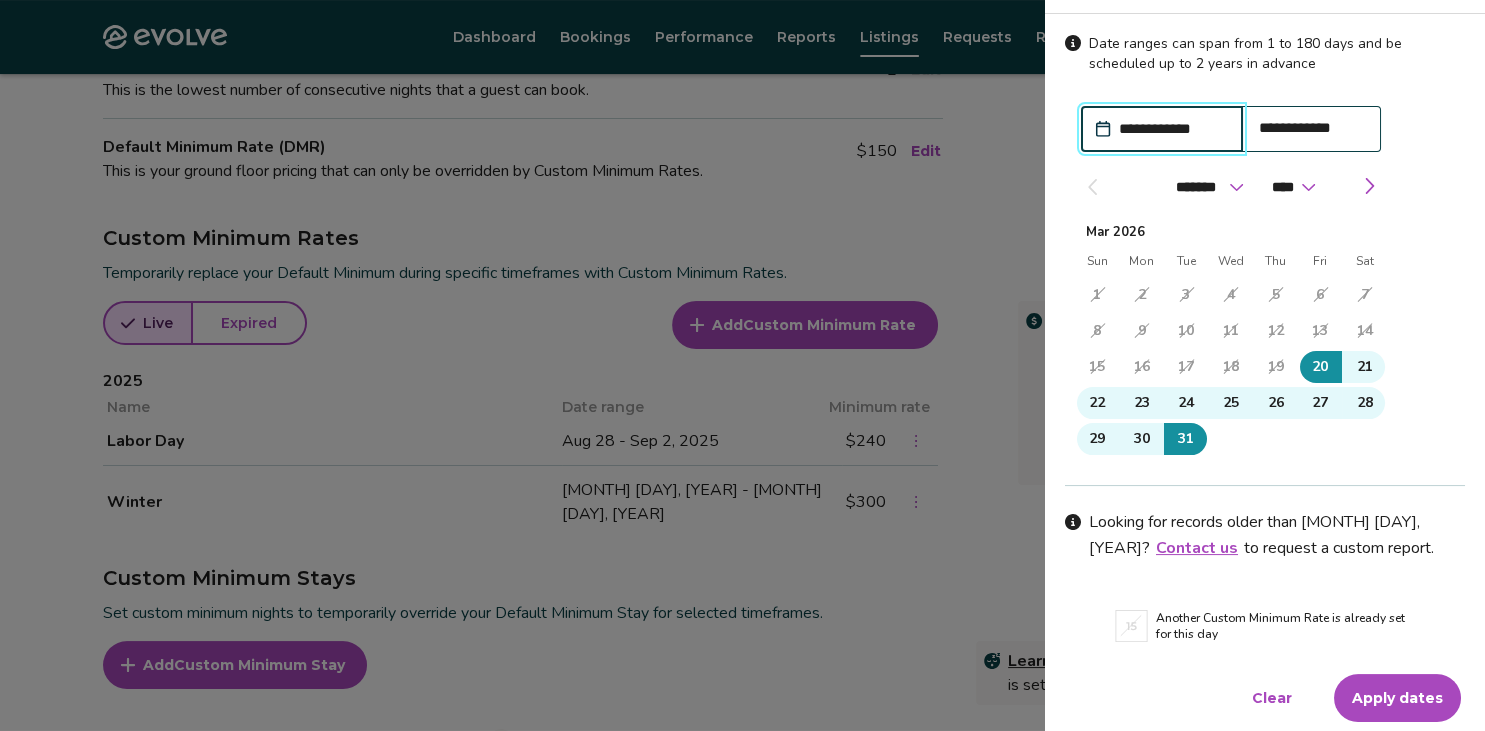click on "Apply dates" at bounding box center (1397, 698) 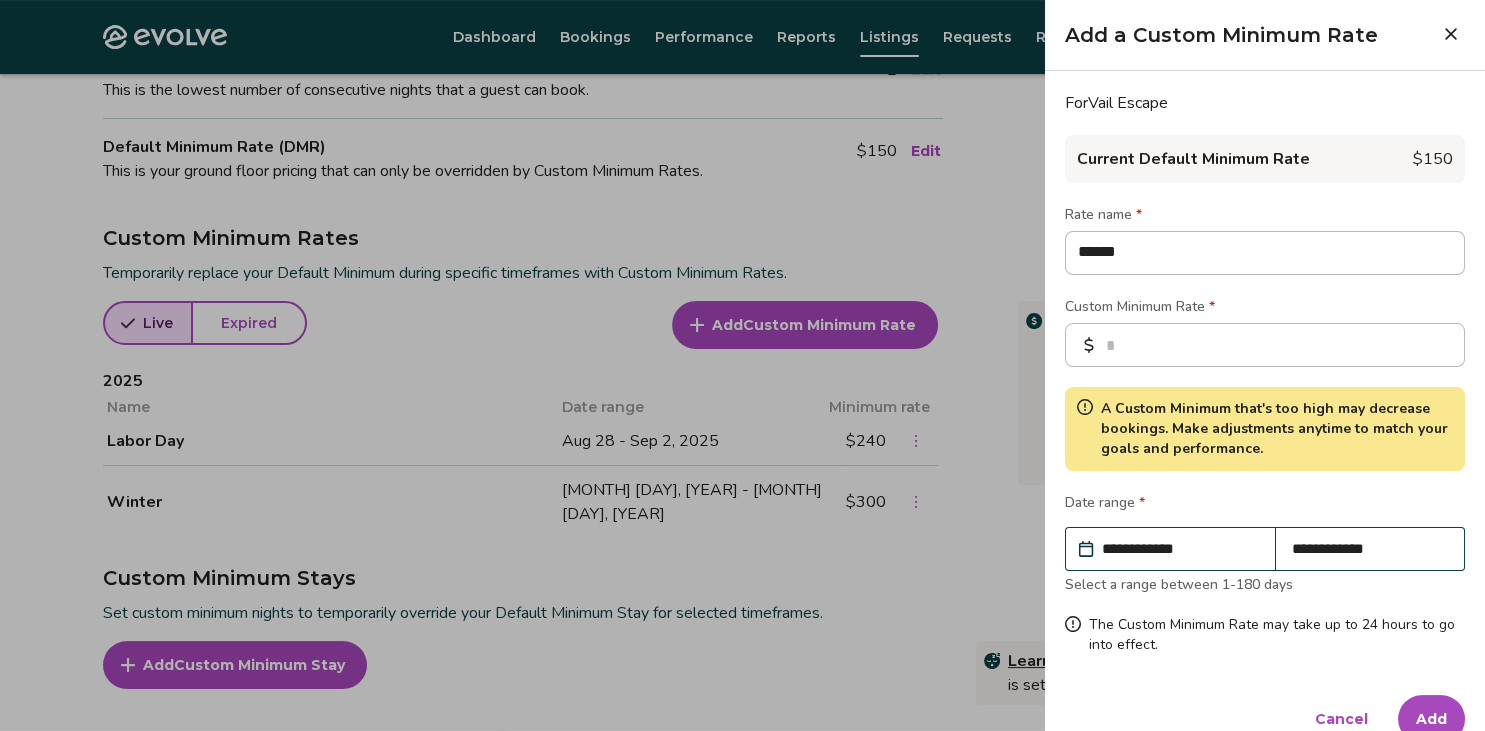 click on "Add" at bounding box center [1431, 719] 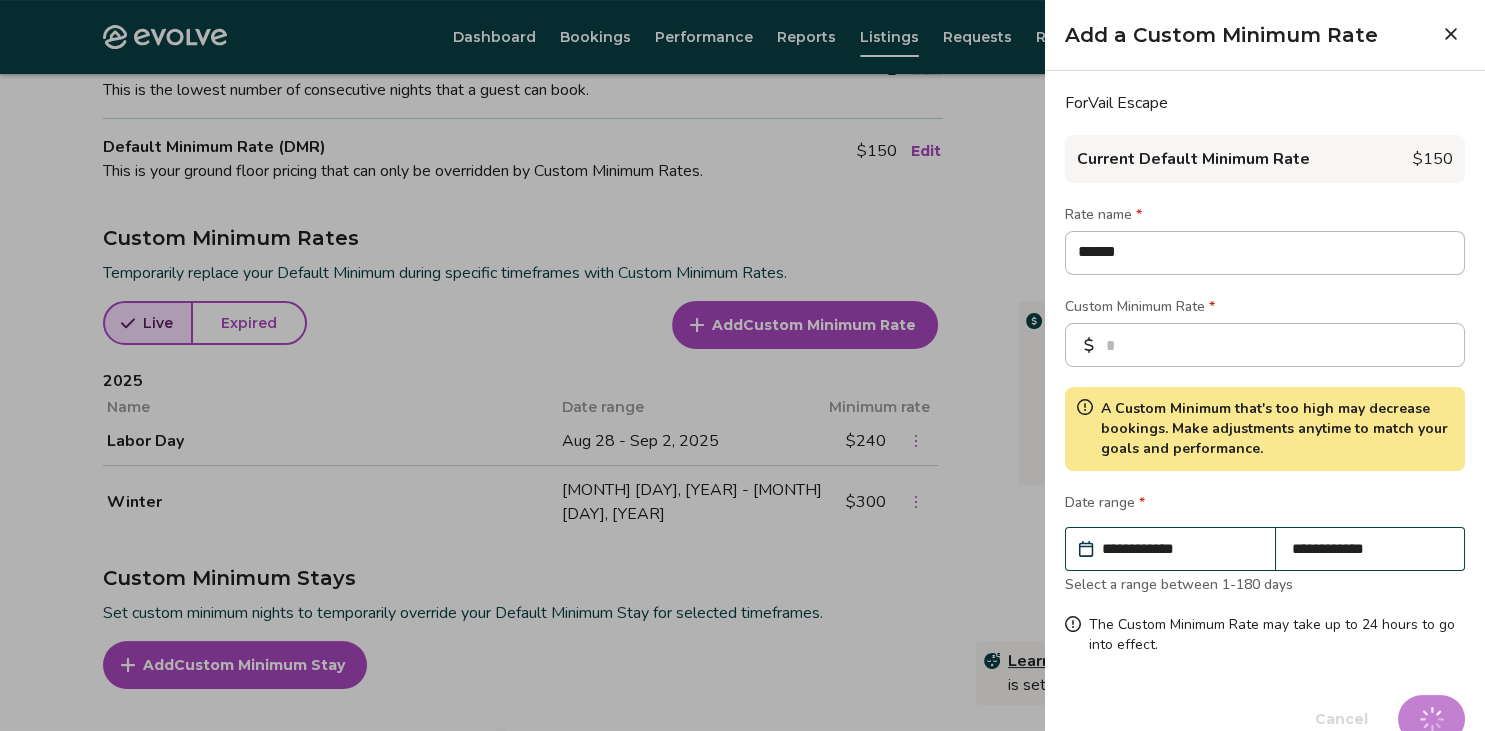 type on "*" 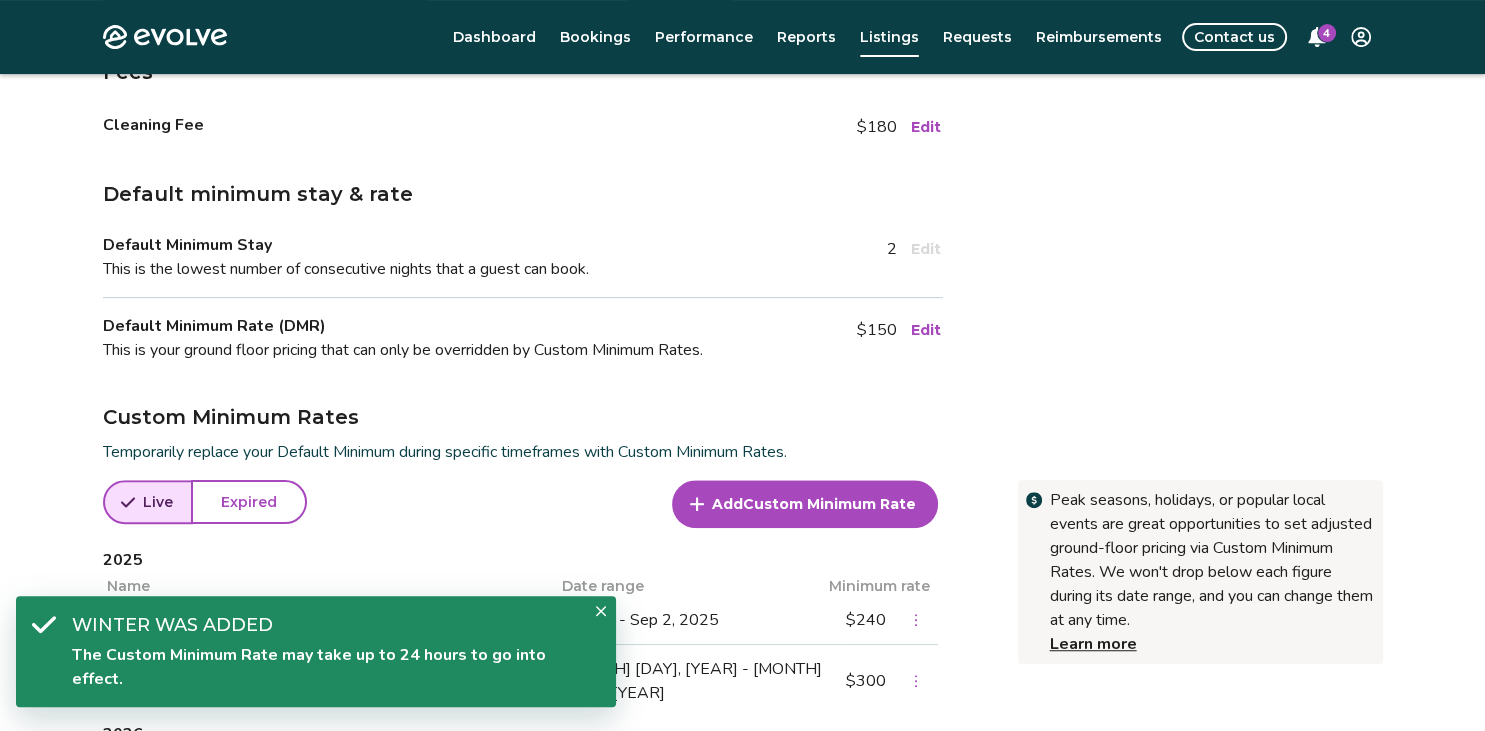 scroll, scrollTop: 211, scrollLeft: 0, axis: vertical 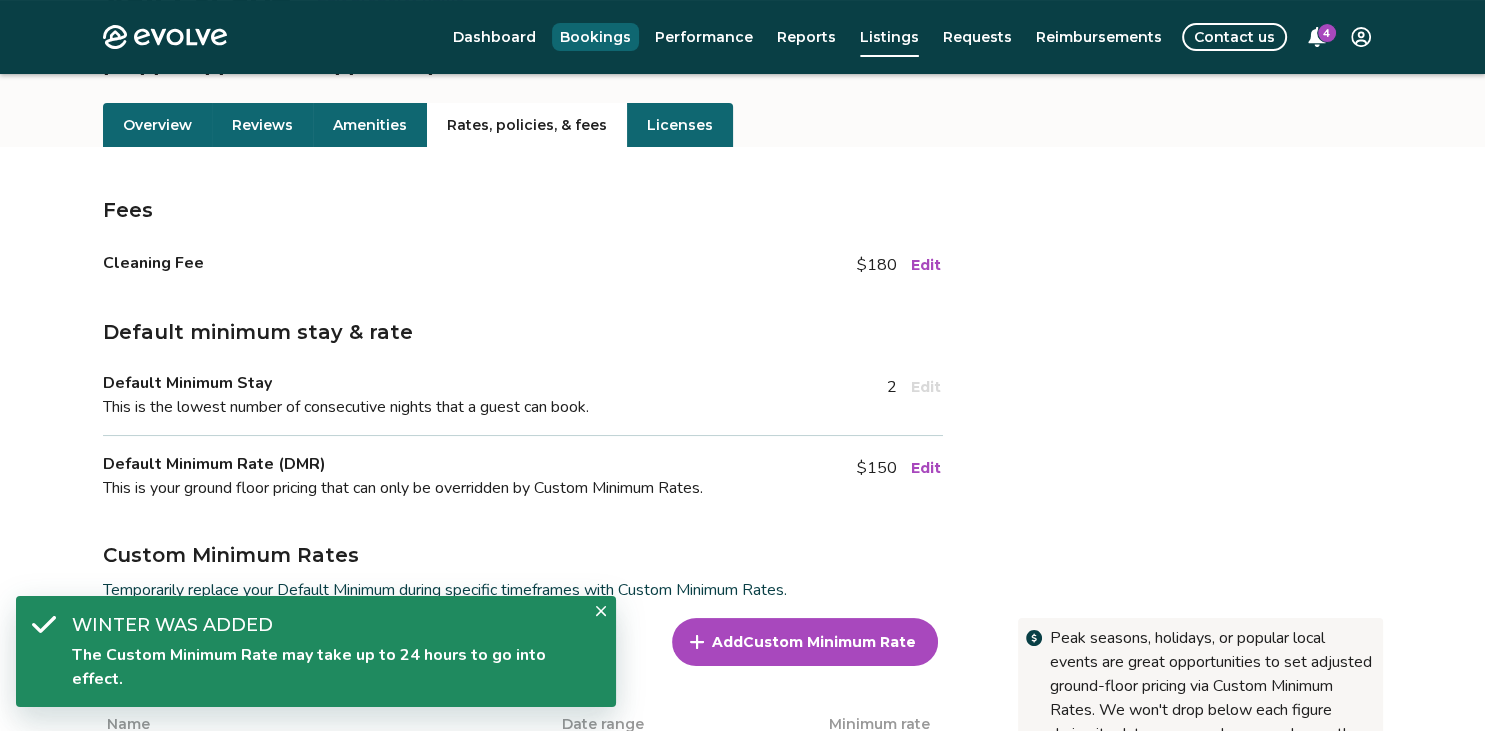 click on "Bookings" at bounding box center [595, 37] 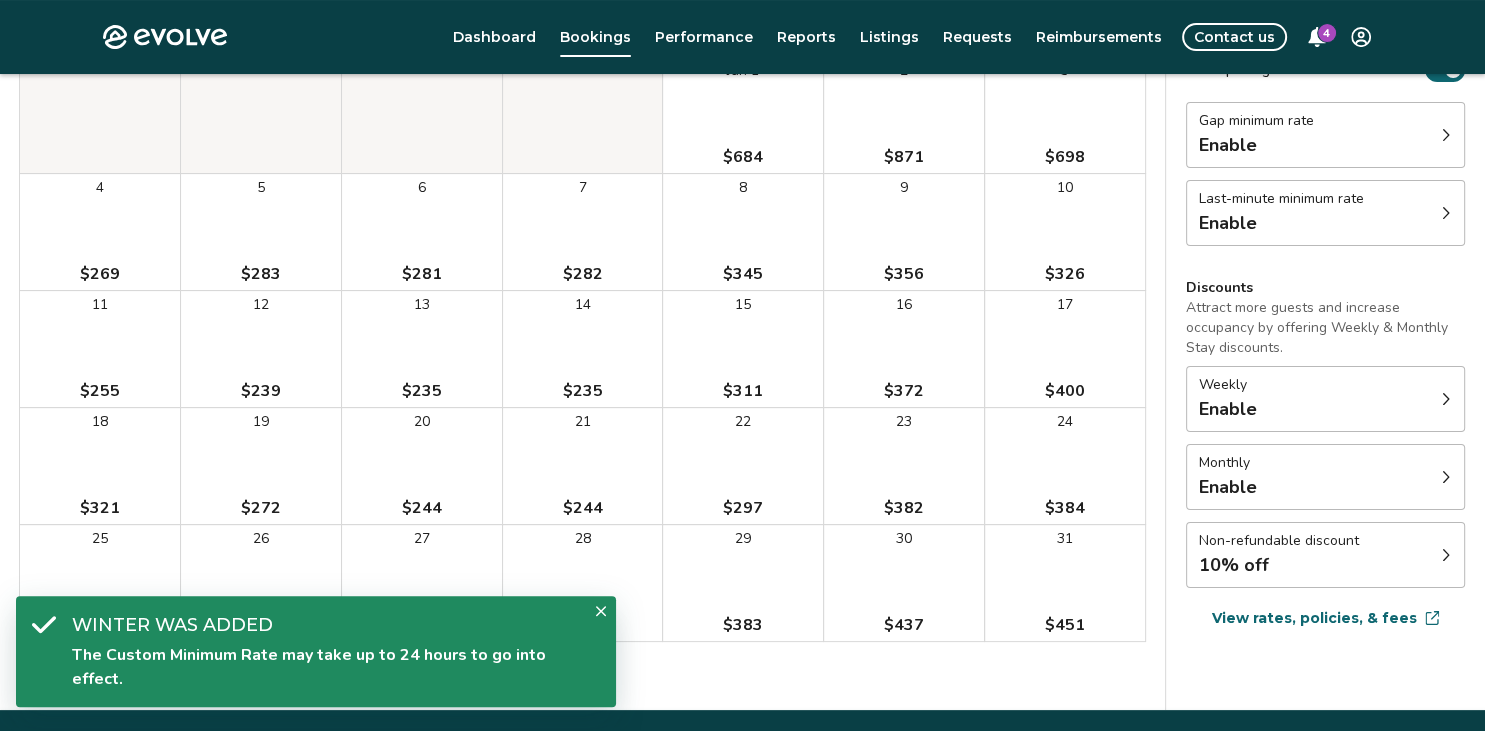 scroll, scrollTop: 197, scrollLeft: 0, axis: vertical 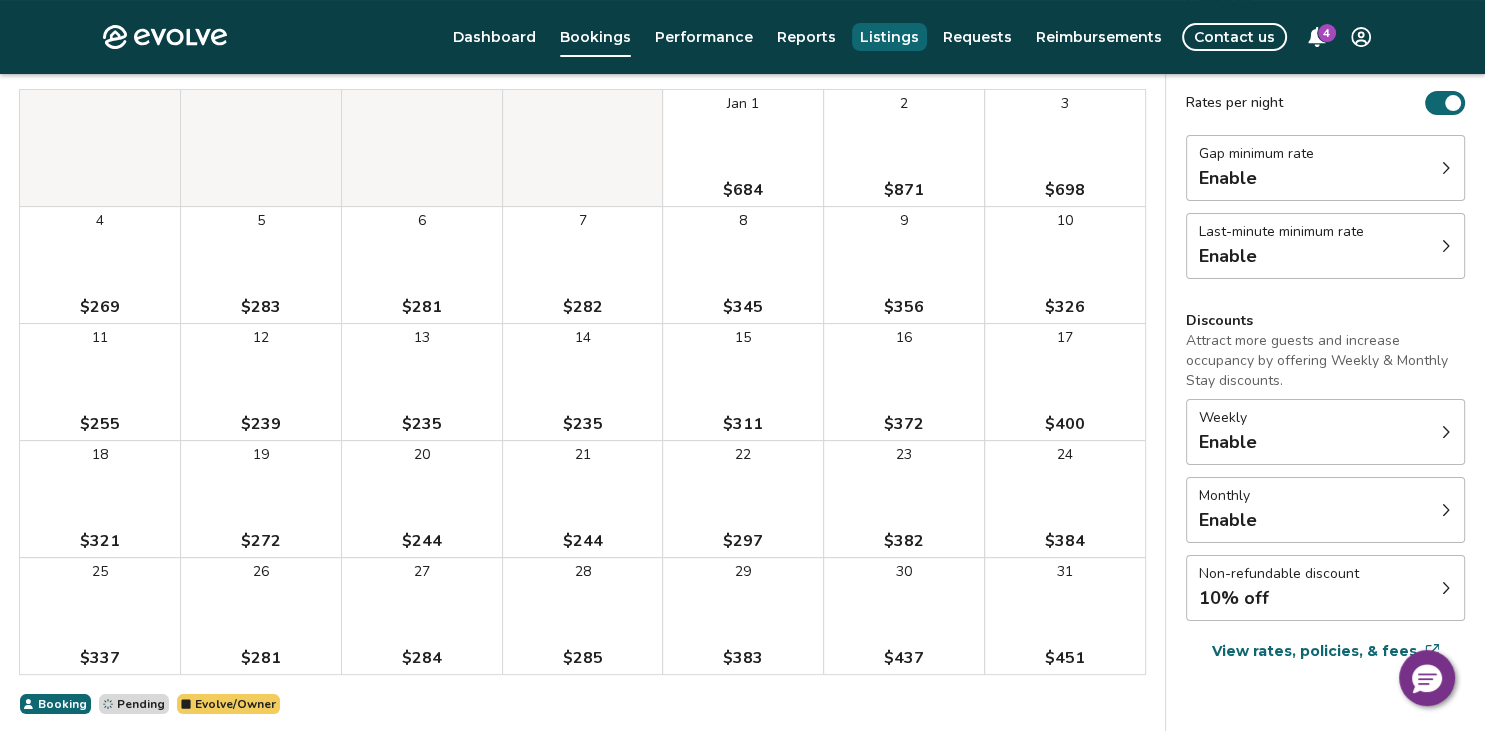 click on "Listings" at bounding box center [889, 37] 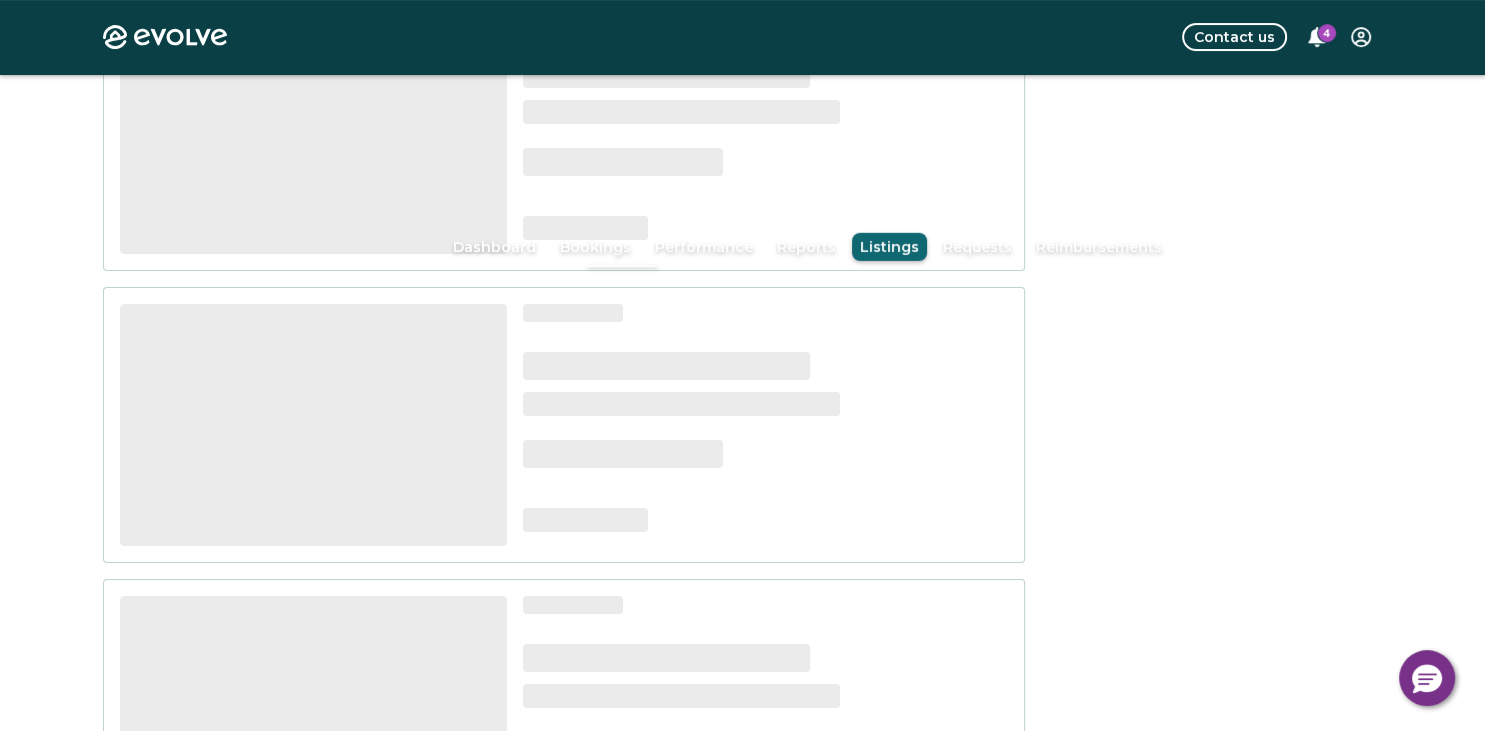 scroll, scrollTop: 0, scrollLeft: 0, axis: both 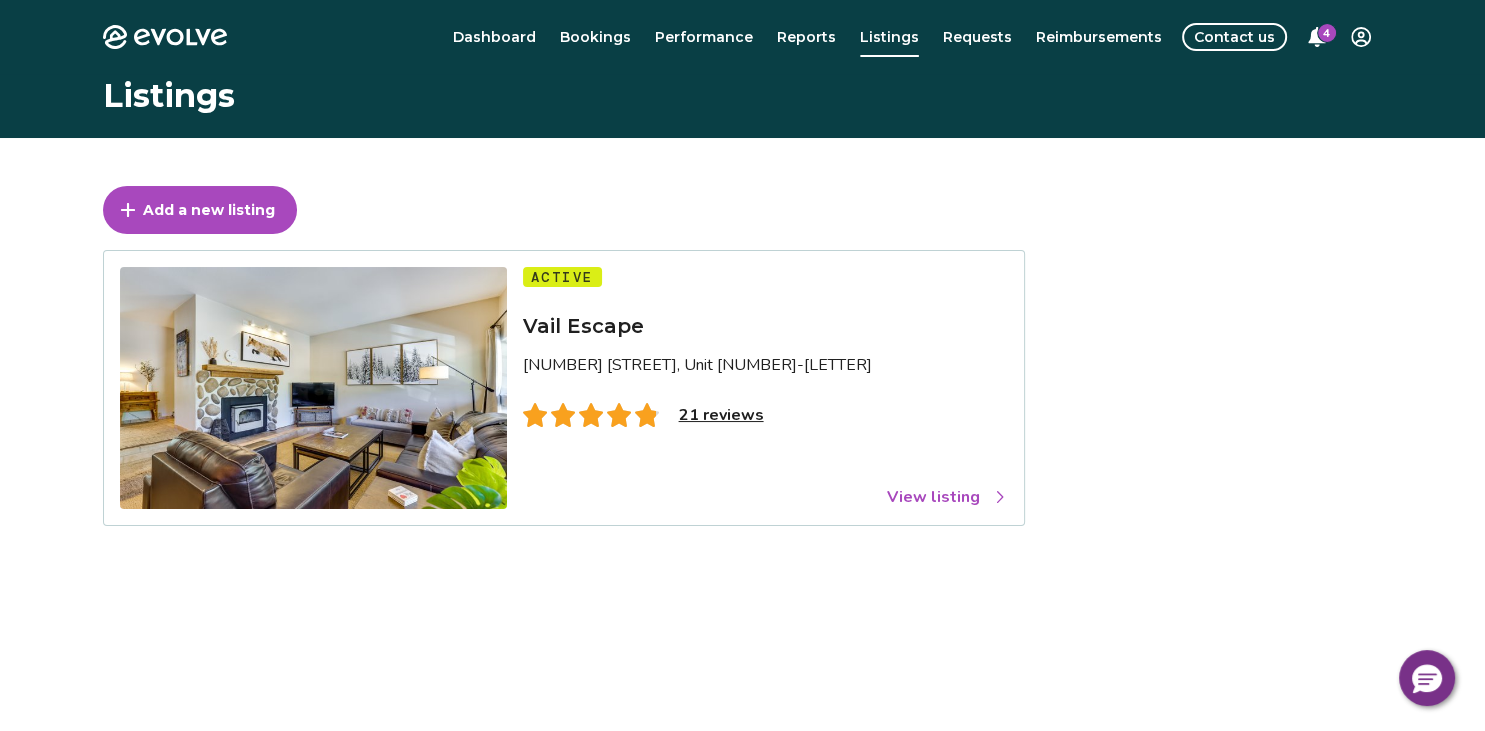 click on "View listing" at bounding box center [947, 497] 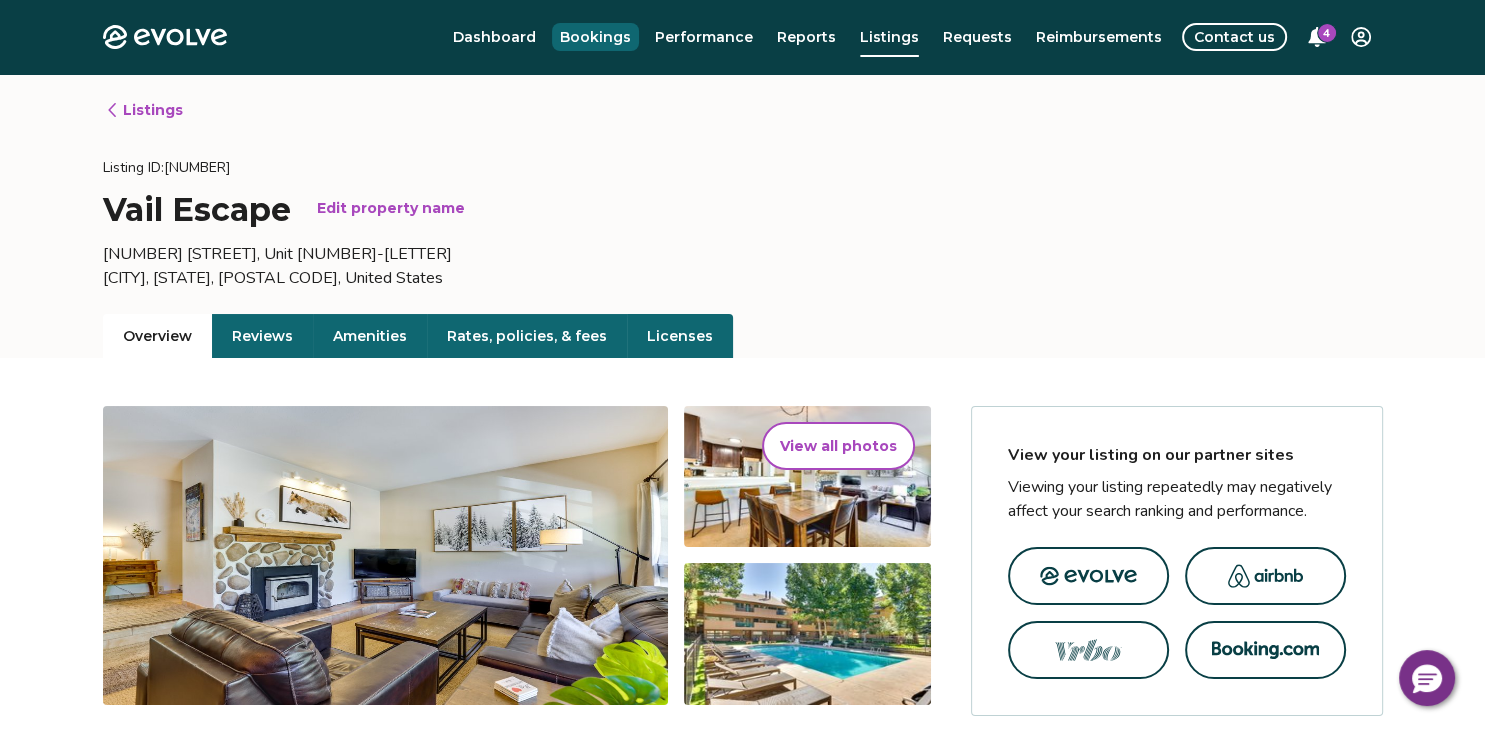click on "Bookings" at bounding box center (595, 37) 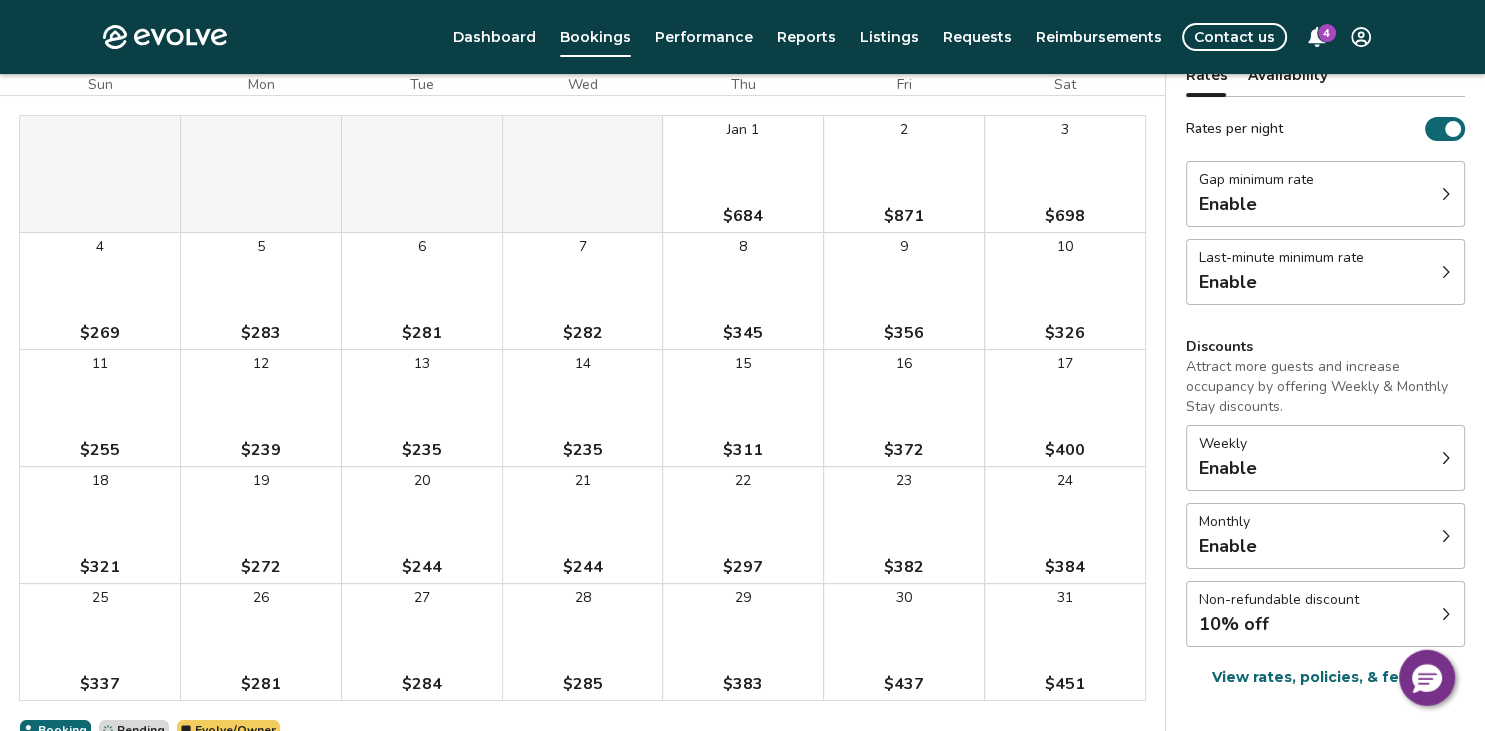 scroll, scrollTop: 92, scrollLeft: 0, axis: vertical 